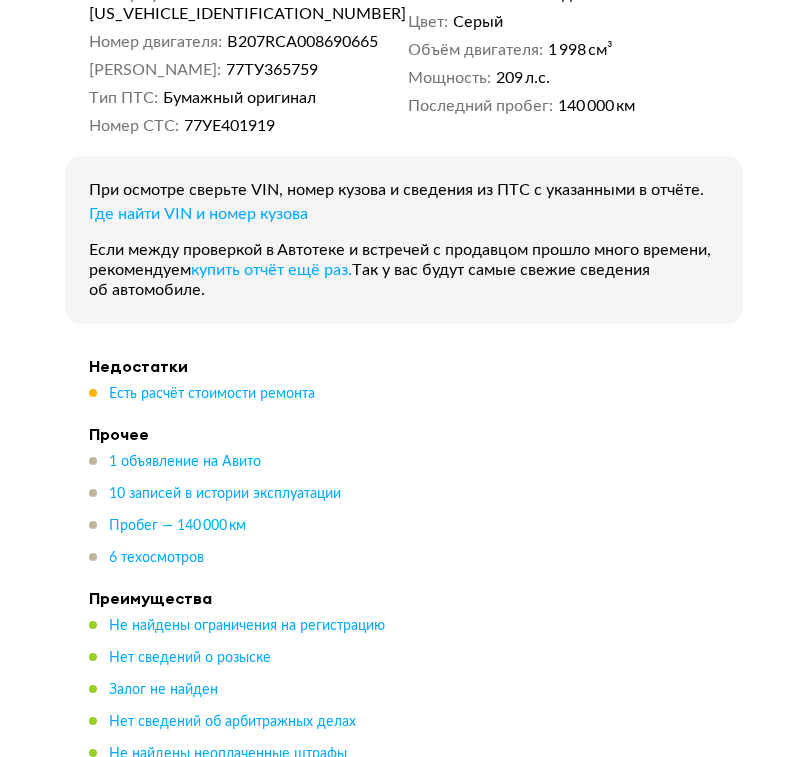 scroll, scrollTop: 900, scrollLeft: 0, axis: vertical 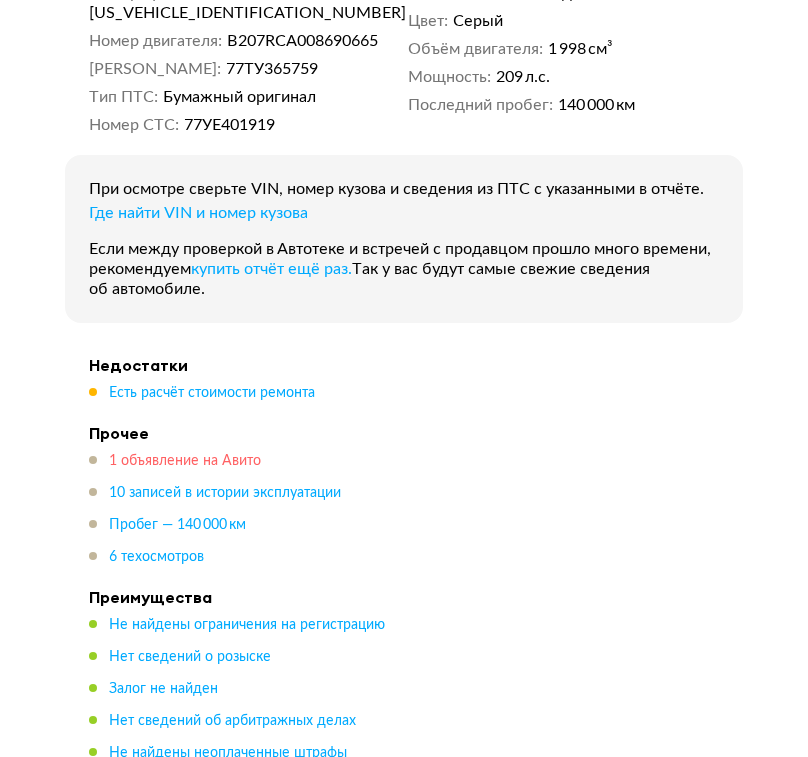 click on "1 объявление на Авито" at bounding box center (185, 461) 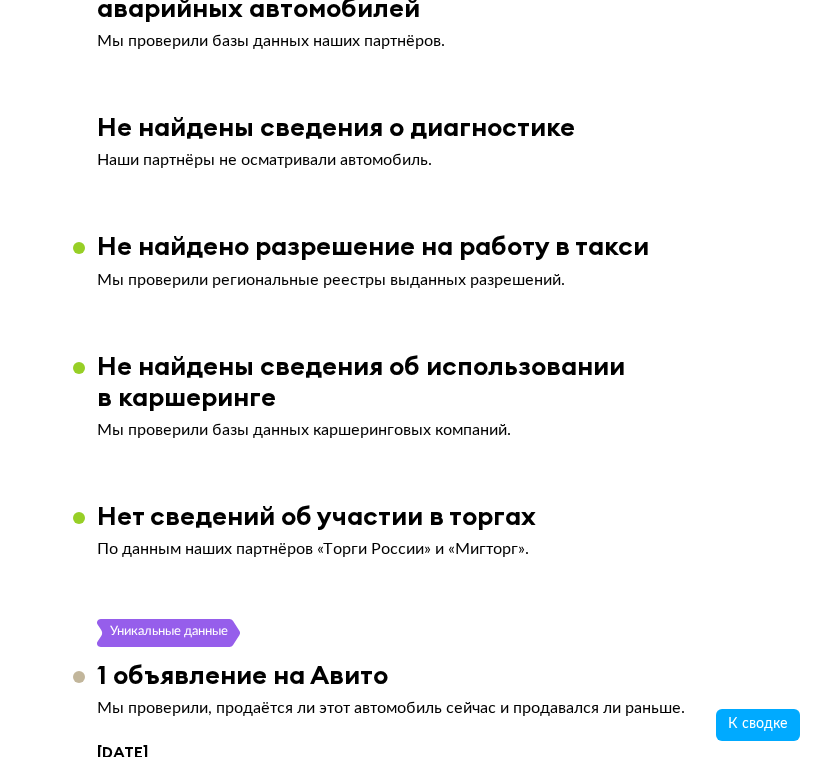 scroll, scrollTop: 4406, scrollLeft: 0, axis: vertical 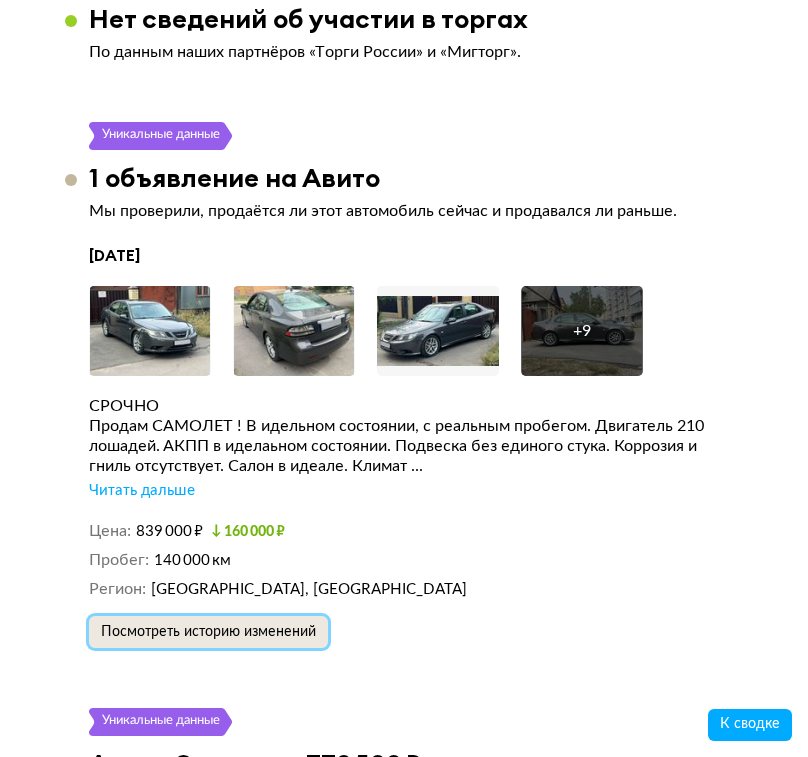 click on "Посмотреть историю изменений" at bounding box center [208, 632] 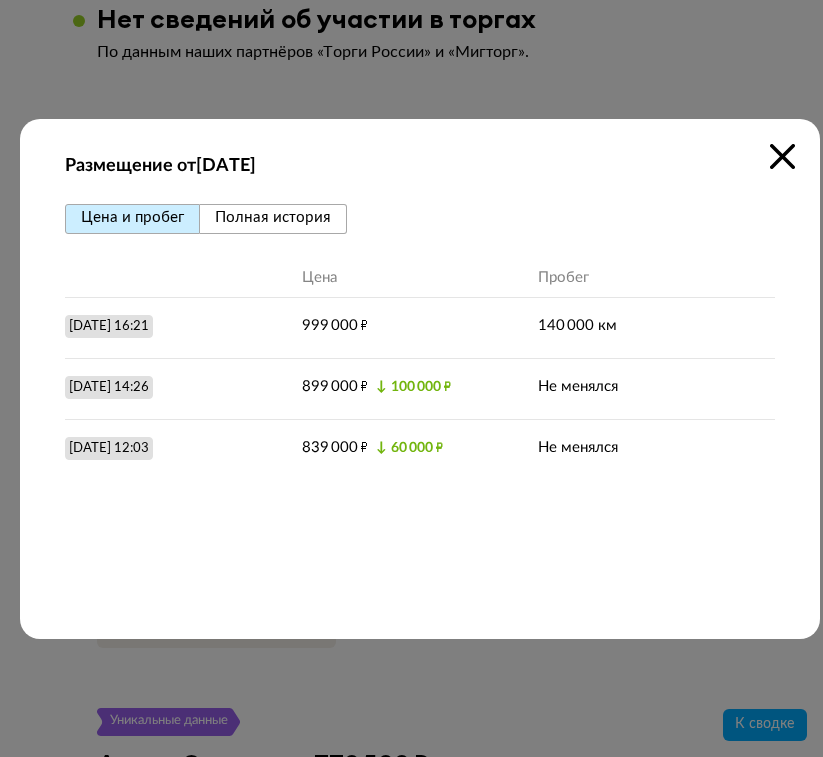 click on "Полная история" at bounding box center [273, 217] 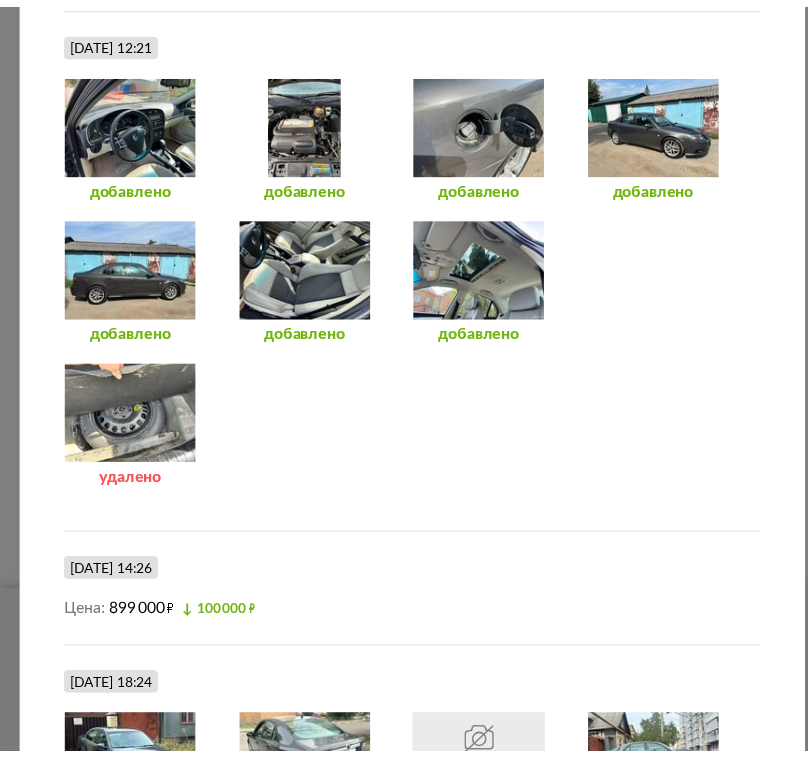 scroll, scrollTop: 1900, scrollLeft: 0, axis: vertical 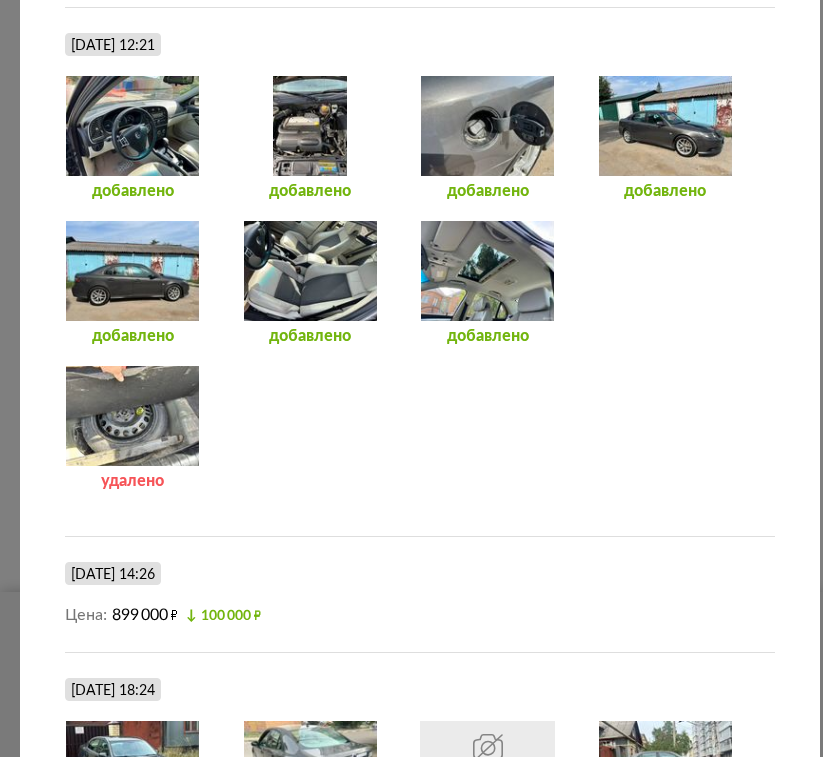 click at bounding box center [132, 416] 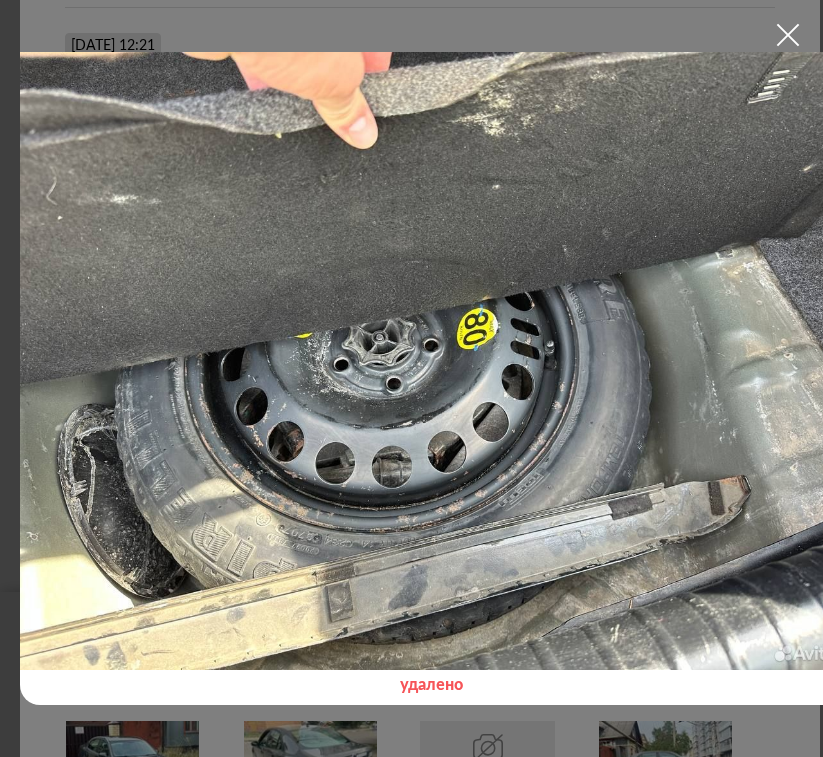 click at bounding box center [788, 35] 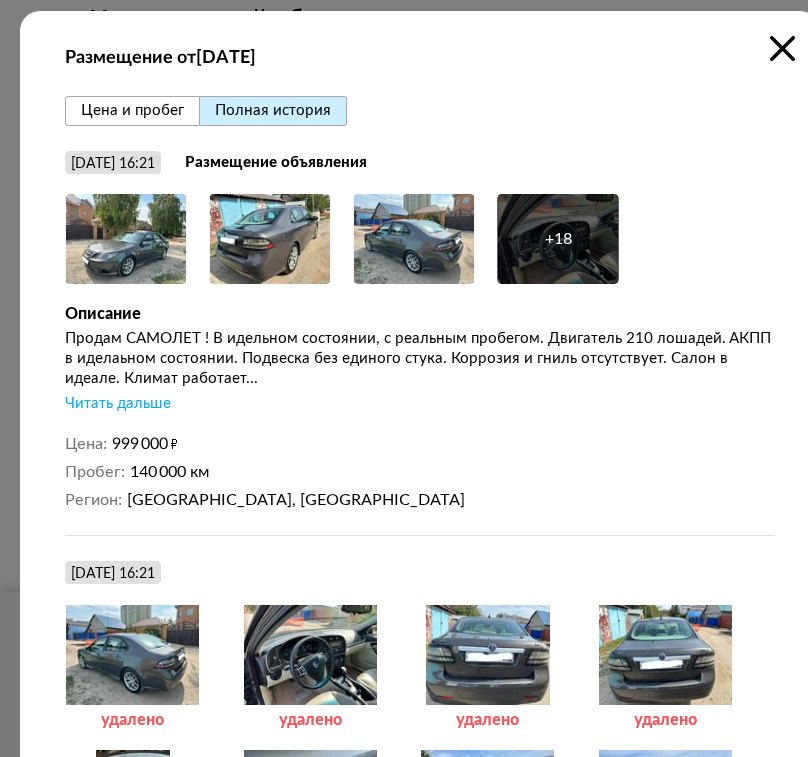 scroll, scrollTop: 0, scrollLeft: 0, axis: both 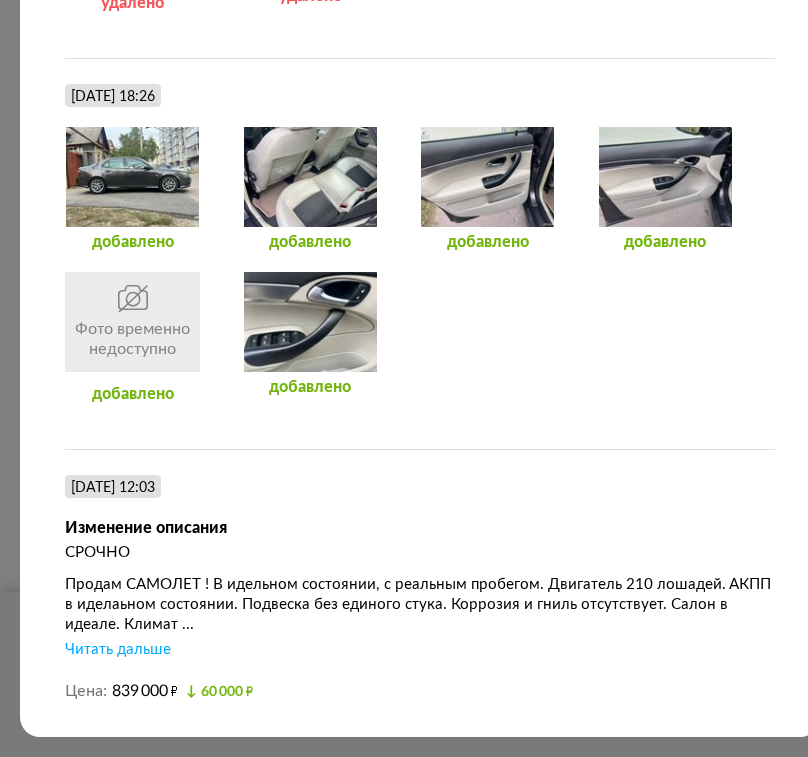 click on "Читать дальше" at bounding box center (118, 650) 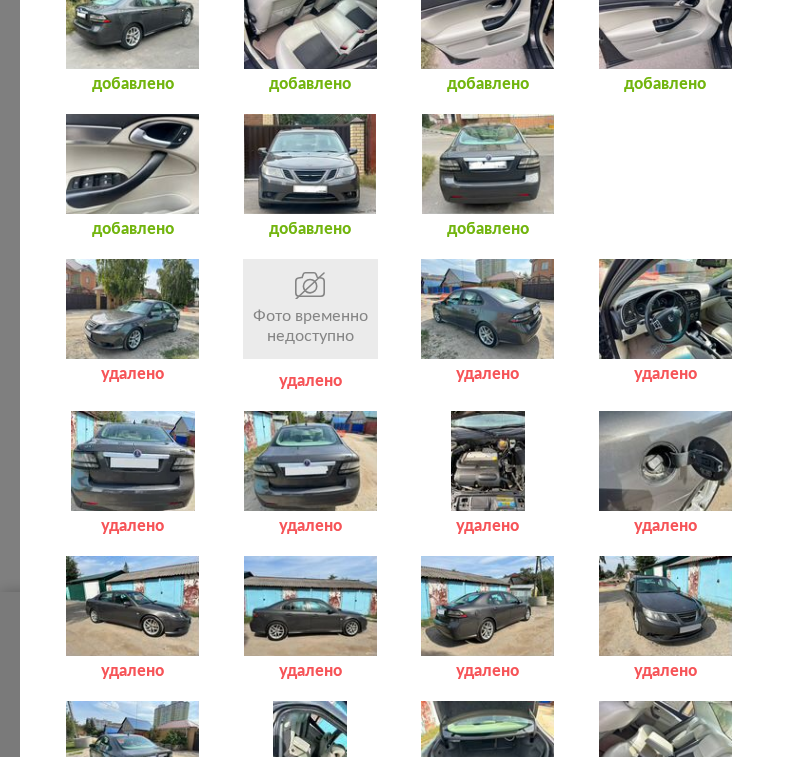 scroll, scrollTop: 2785, scrollLeft: 0, axis: vertical 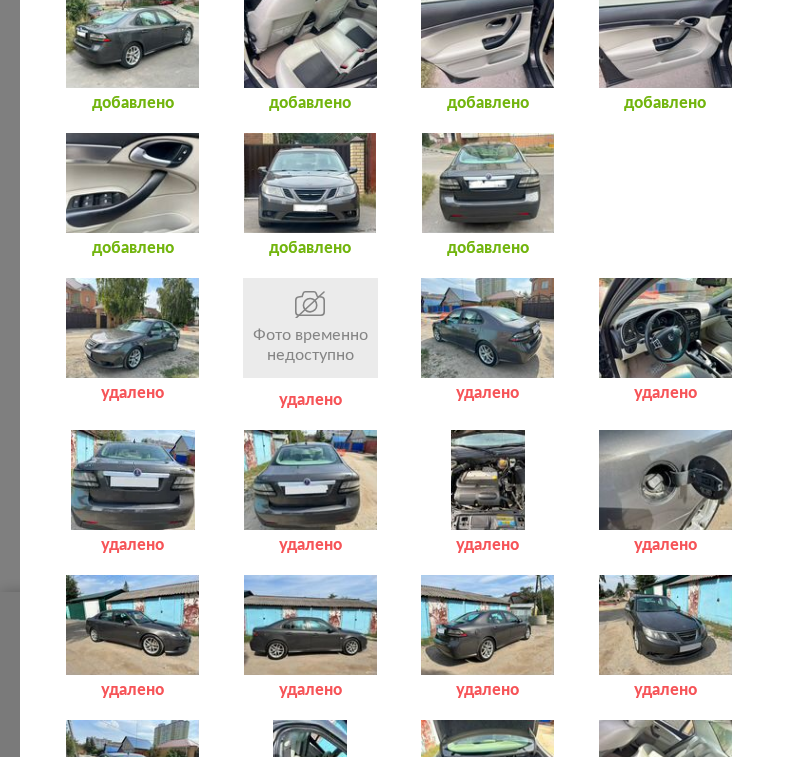 click at bounding box center (487, 480) 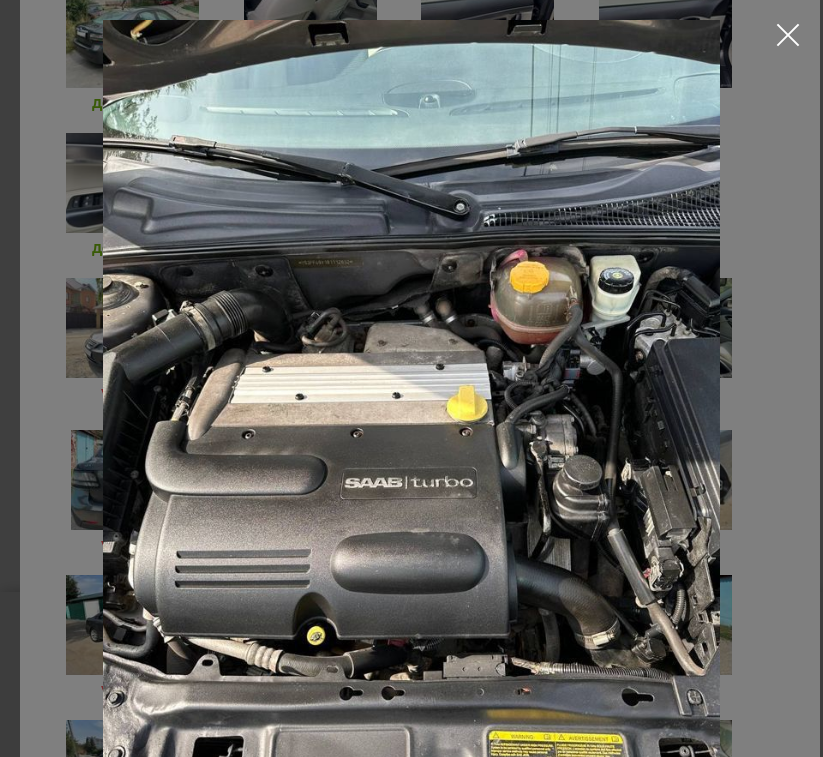 click at bounding box center [411, 431] 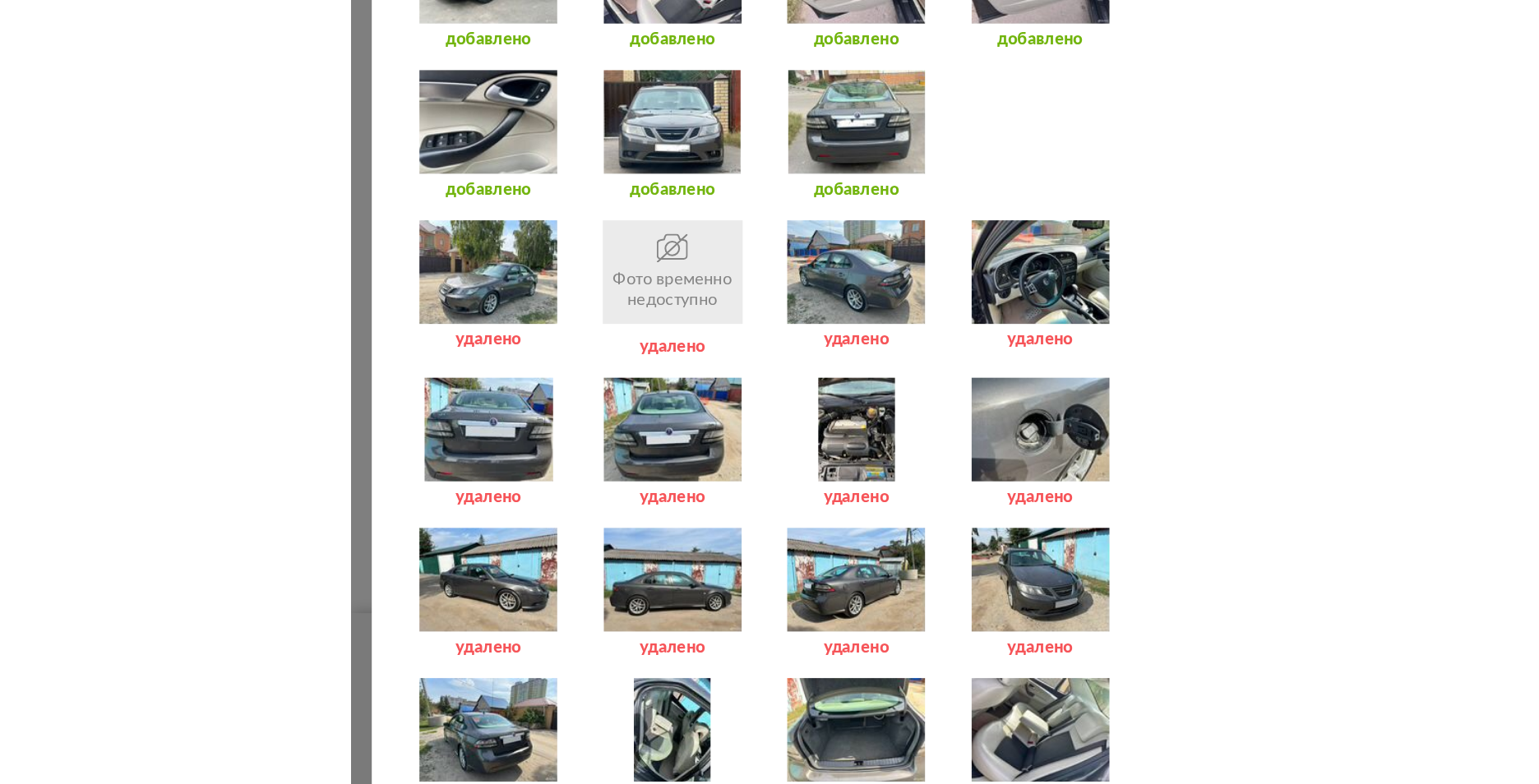 scroll, scrollTop: 2301, scrollLeft: 0, axis: vertical 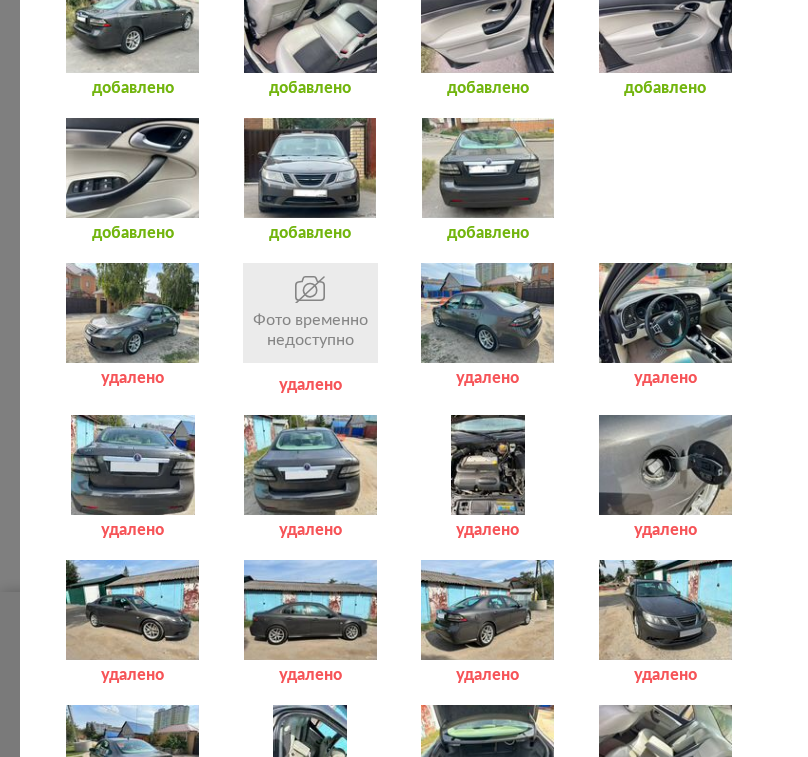click at bounding box center [487, 465] 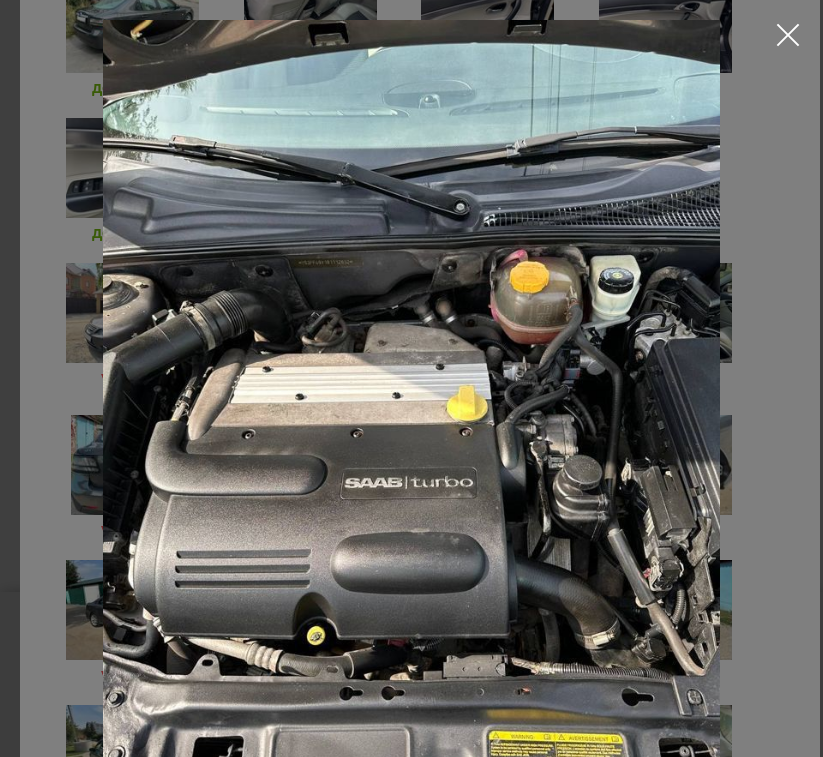 click at bounding box center [411, 431] 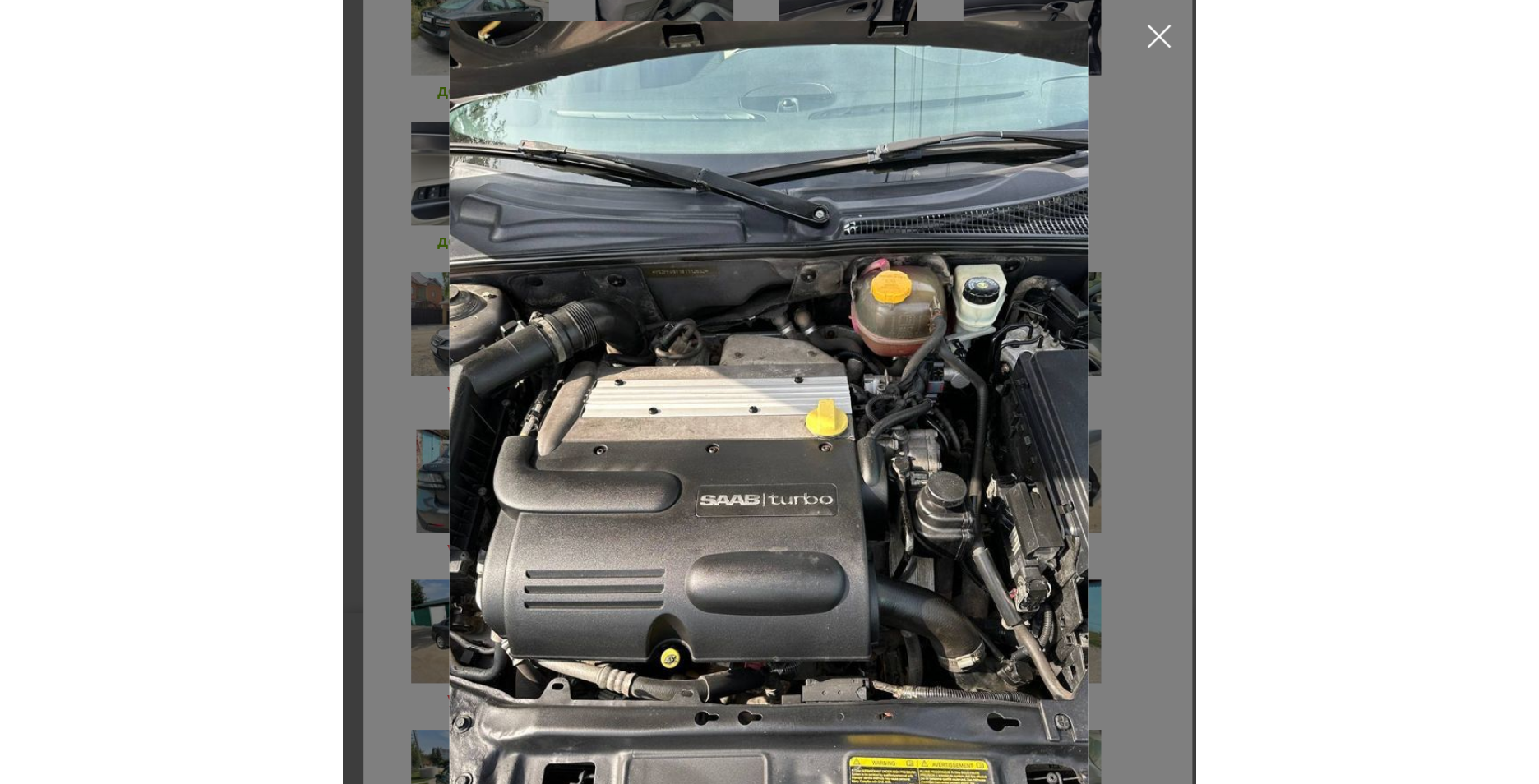 scroll, scrollTop: 2313, scrollLeft: 0, axis: vertical 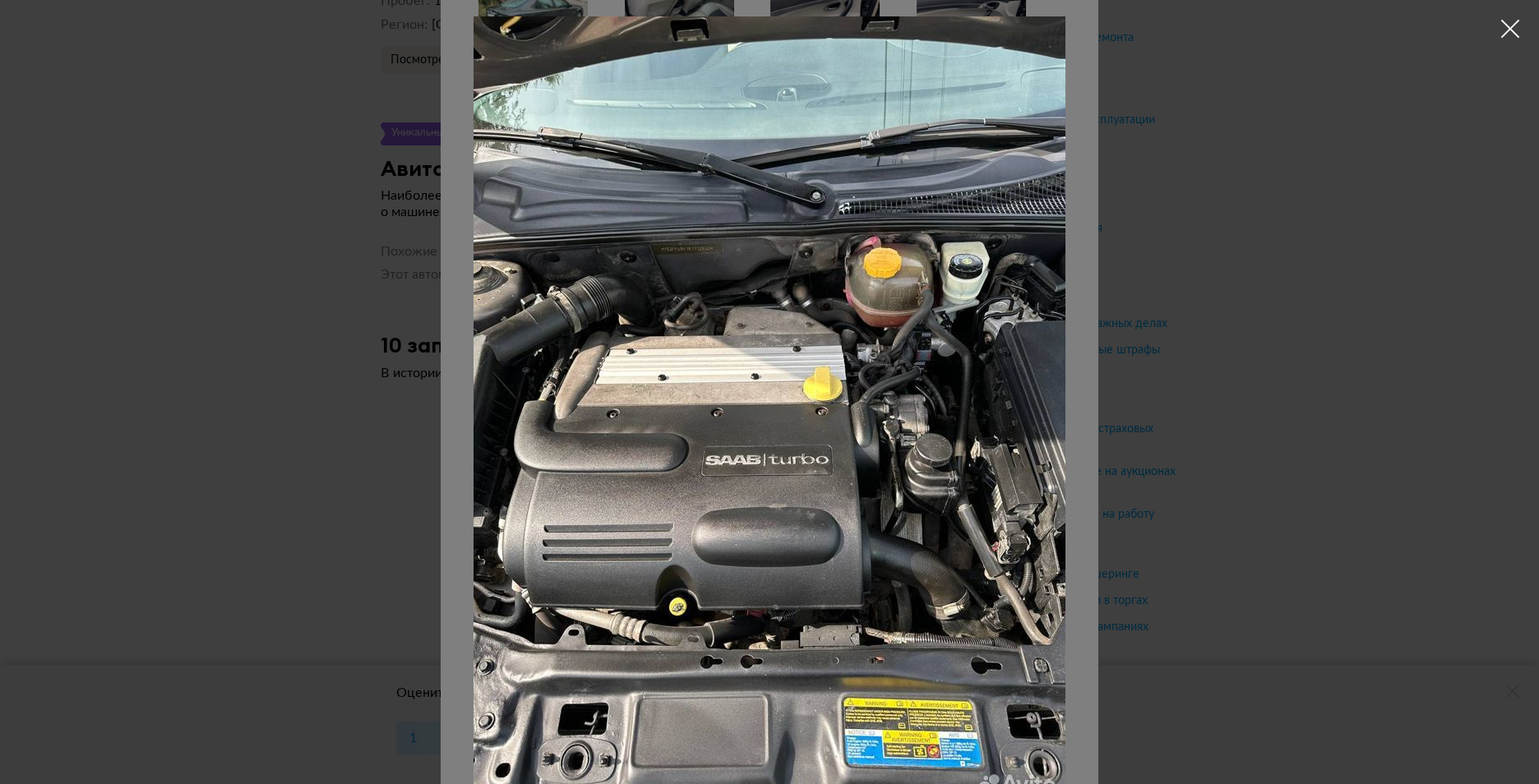 click at bounding box center [1510, 29] 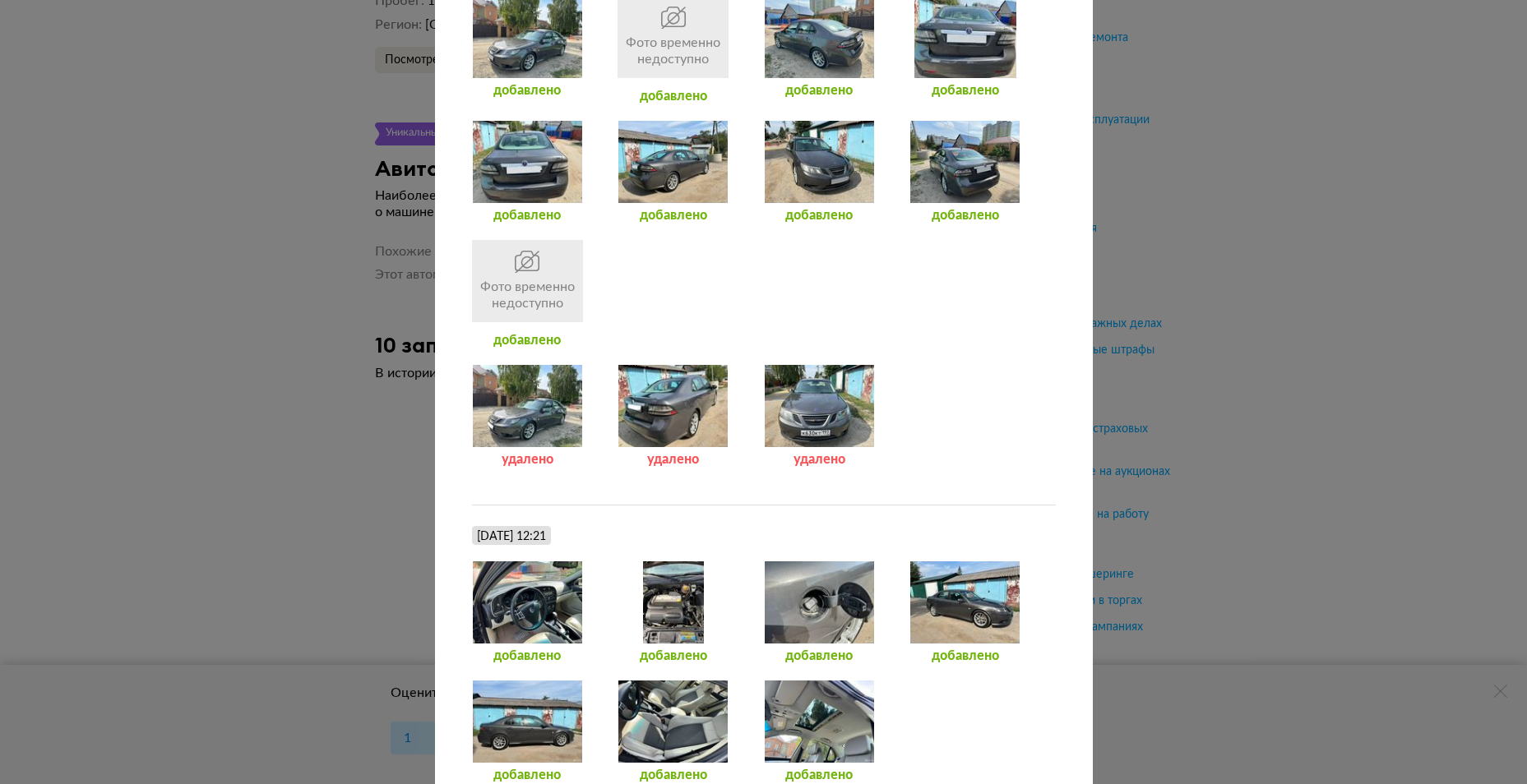 scroll, scrollTop: 1058, scrollLeft: 0, axis: vertical 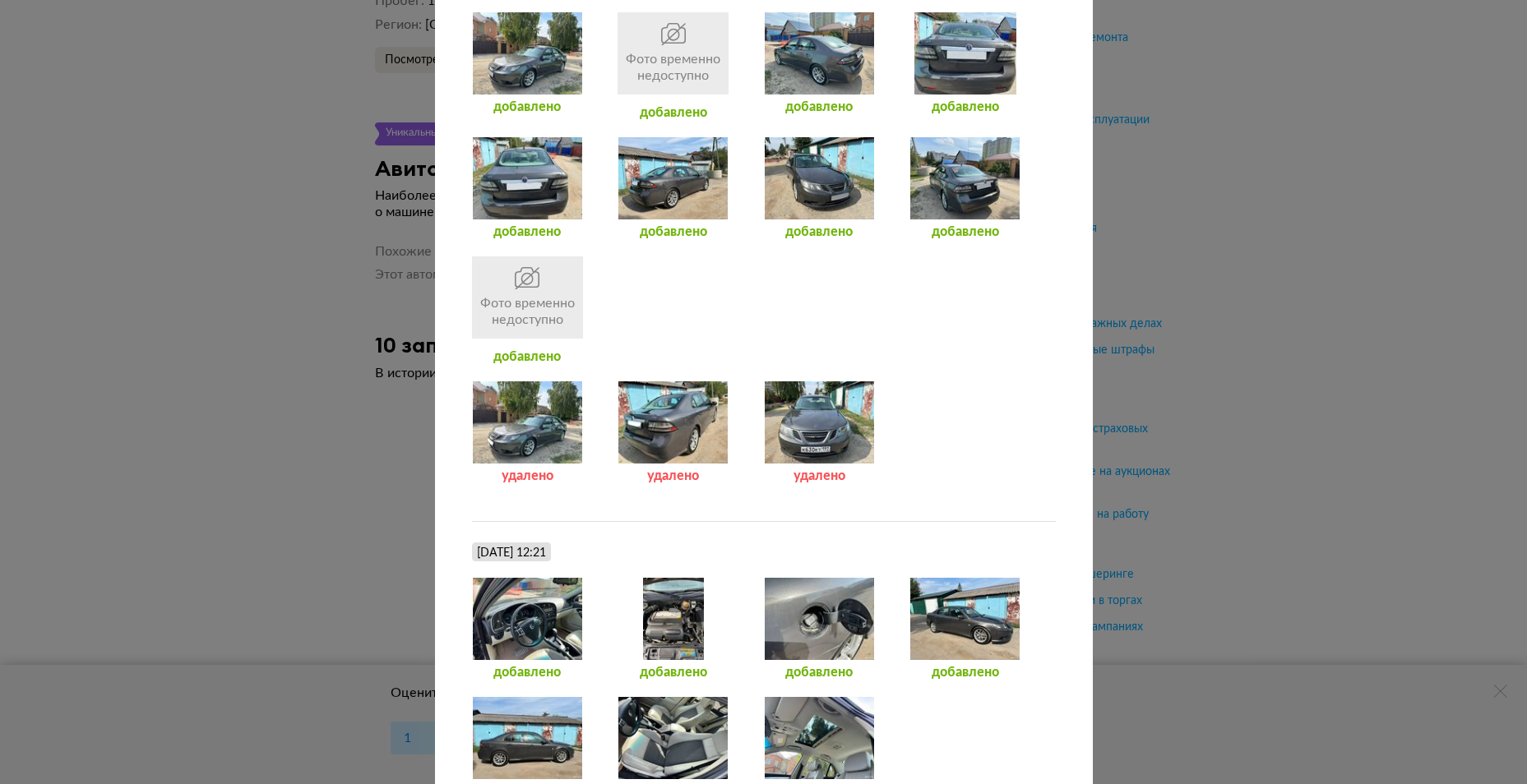click at bounding box center (673, 619) 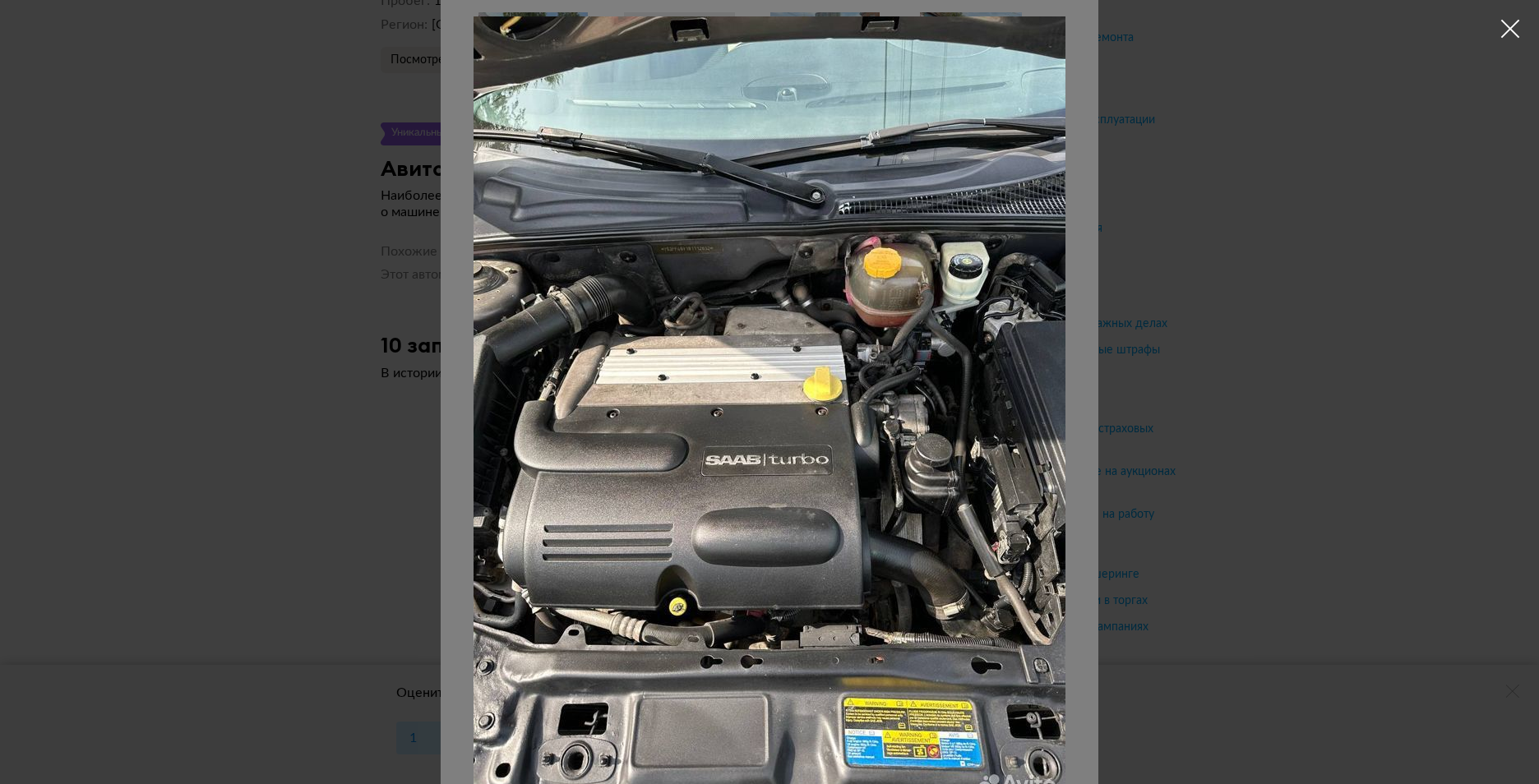 drag, startPoint x: 348, startPoint y: 13, endPoint x: 357, endPoint y: 3, distance: 13.45362 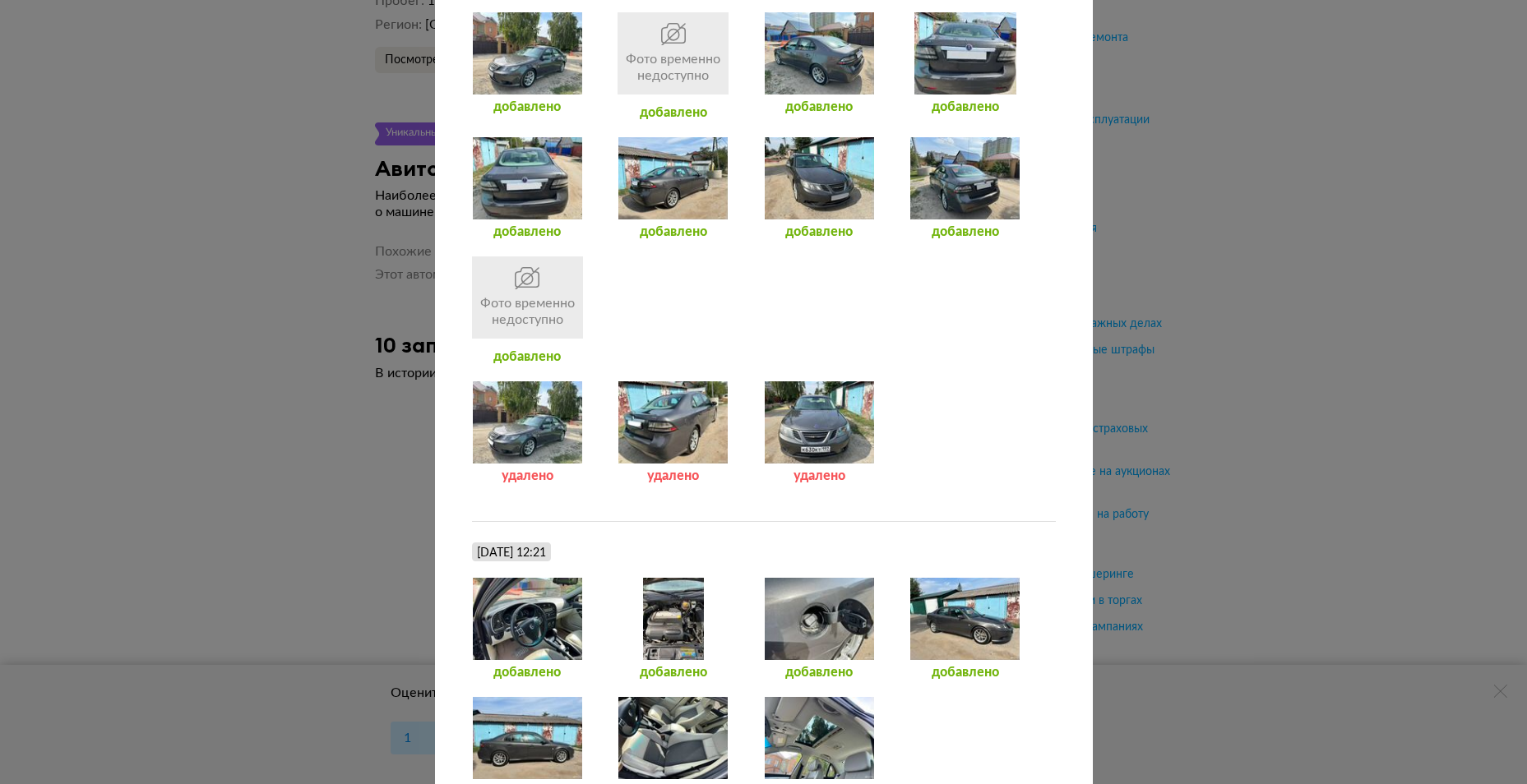 click at bounding box center (673, 619) 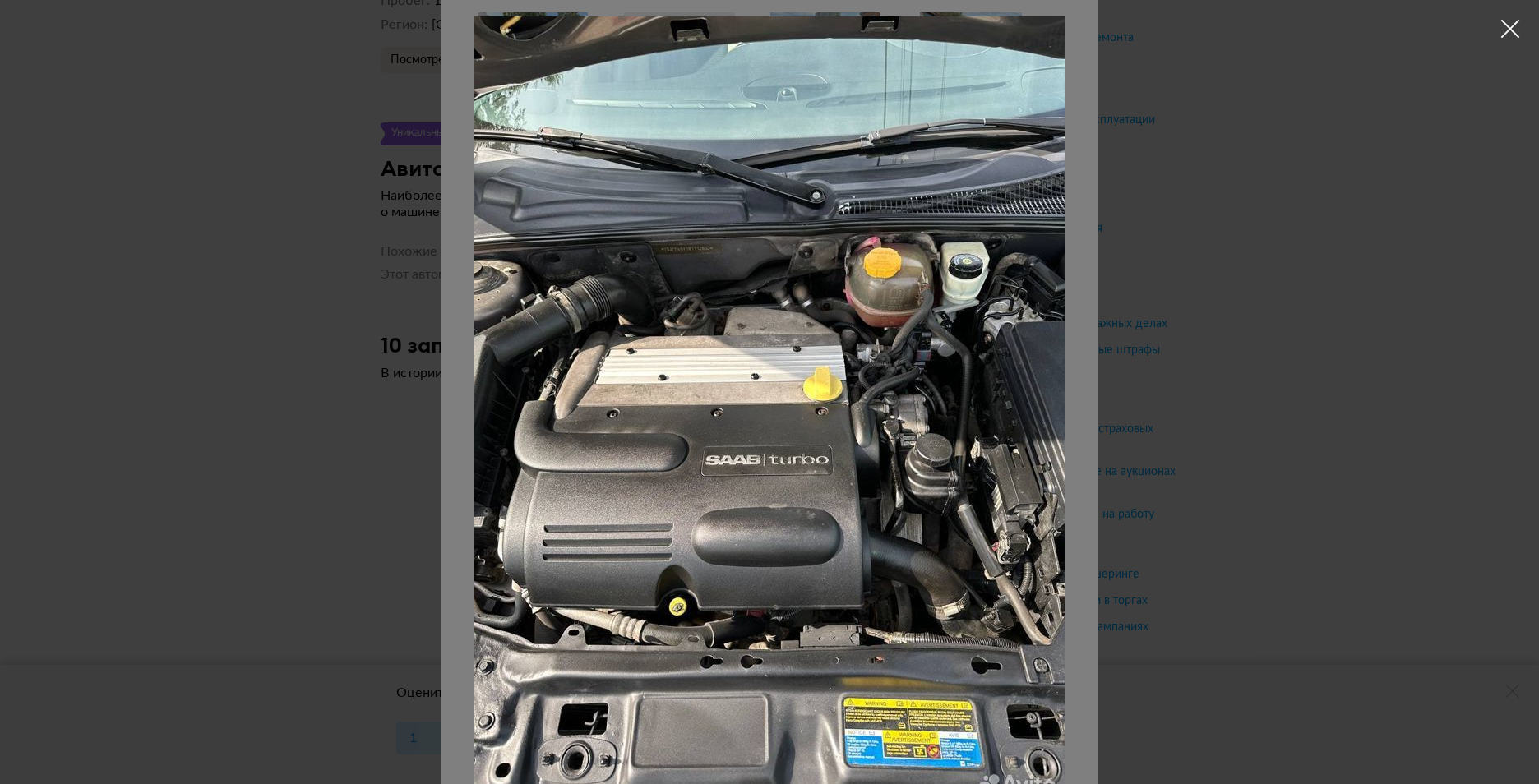 drag, startPoint x: 349, startPoint y: 0, endPoint x: 574, endPoint y: 120, distance: 255 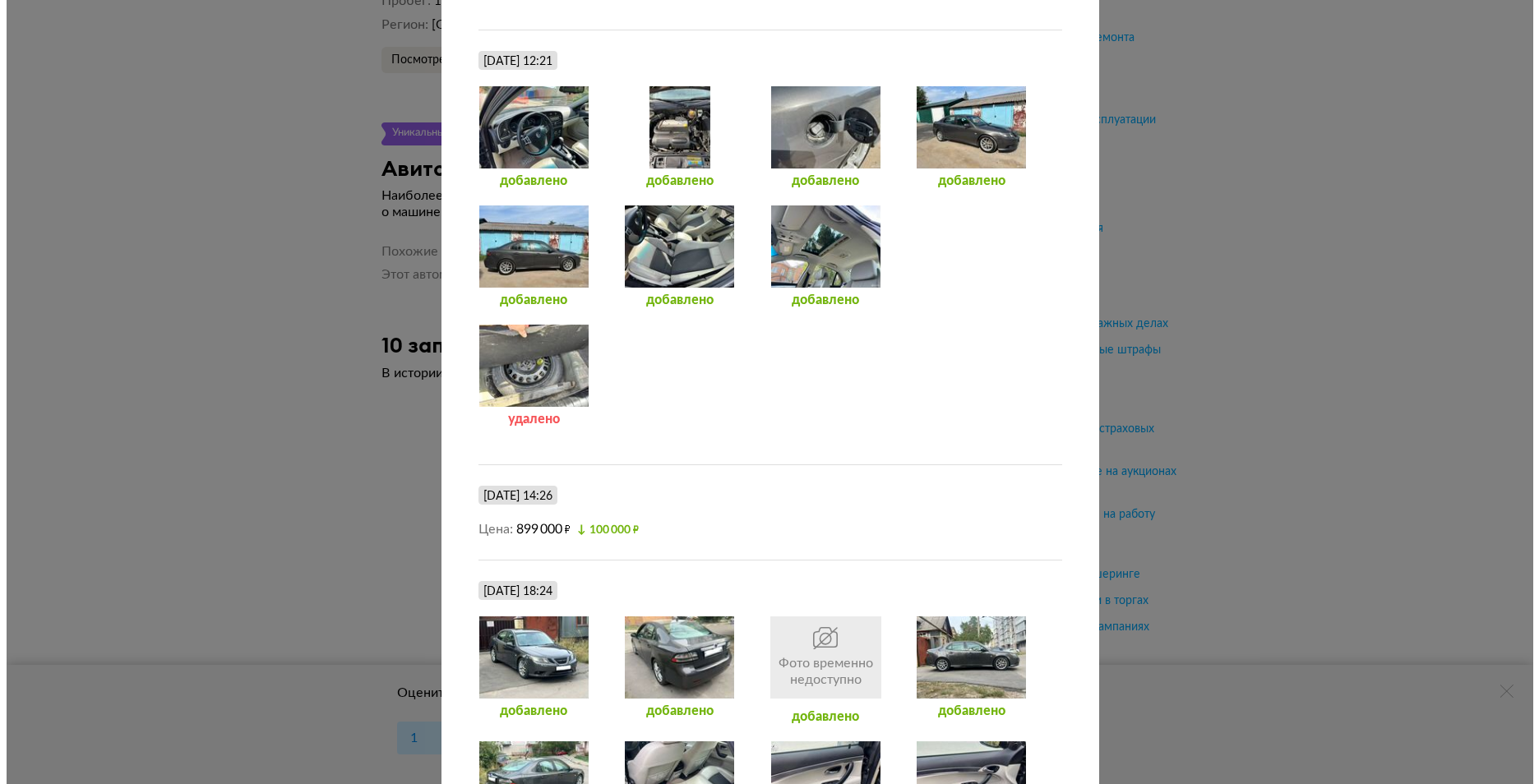 scroll, scrollTop: 1223, scrollLeft: 0, axis: vertical 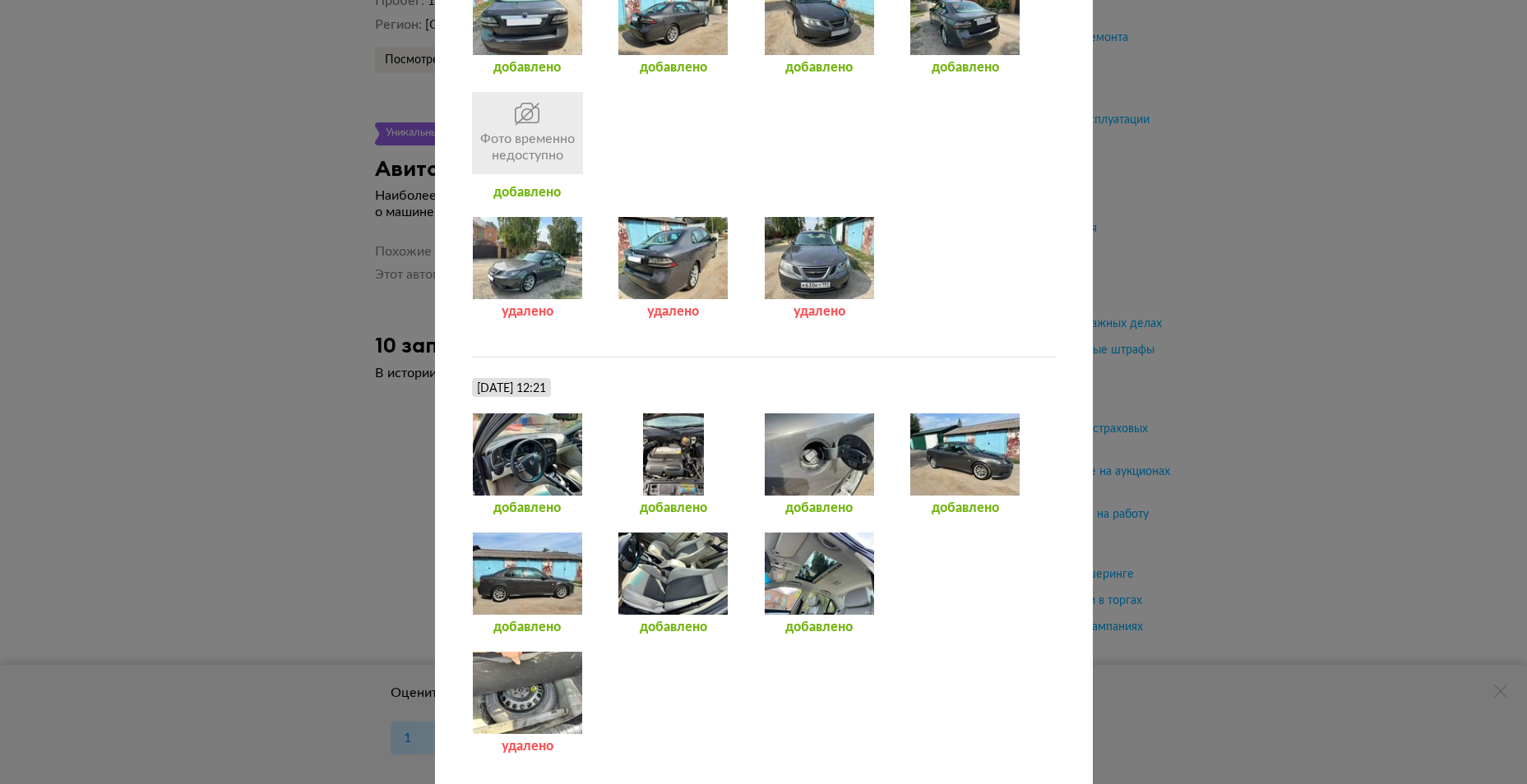 click at bounding box center (673, 454) 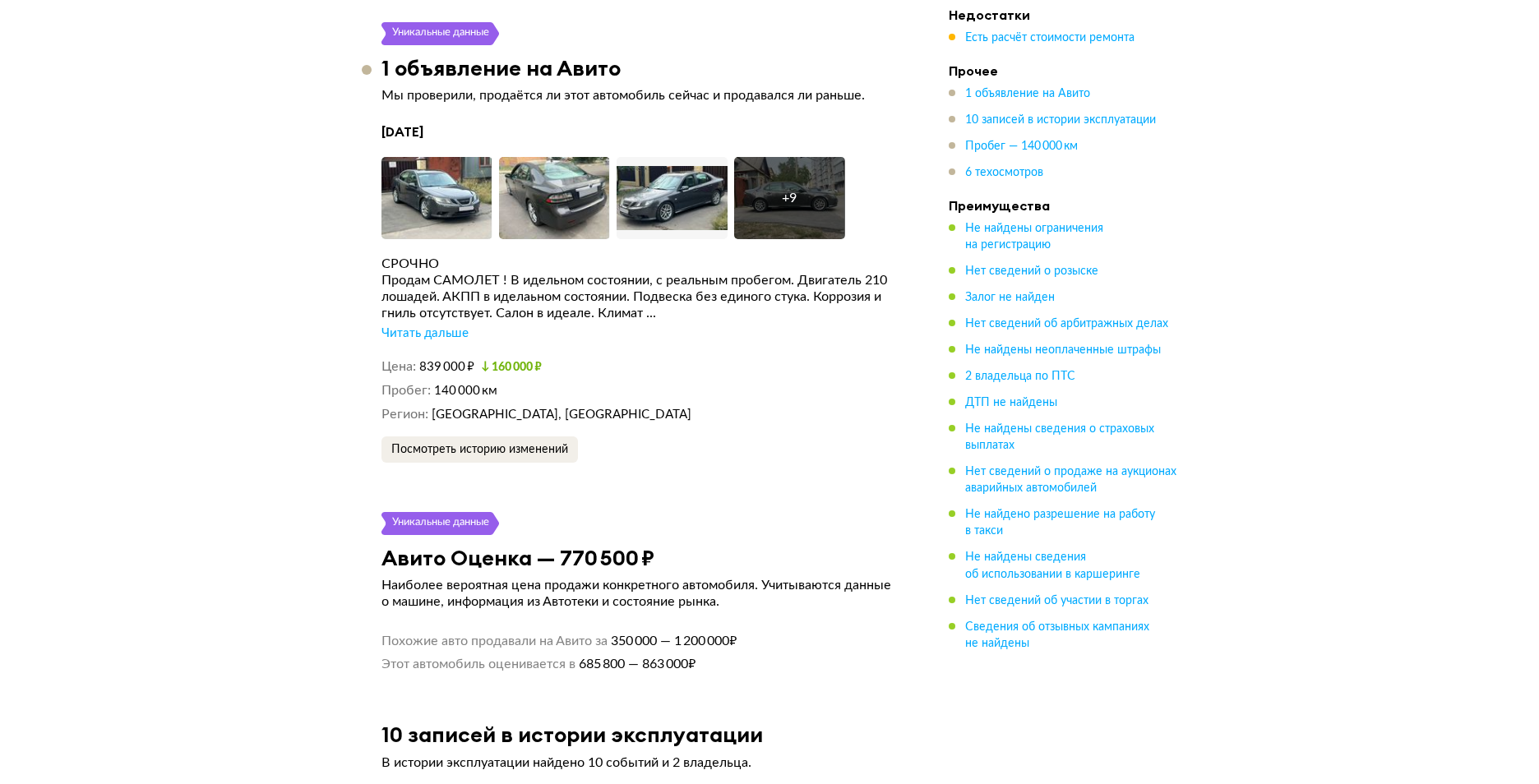 scroll, scrollTop: 2917, scrollLeft: 0, axis: vertical 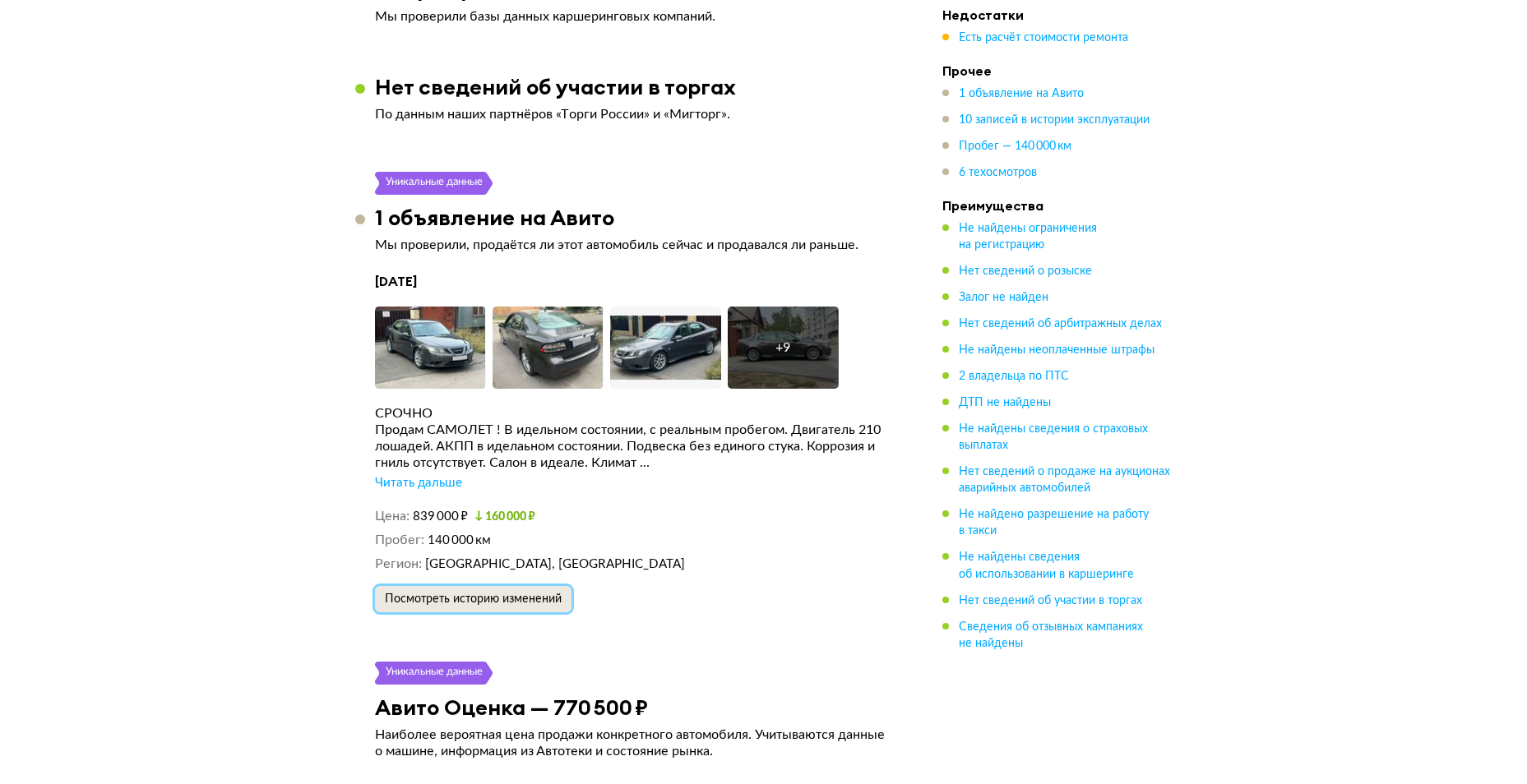 click on "Посмотреть историю изменений" at bounding box center (473, 599) 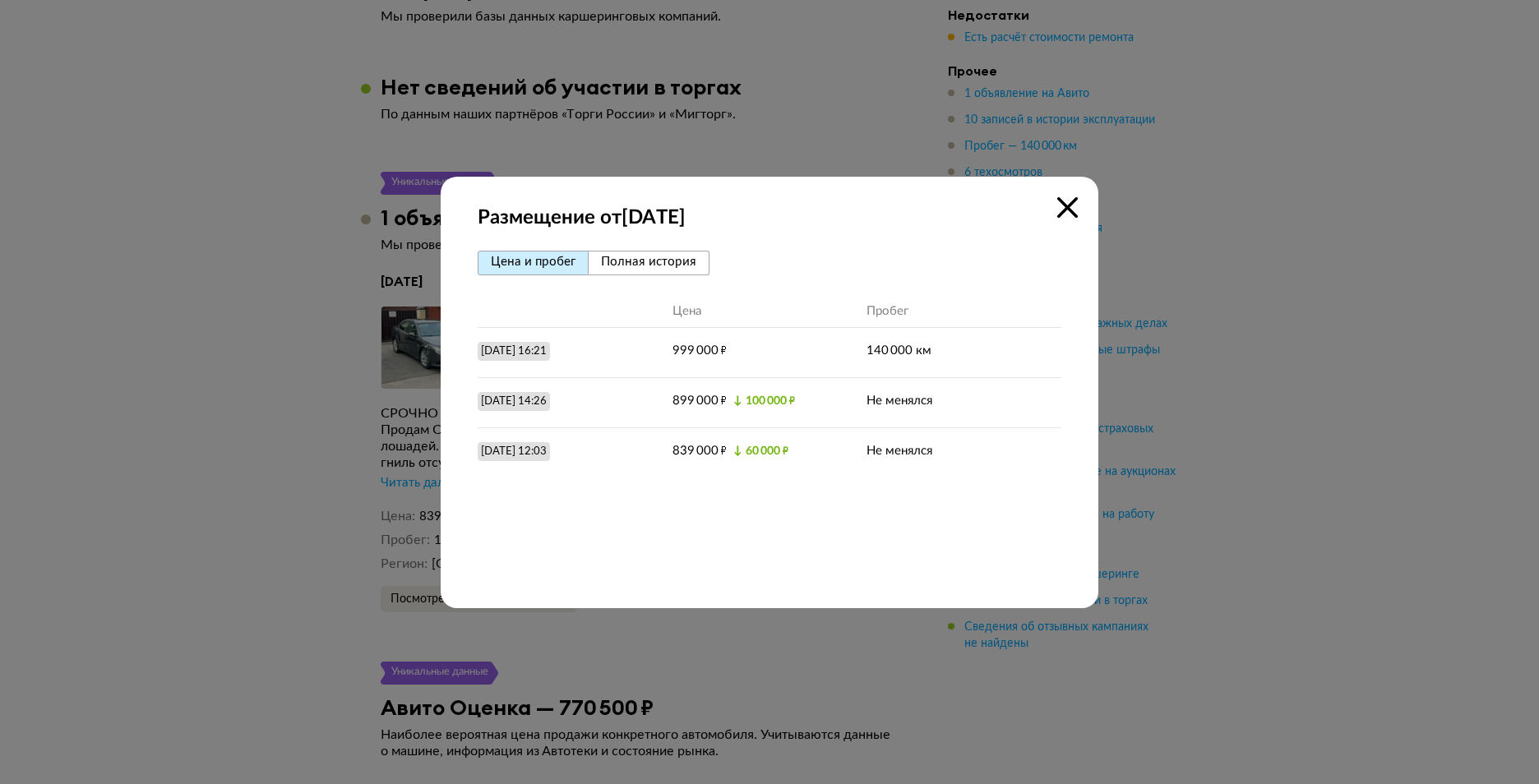 click on "Полная история" at bounding box center (649, 261) 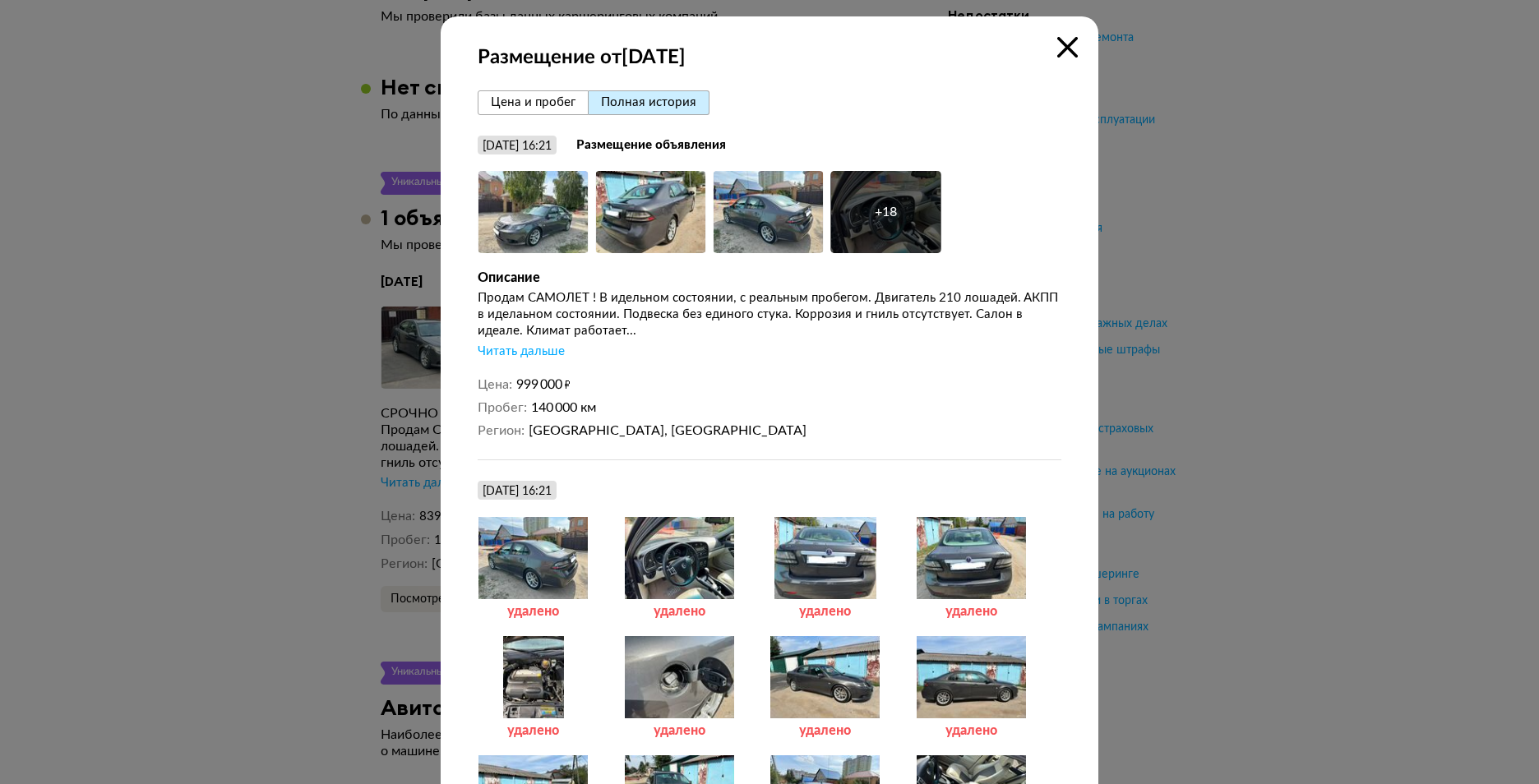 click on "Читать дальше" at bounding box center [521, 352] 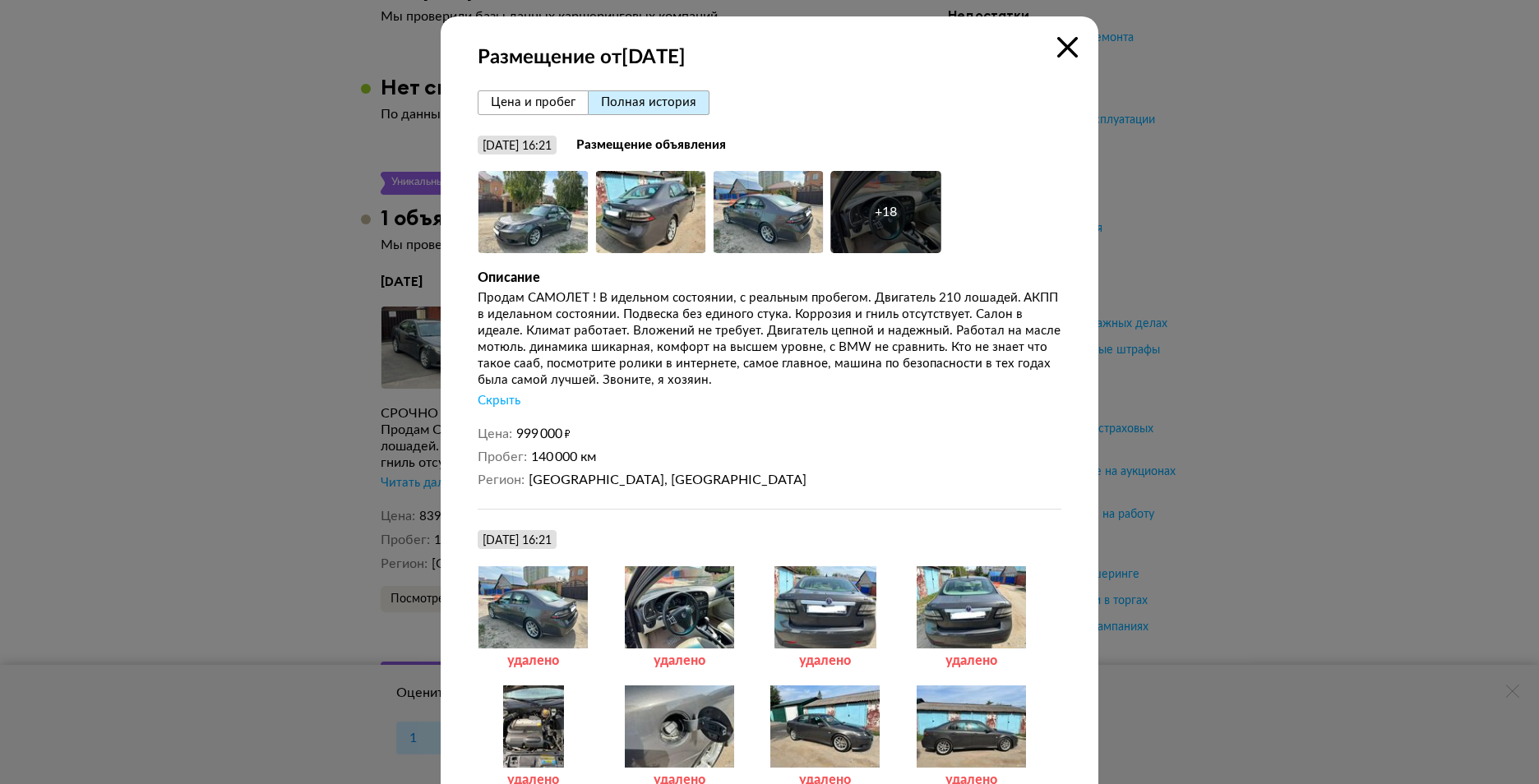 drag, startPoint x: 339, startPoint y: 5, endPoint x: 372, endPoint y: 11, distance: 33.54102 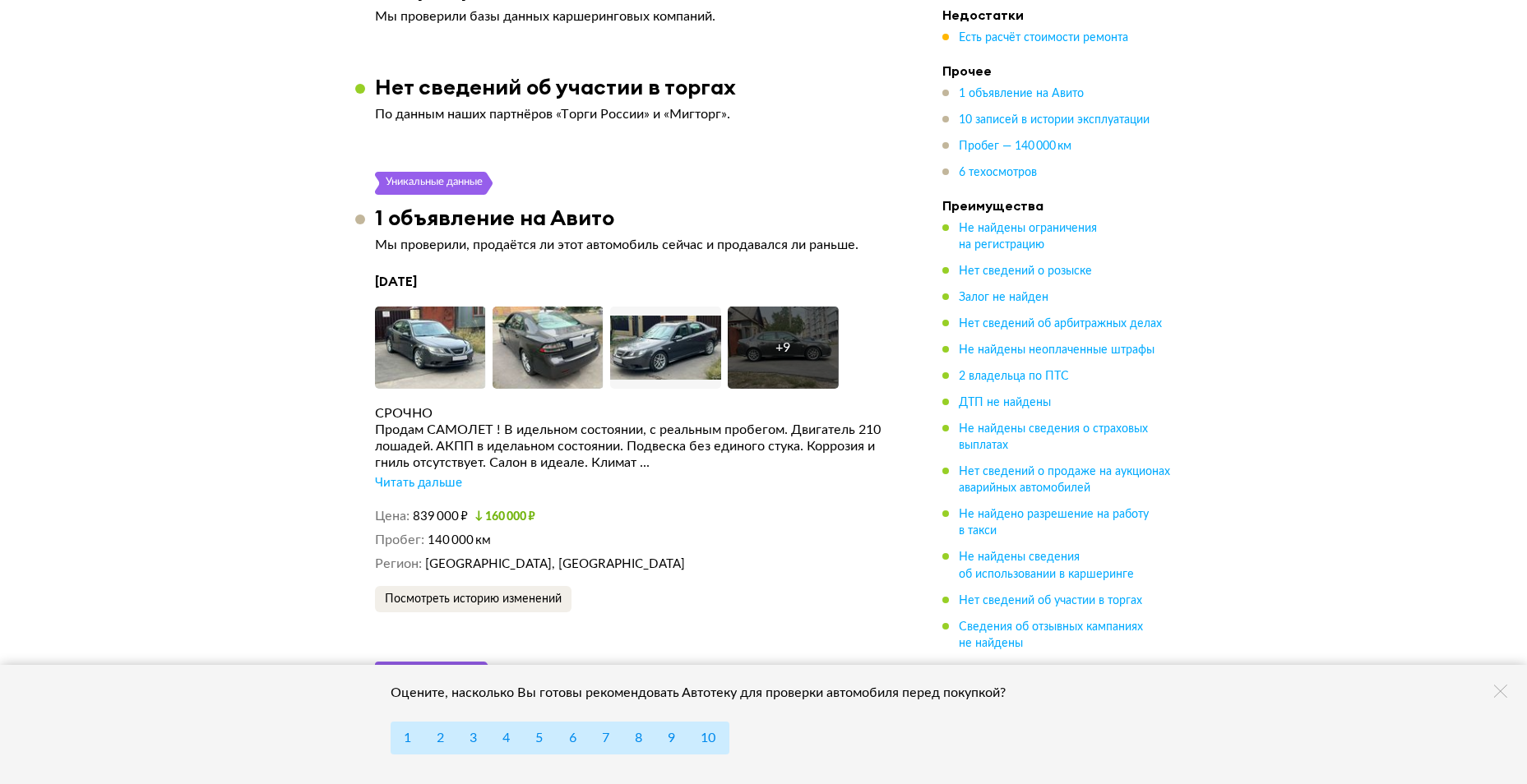 click on "Читать дальше" at bounding box center [419, 483] 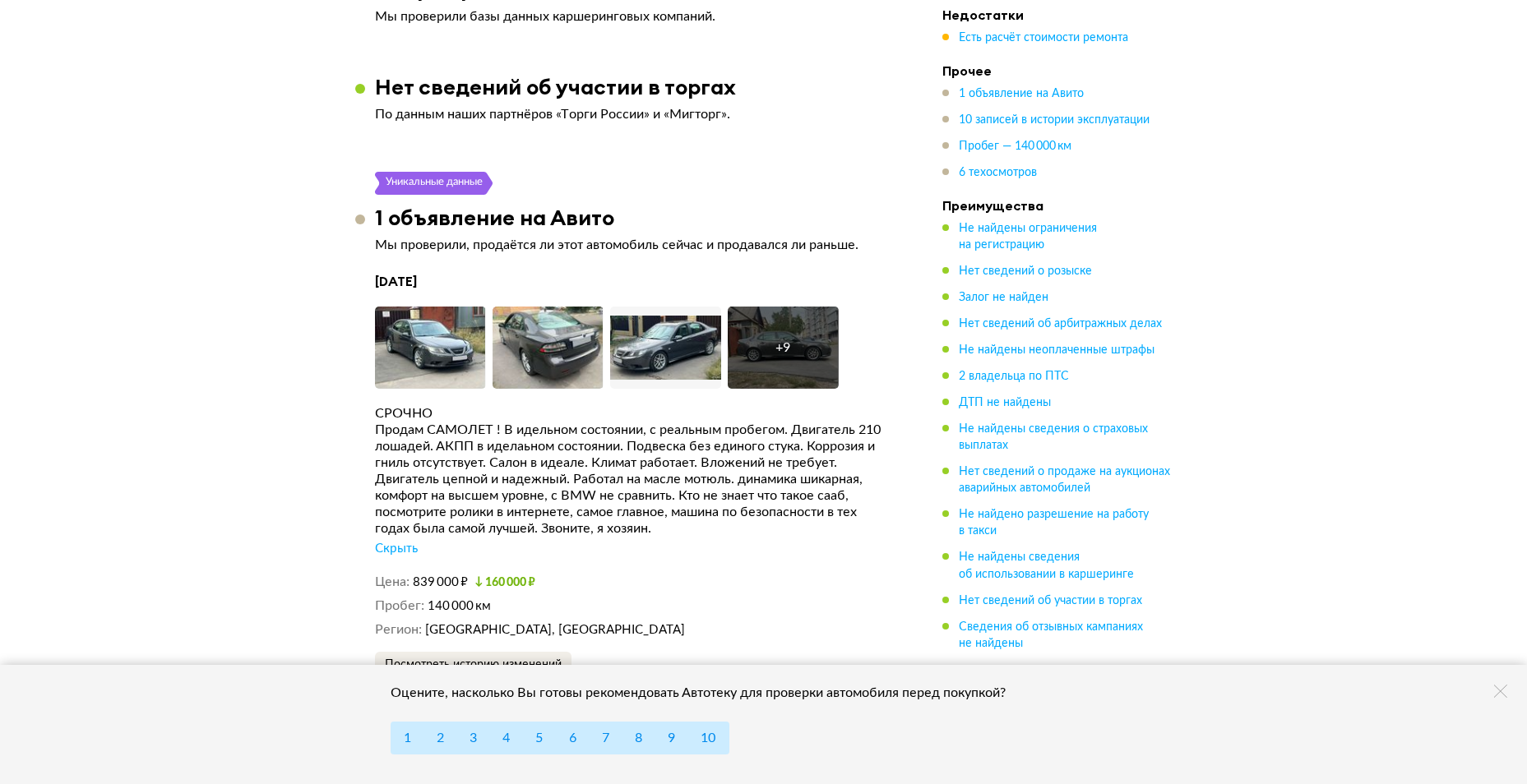 click on "+ 9" at bounding box center (783, 348) 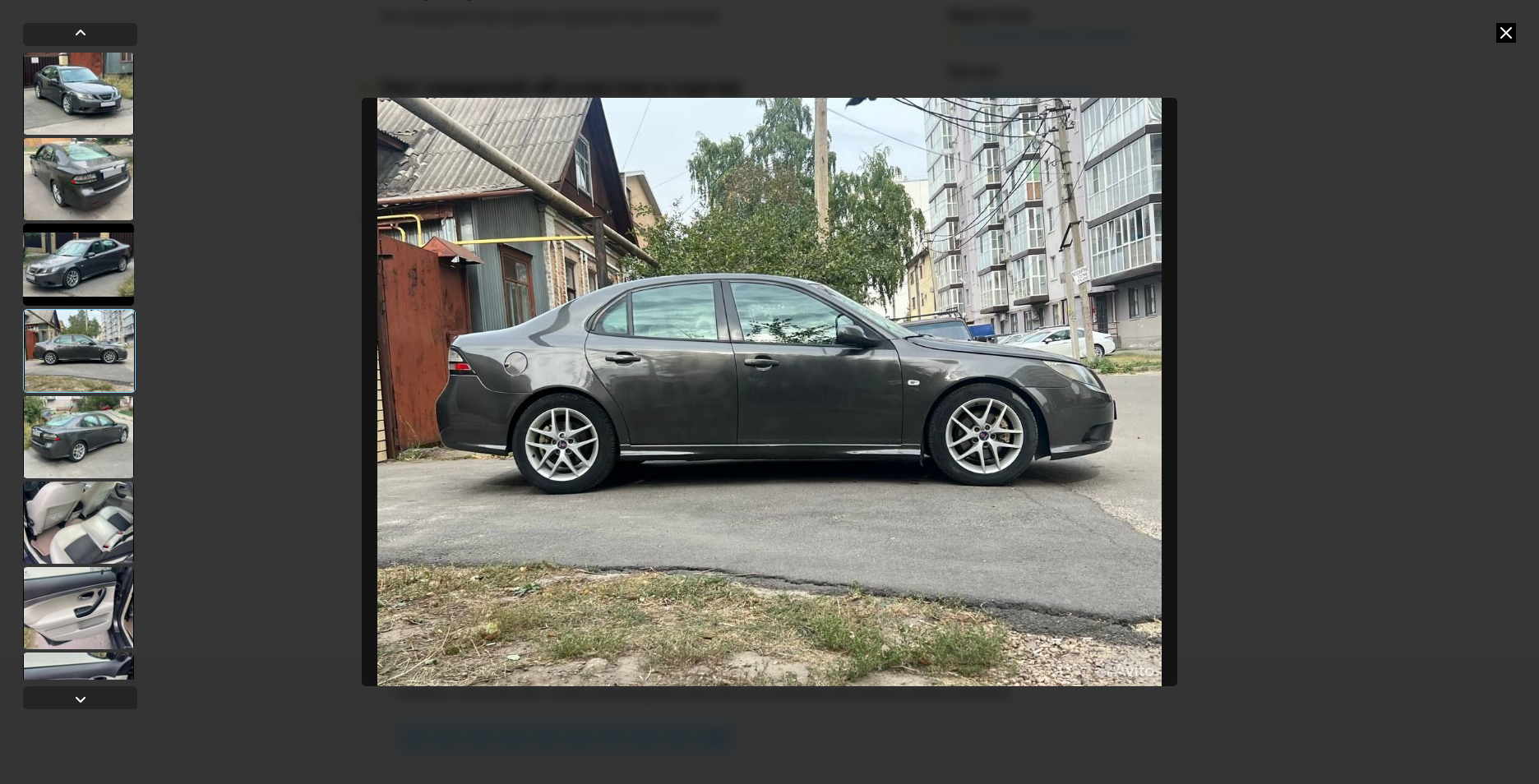 click at bounding box center (1506, 33) 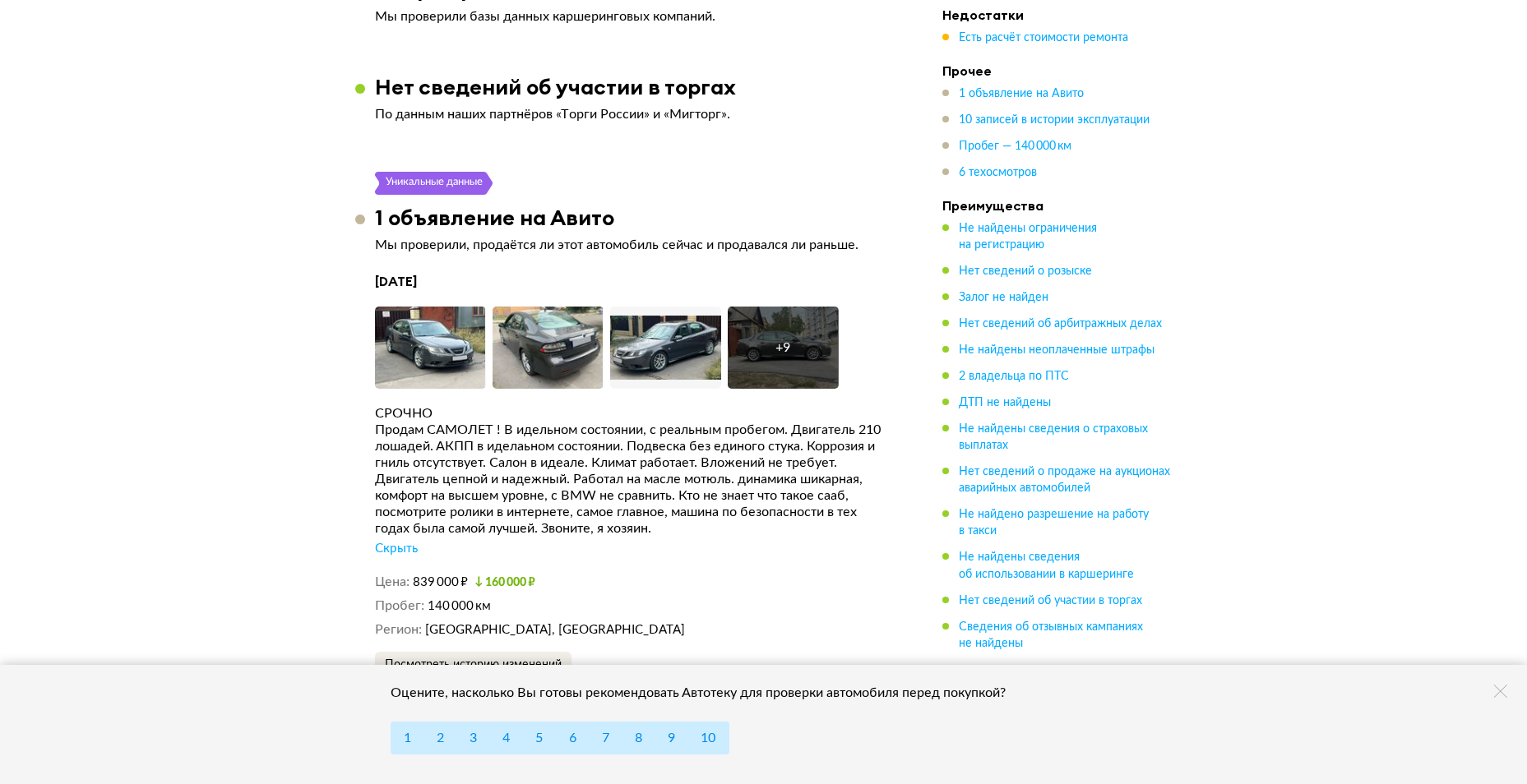 click on "Новое Юридическая чистота Судя по нашим данным, это юридически чистый автомобиль: вы сможете поставить его на учёт в ГИБДД и ездить на нём. Не найдены ограничения на регистрацию Мы проверили базы данных судебных приставов. Нет сведений о розыске Мы проверили официальные базы данных. Залог не найден Автомобиль на учёте Мы проверили официальные базы данных. Не найдены сведения о лизинге Мы проверили базы данных «Федресурс» и страховых компаний. Нет сведений об арбитражных делах Данные предоставлены реестром арбитражных дел. Посмотреть Москва + 9 :" at bounding box center (634, 1012) 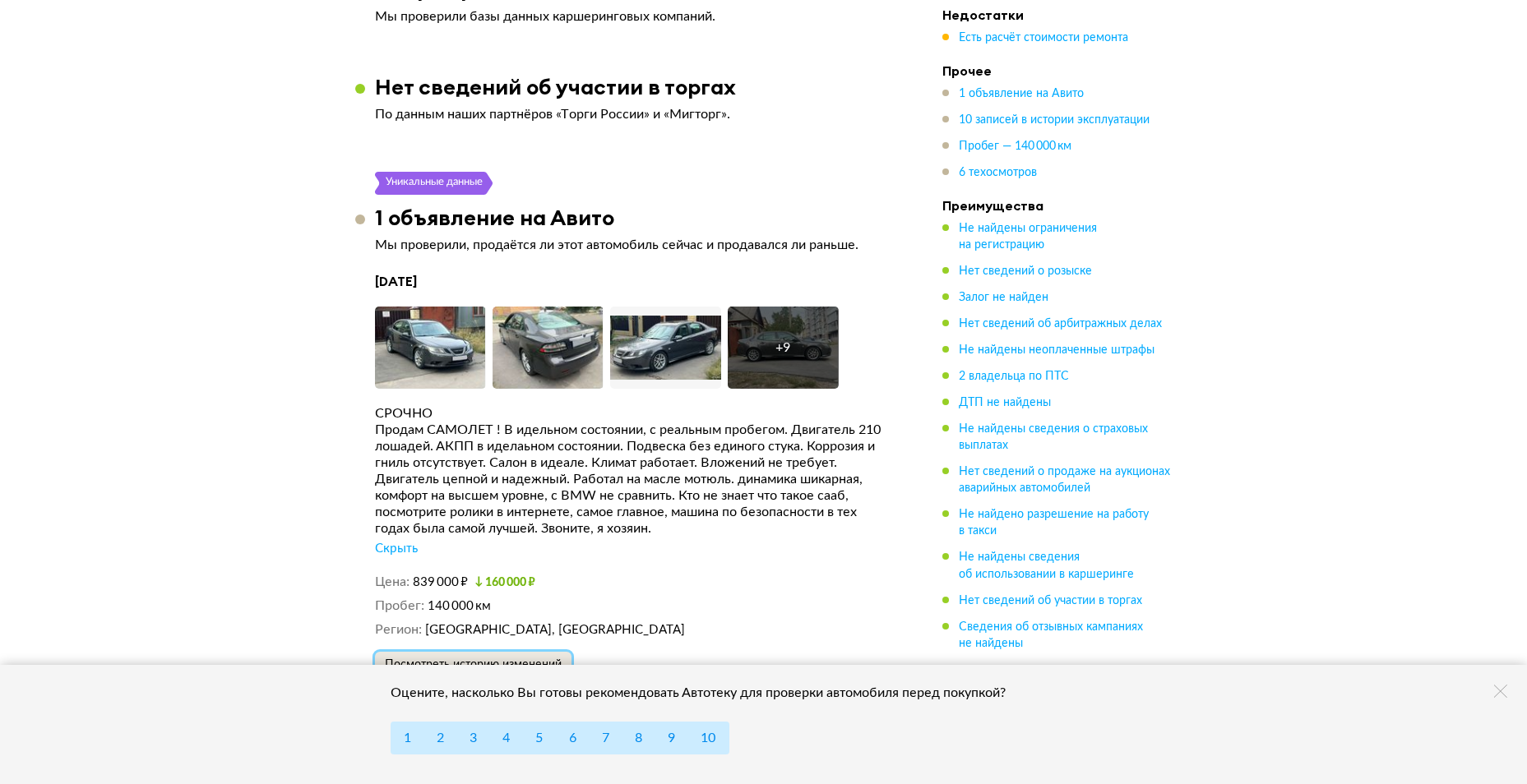 click on "Посмотреть историю изменений" at bounding box center [473, 665] 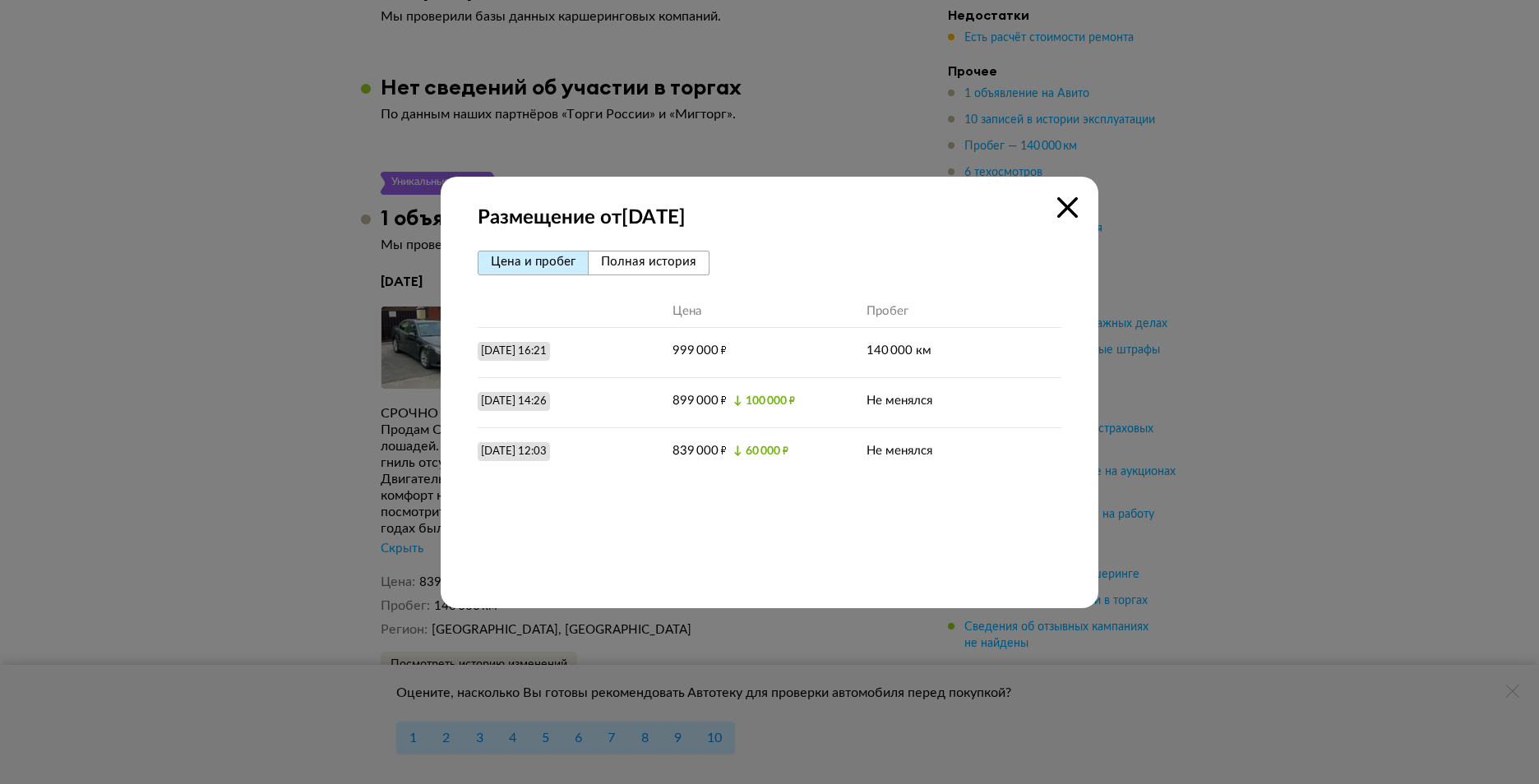 click on "Полная история" at bounding box center [649, 261] 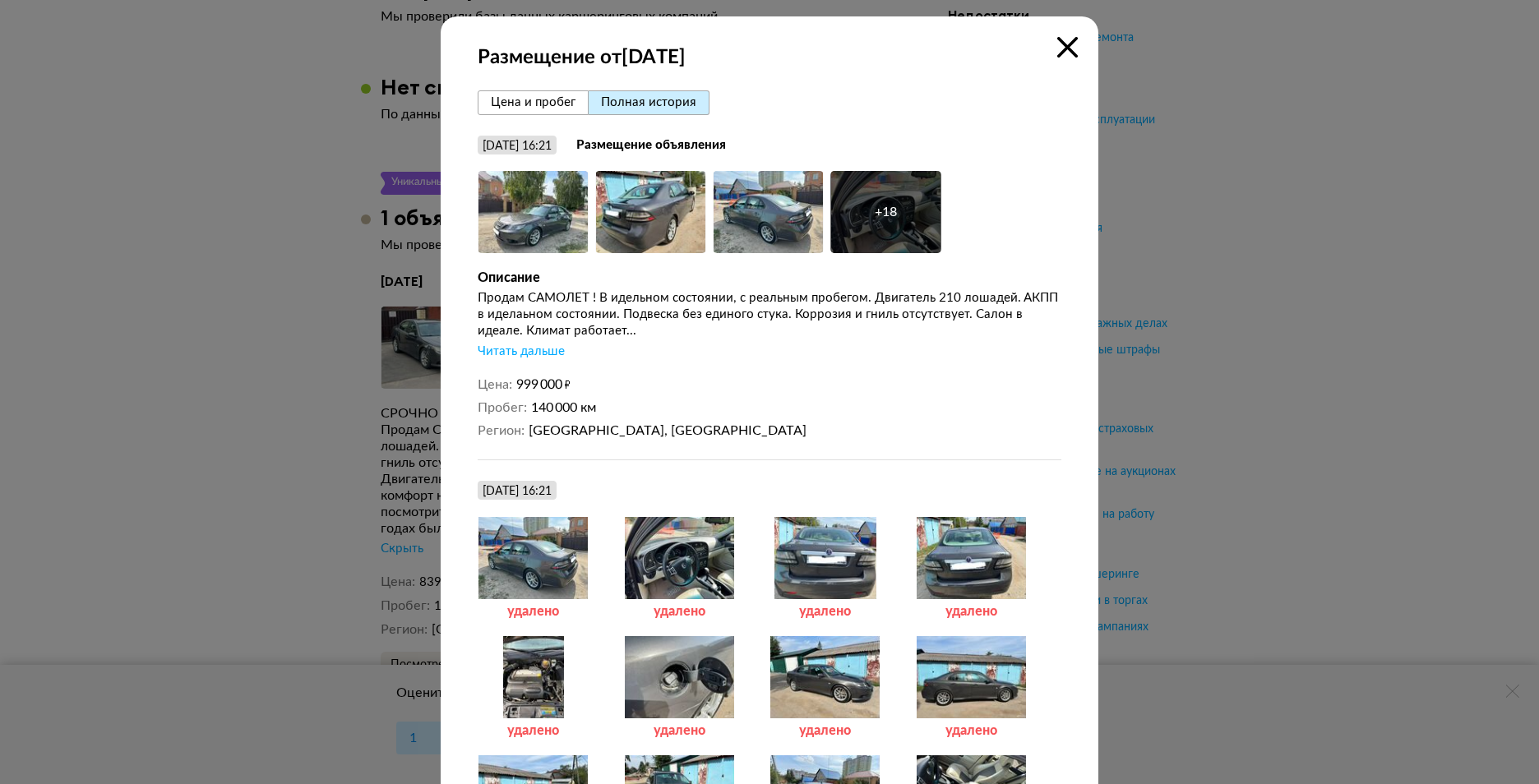 type 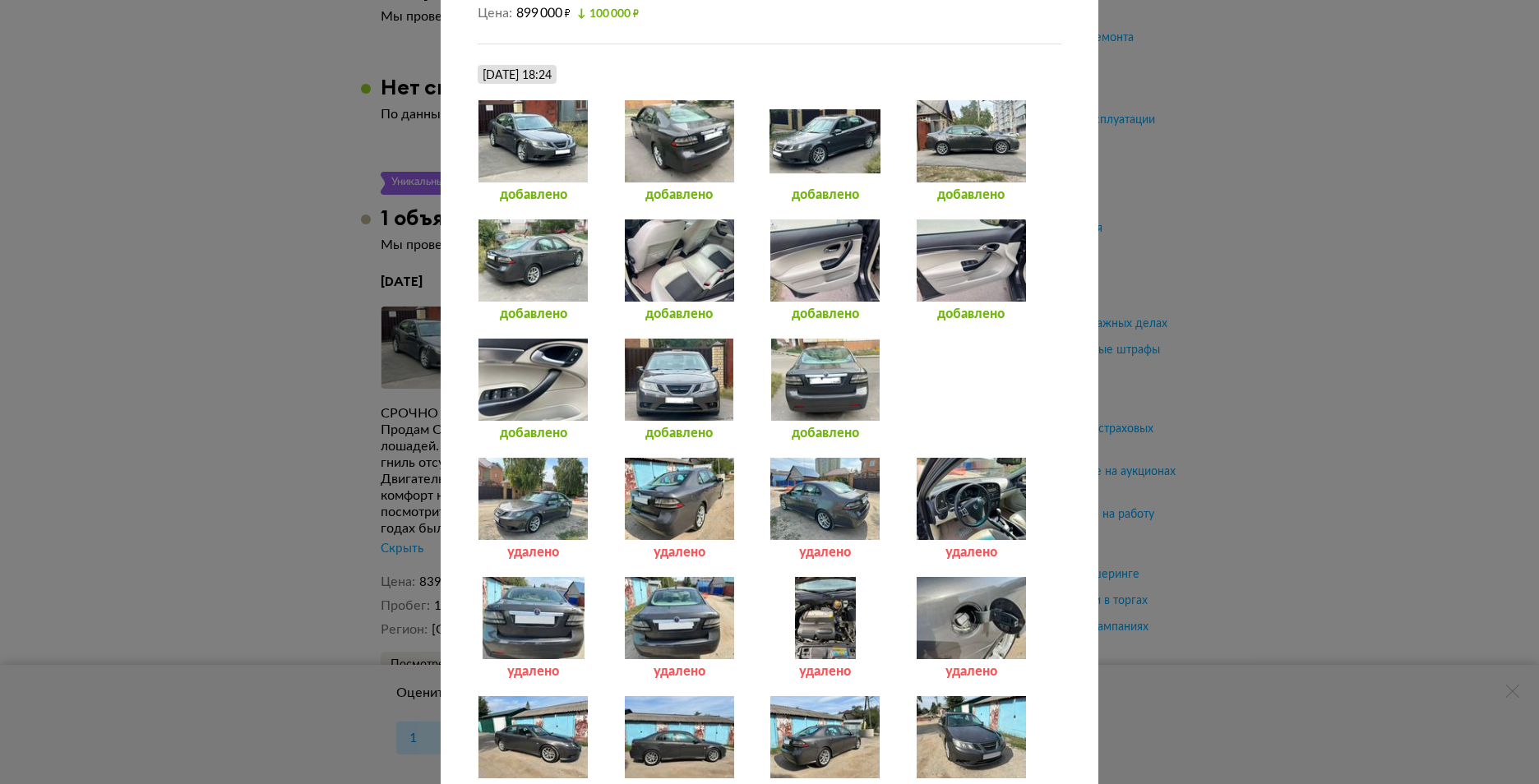 scroll, scrollTop: 1972, scrollLeft: 0, axis: vertical 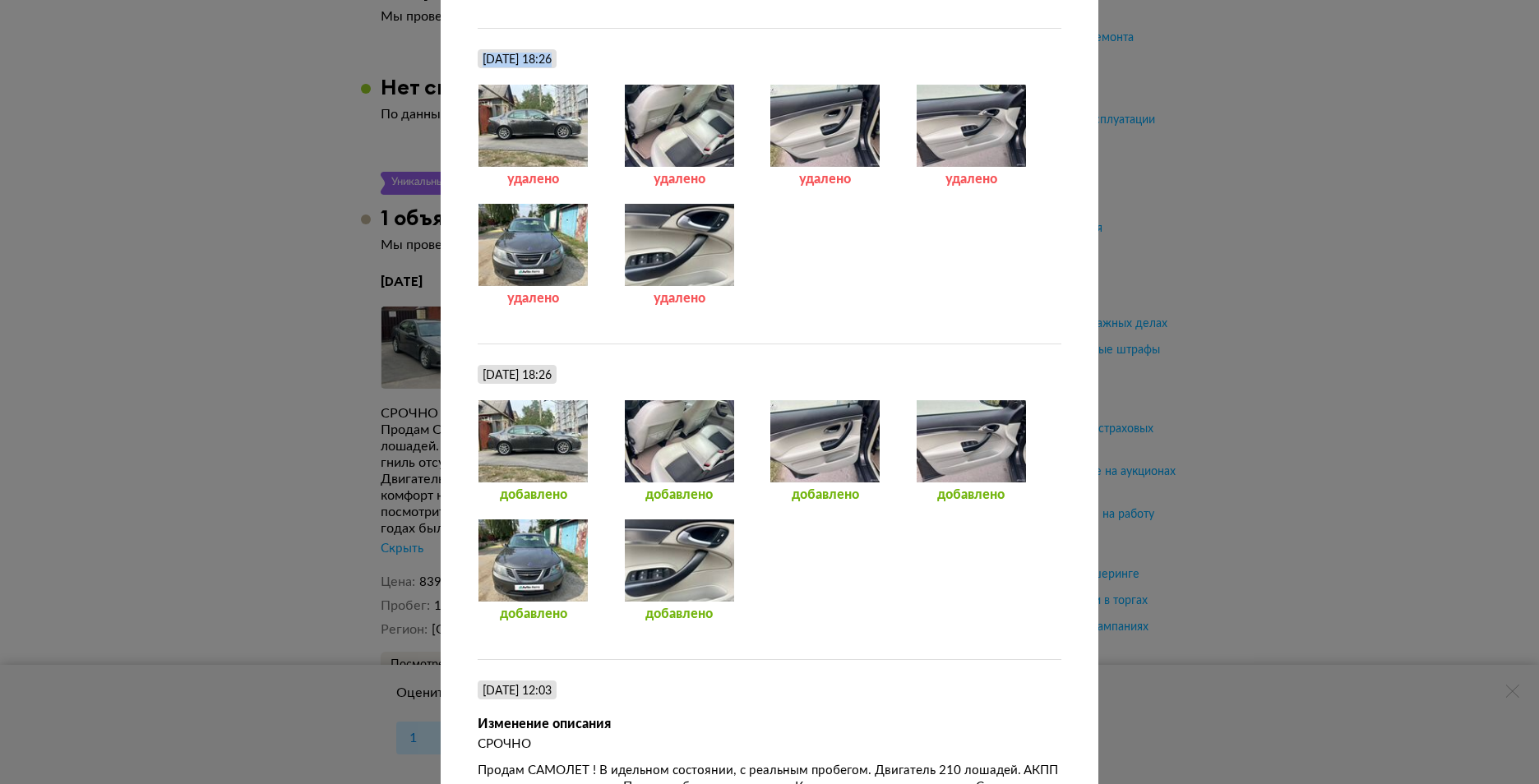 drag, startPoint x: 344, startPoint y: 1, endPoint x: 505, endPoint y: 147, distance: 217.34075 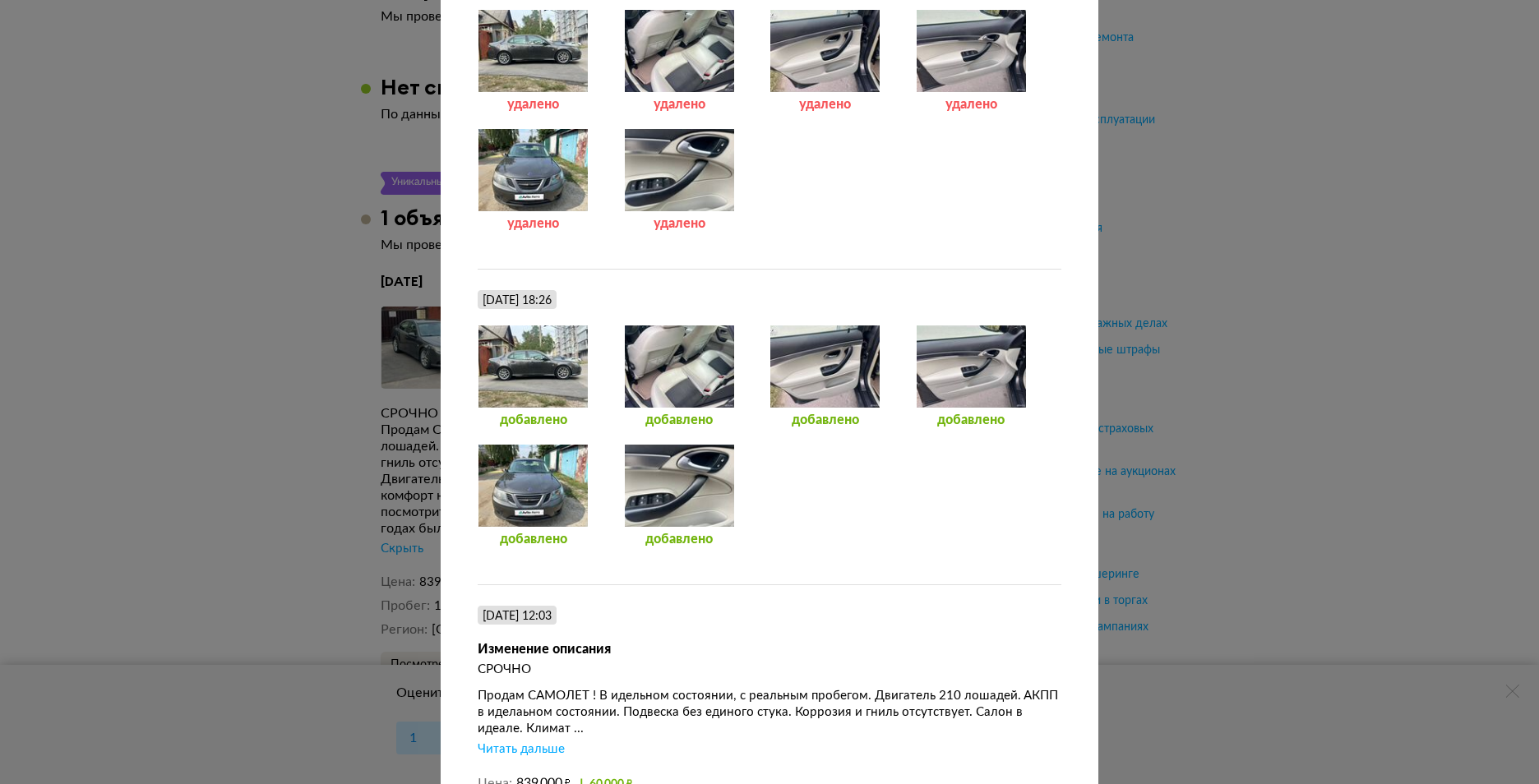 scroll, scrollTop: 3992, scrollLeft: 0, axis: vertical 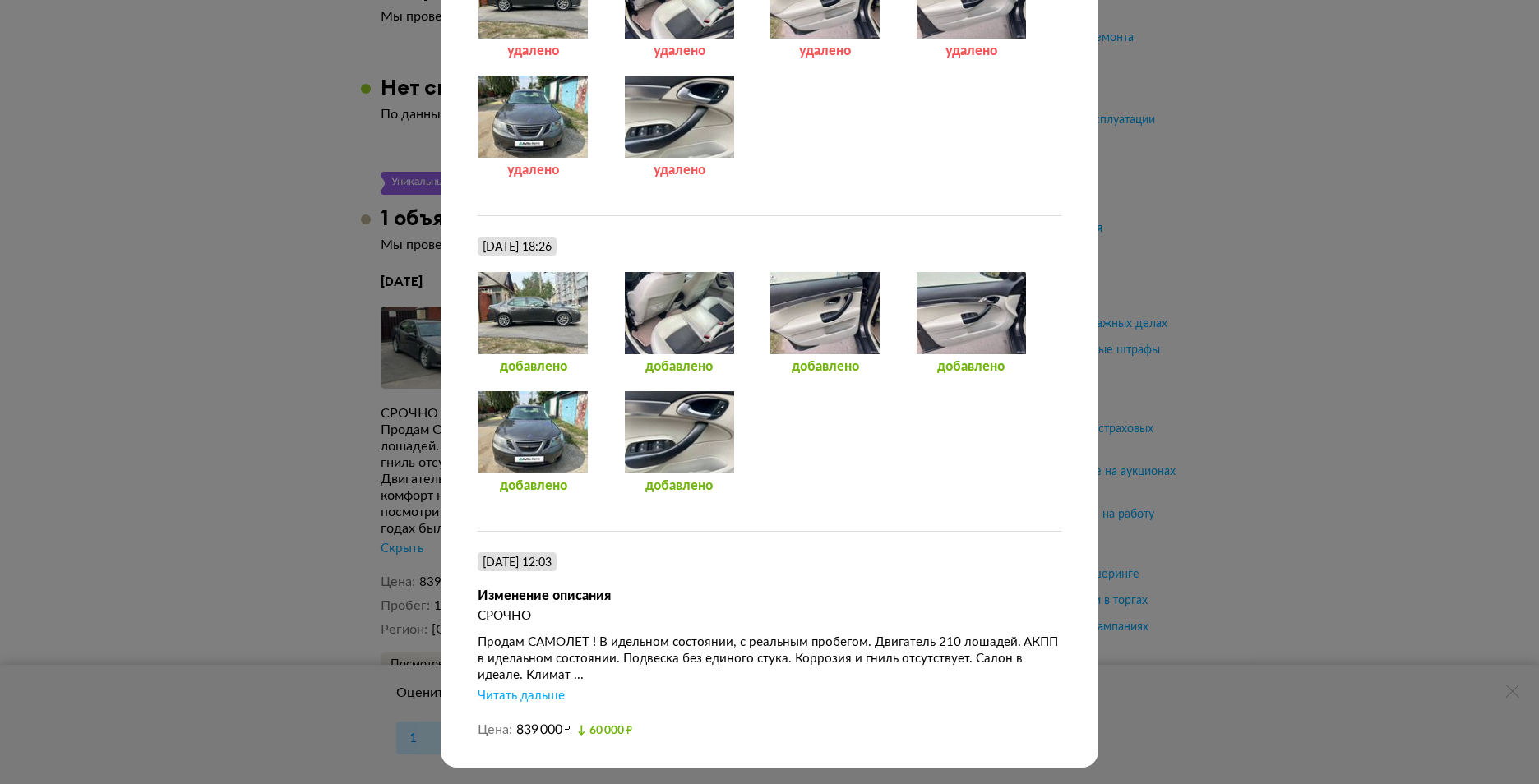 click on "Читать дальше" at bounding box center [521, 696] 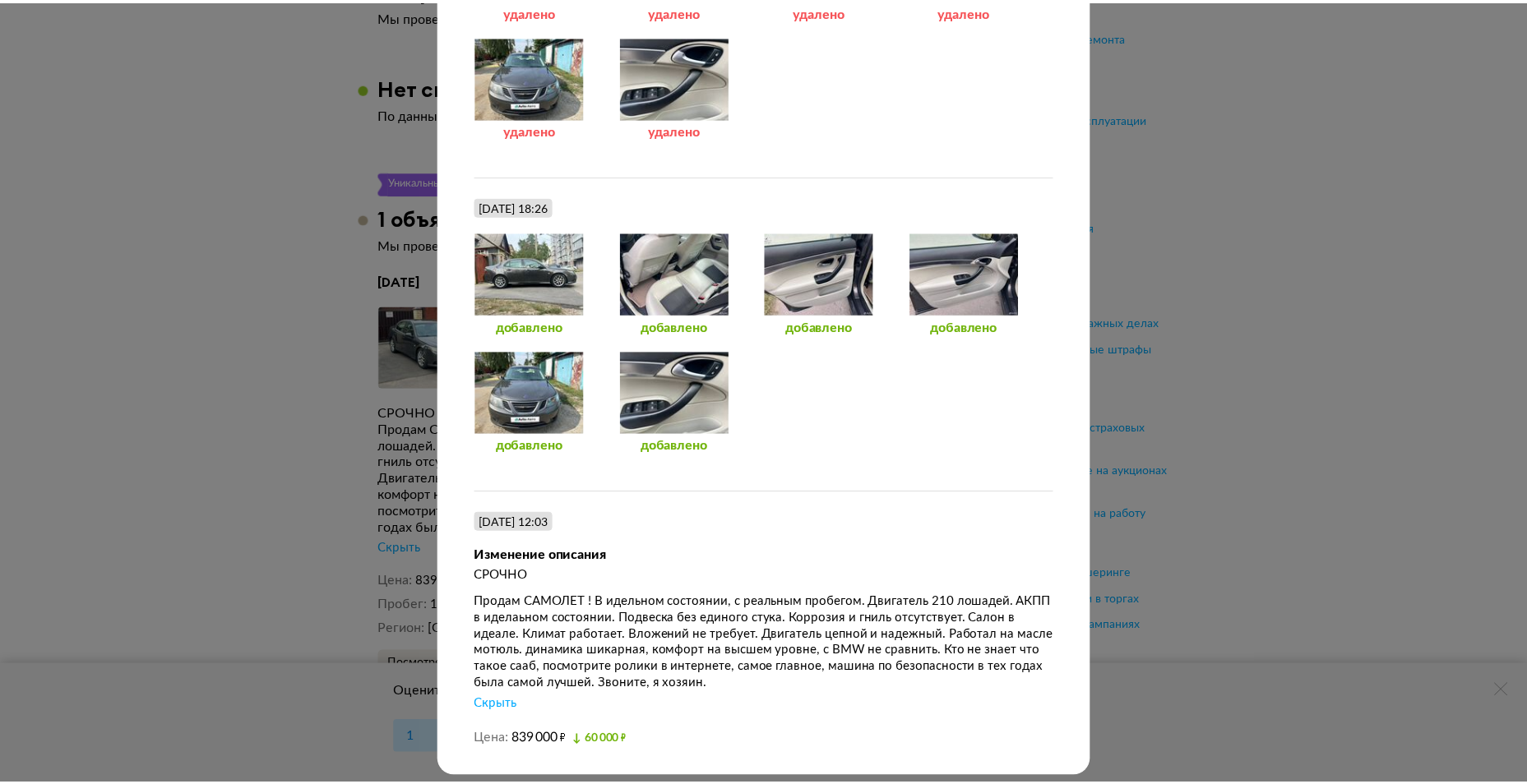 scroll, scrollTop: 4042, scrollLeft: 0, axis: vertical 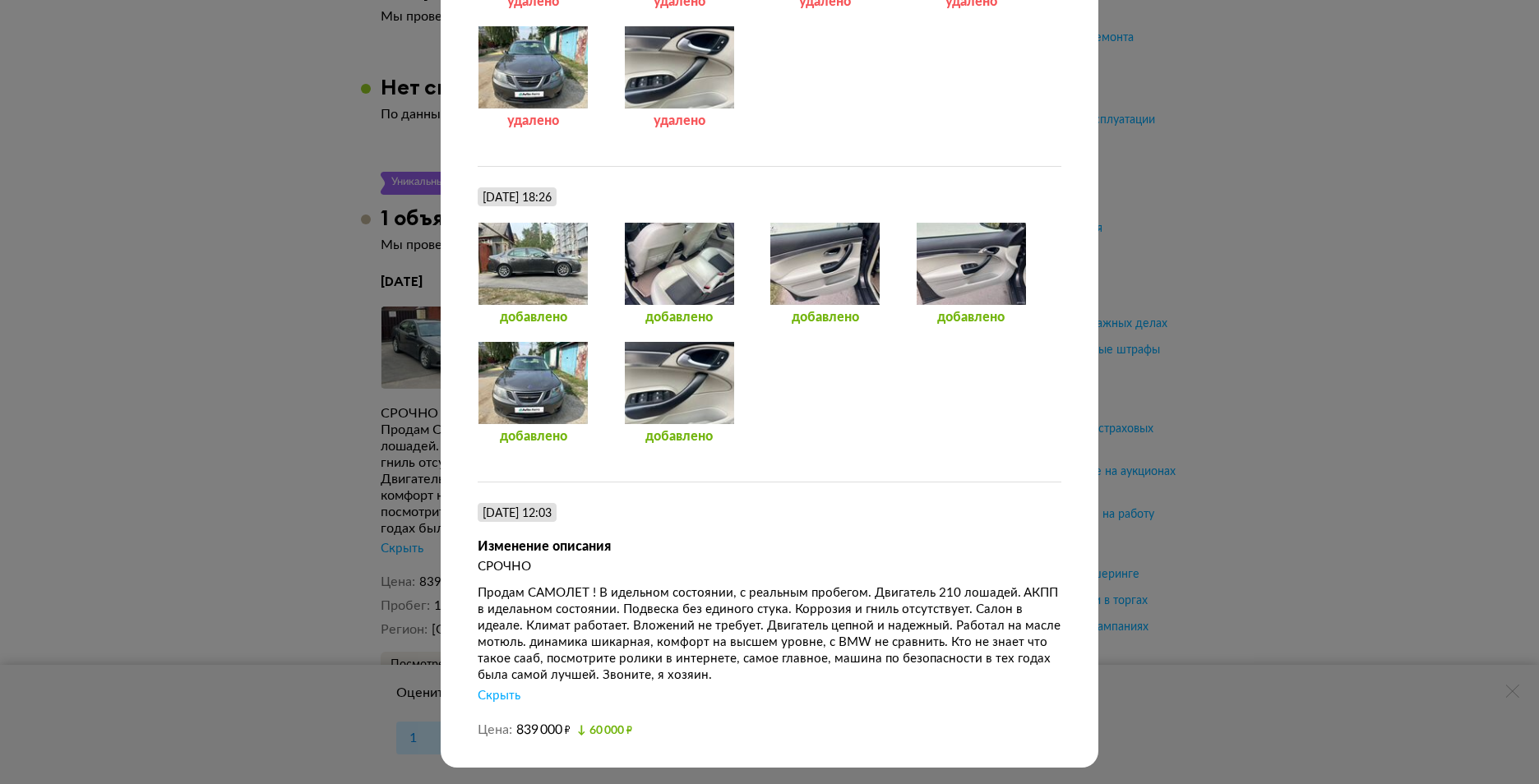 click at bounding box center (533, 264) 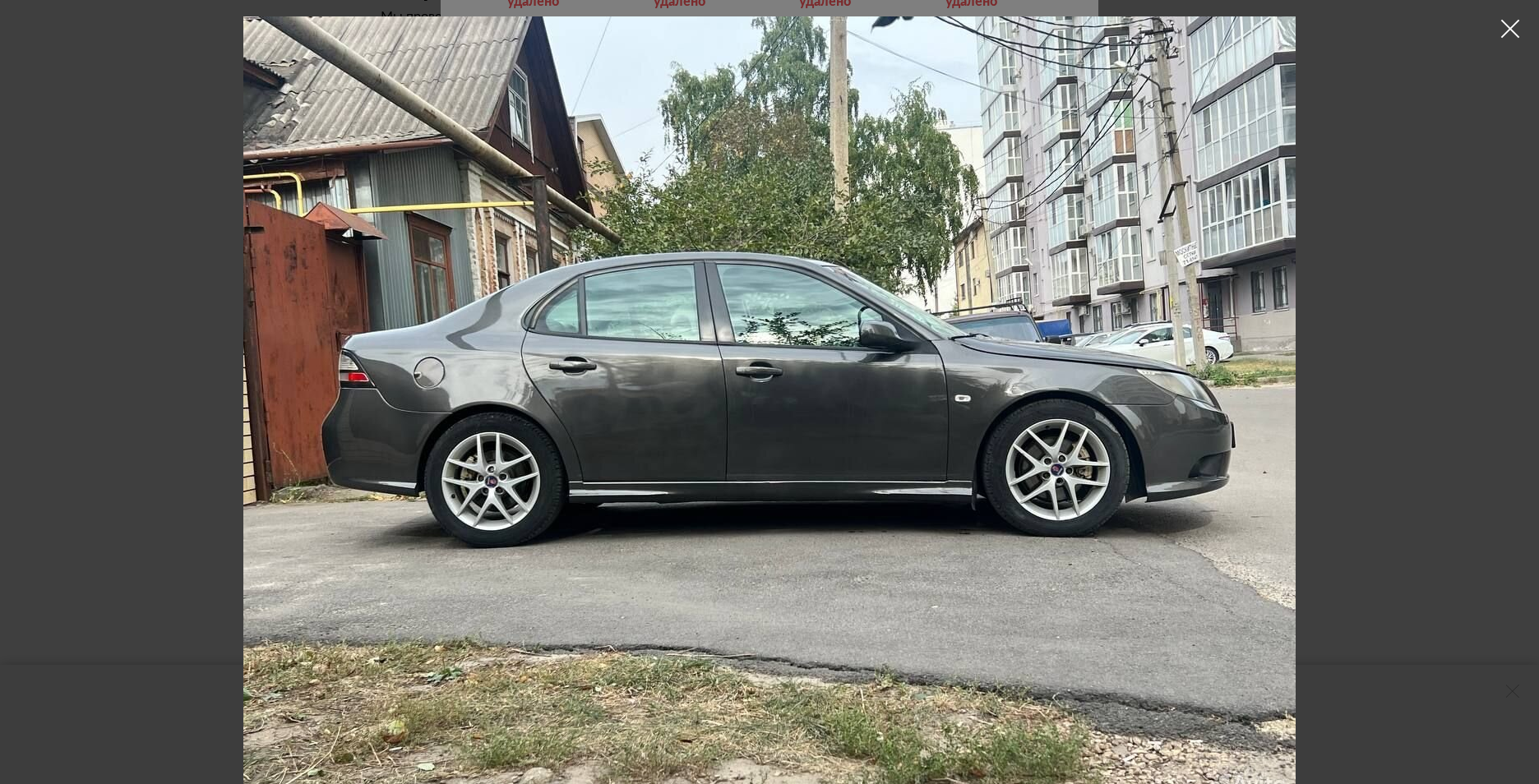 click at bounding box center (1510, 29) 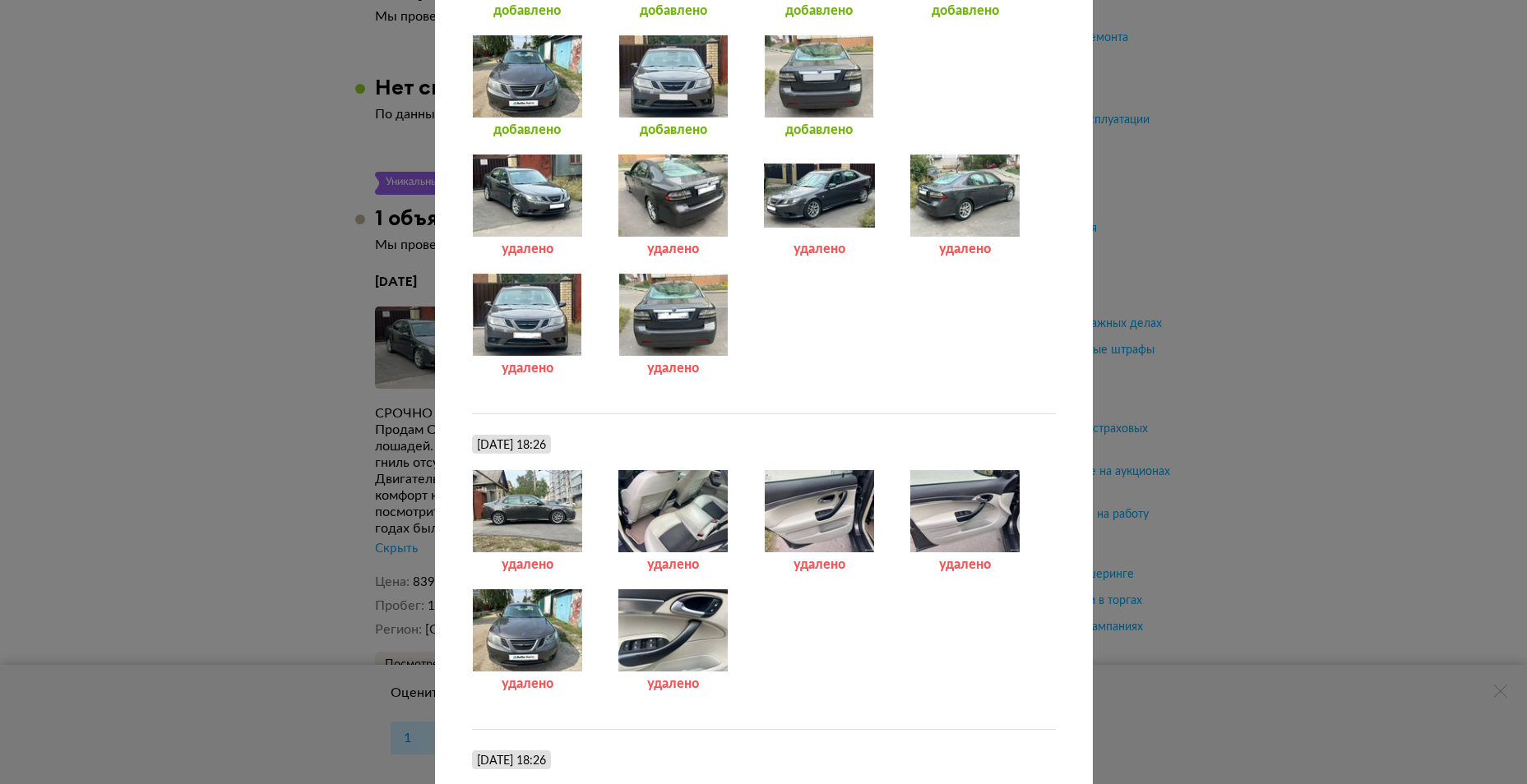 scroll, scrollTop: 3384, scrollLeft: 0, axis: vertical 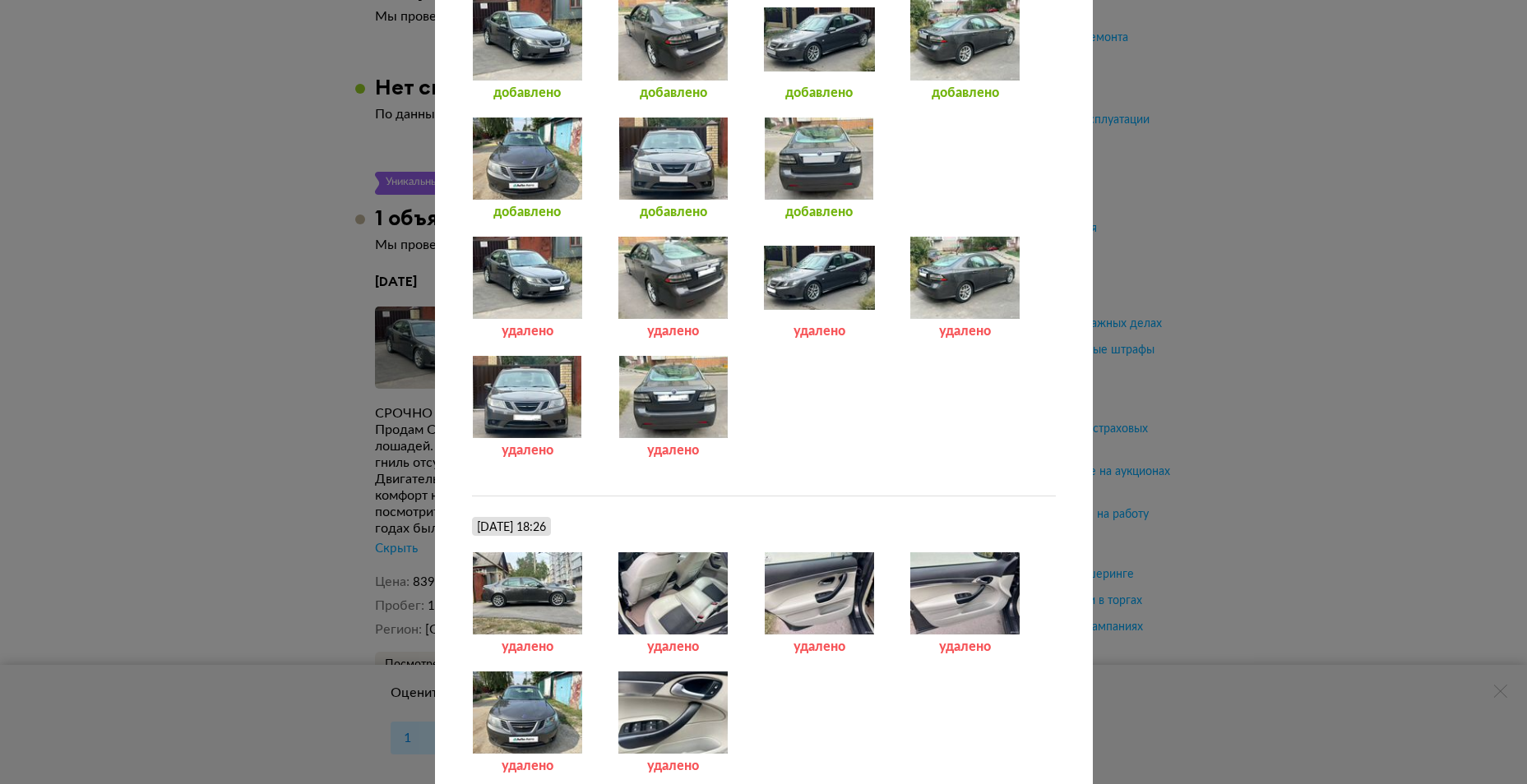click at bounding box center [673, 397] 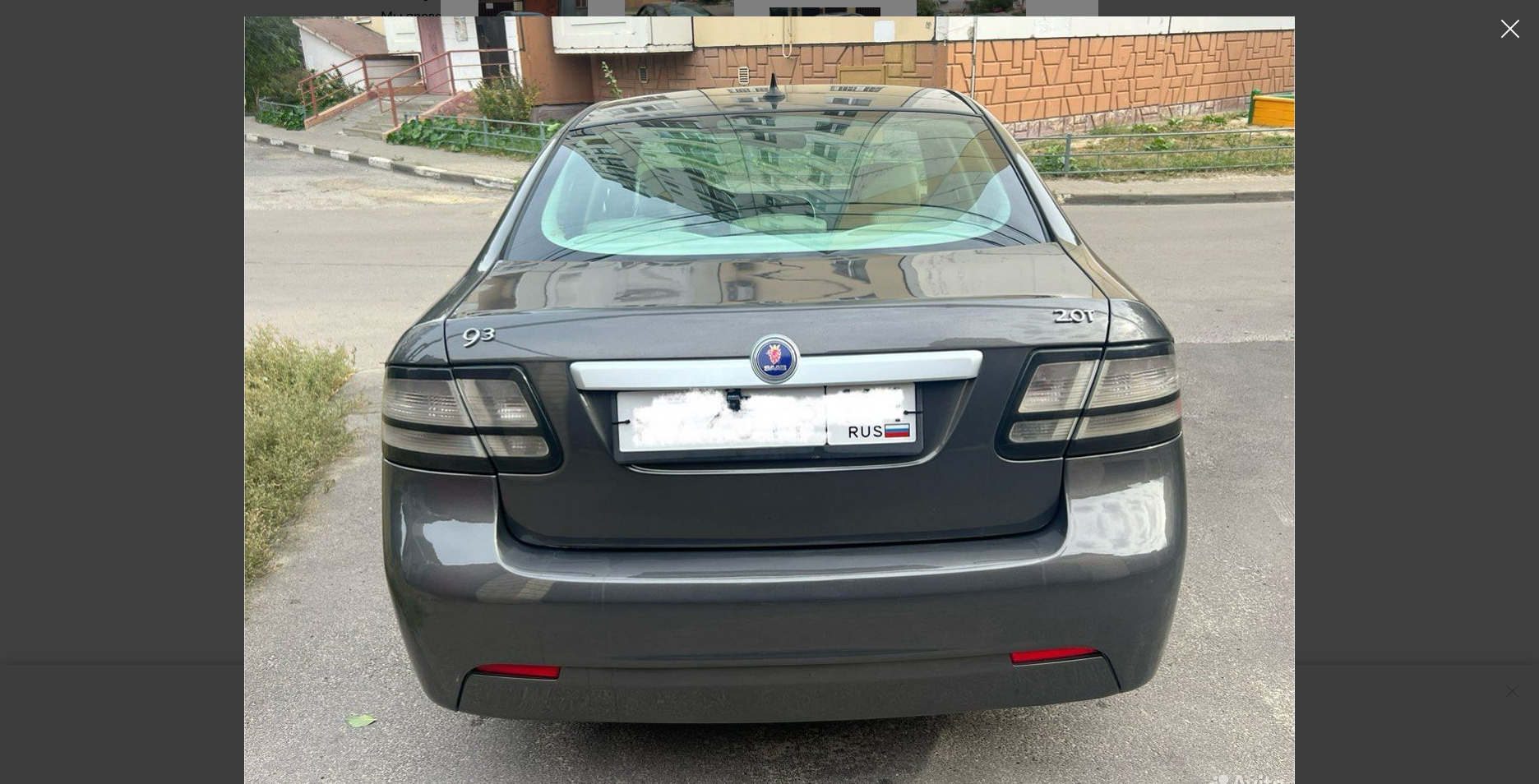 click at bounding box center (1510, 29) 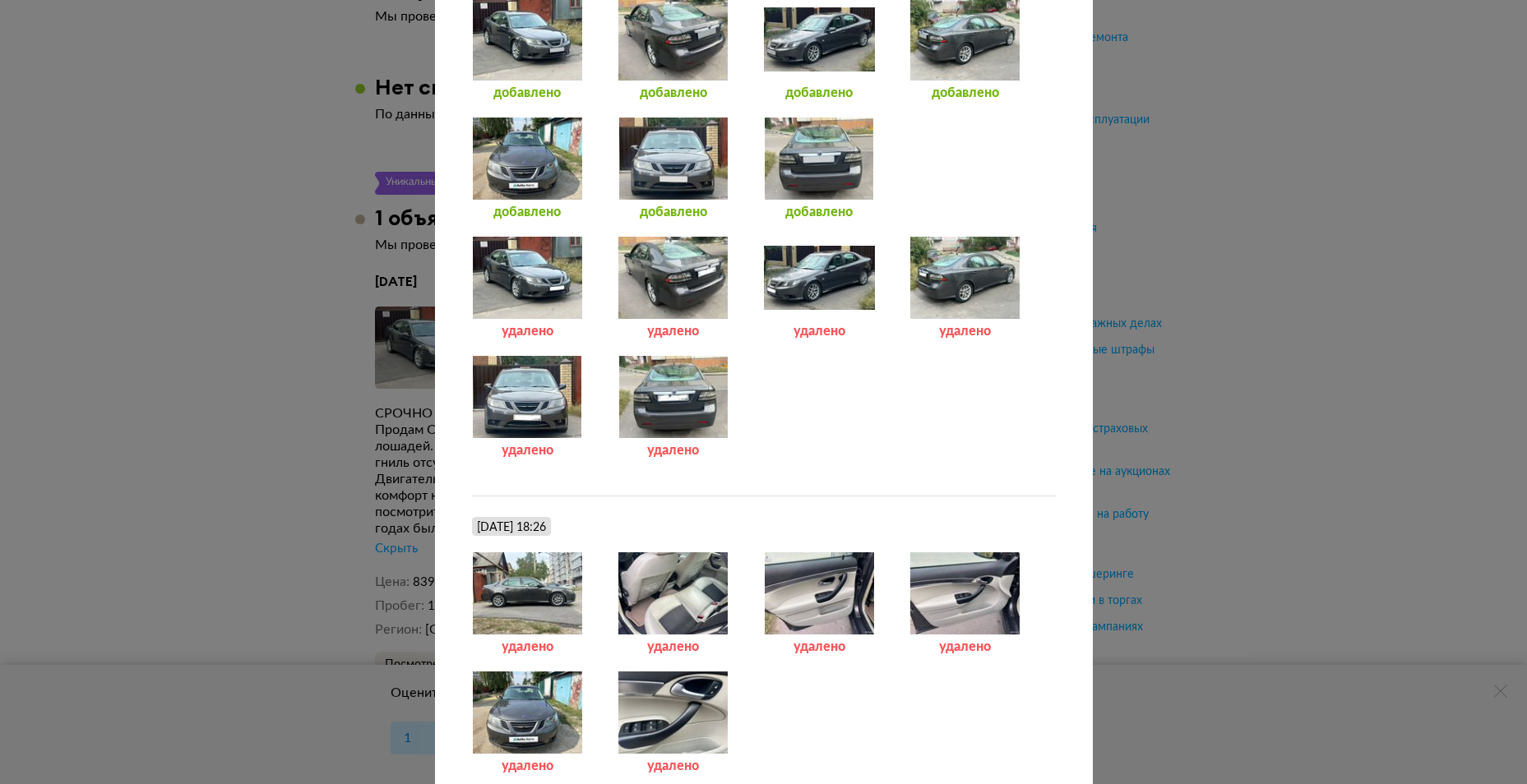 click at bounding box center (965, 278) 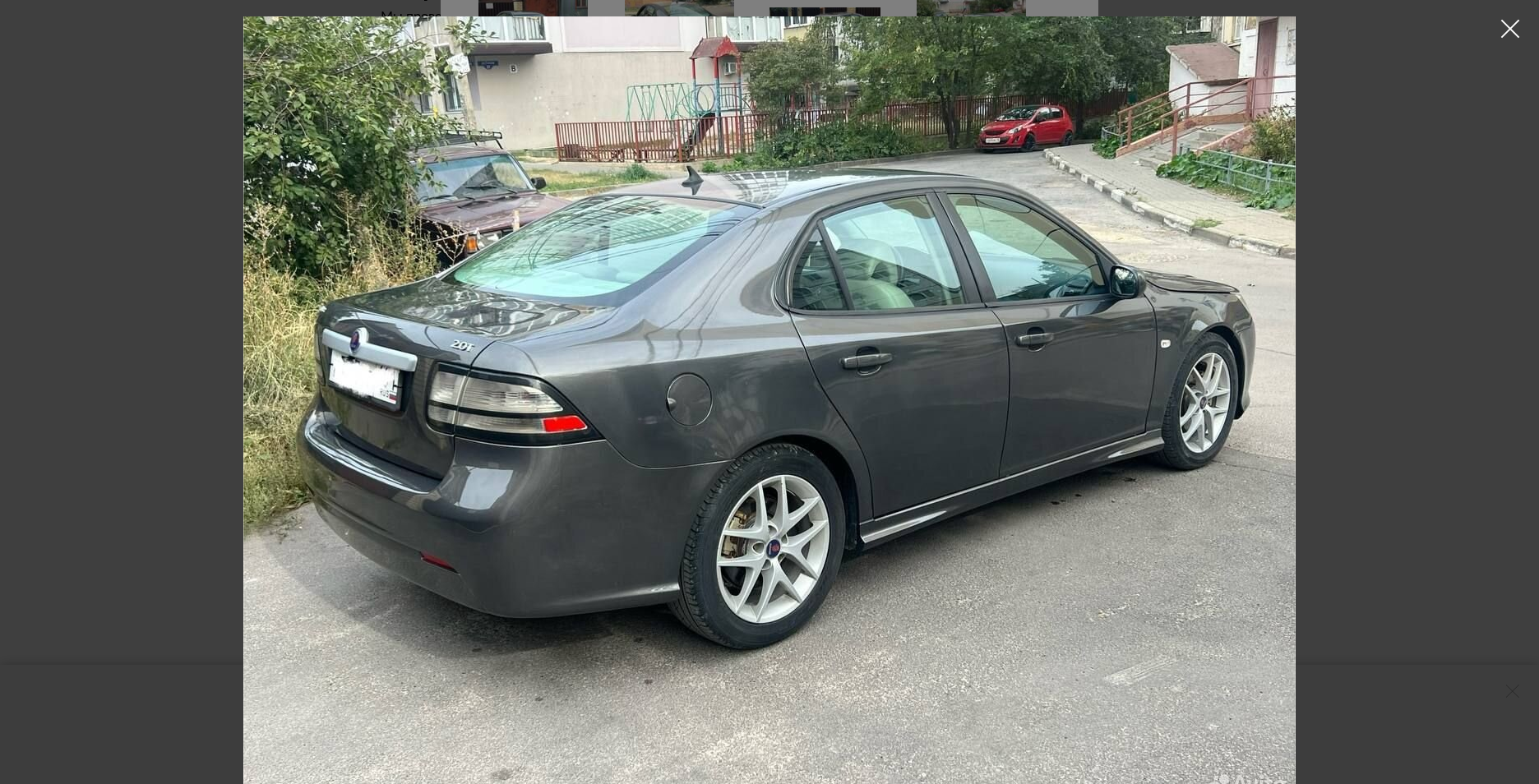 click at bounding box center [770, 411] 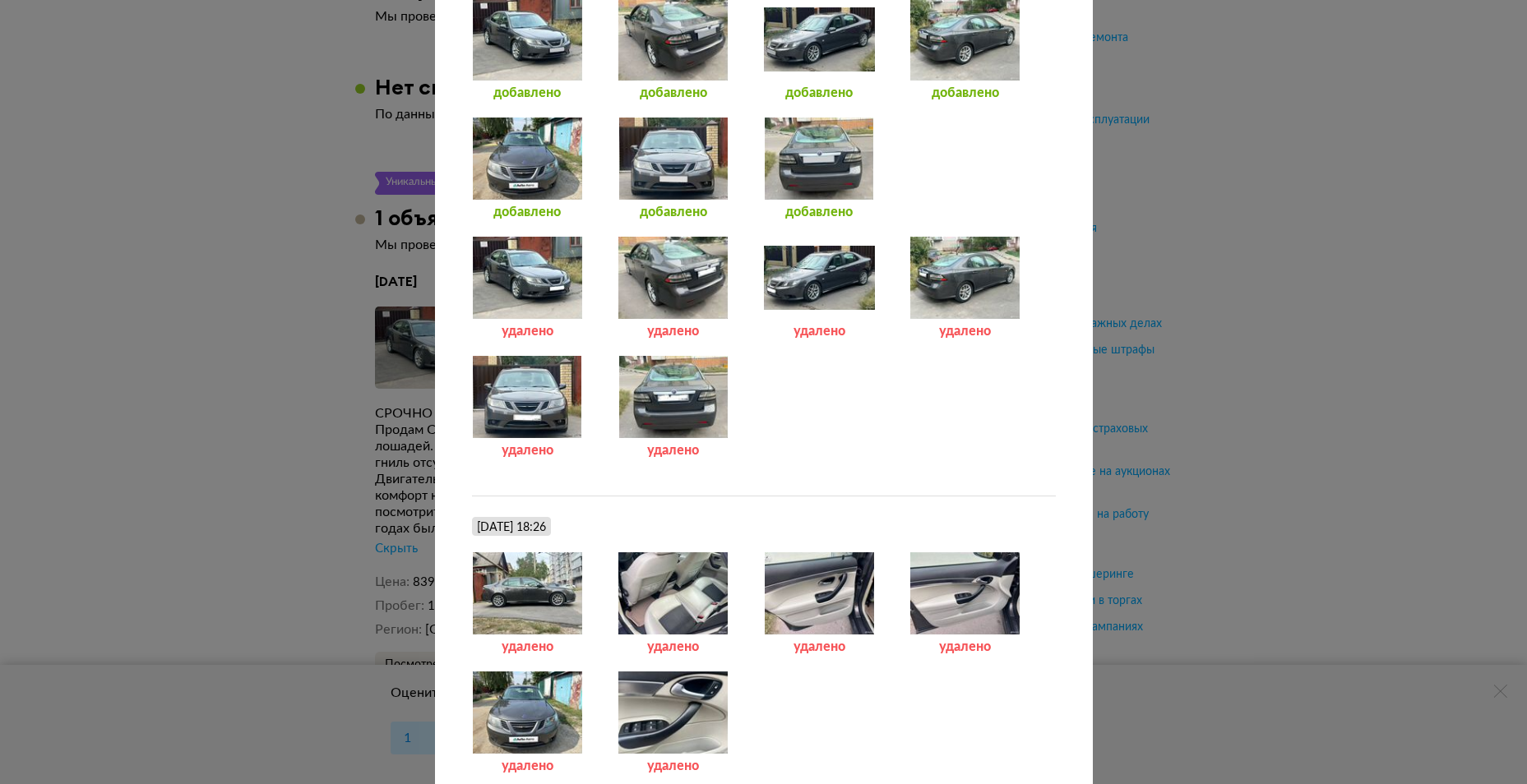 click at bounding box center [527, 397] 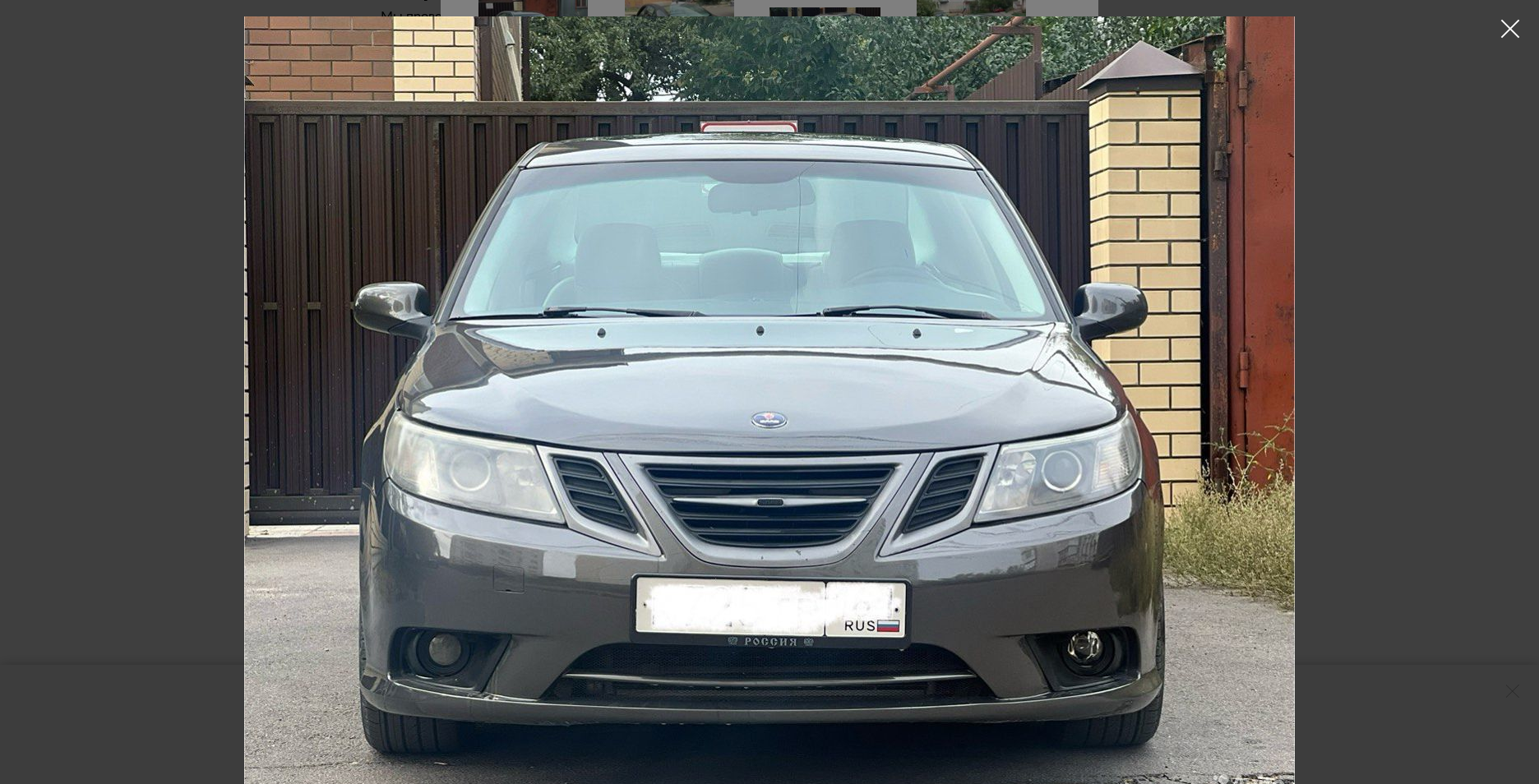 click at bounding box center [1510, 29] 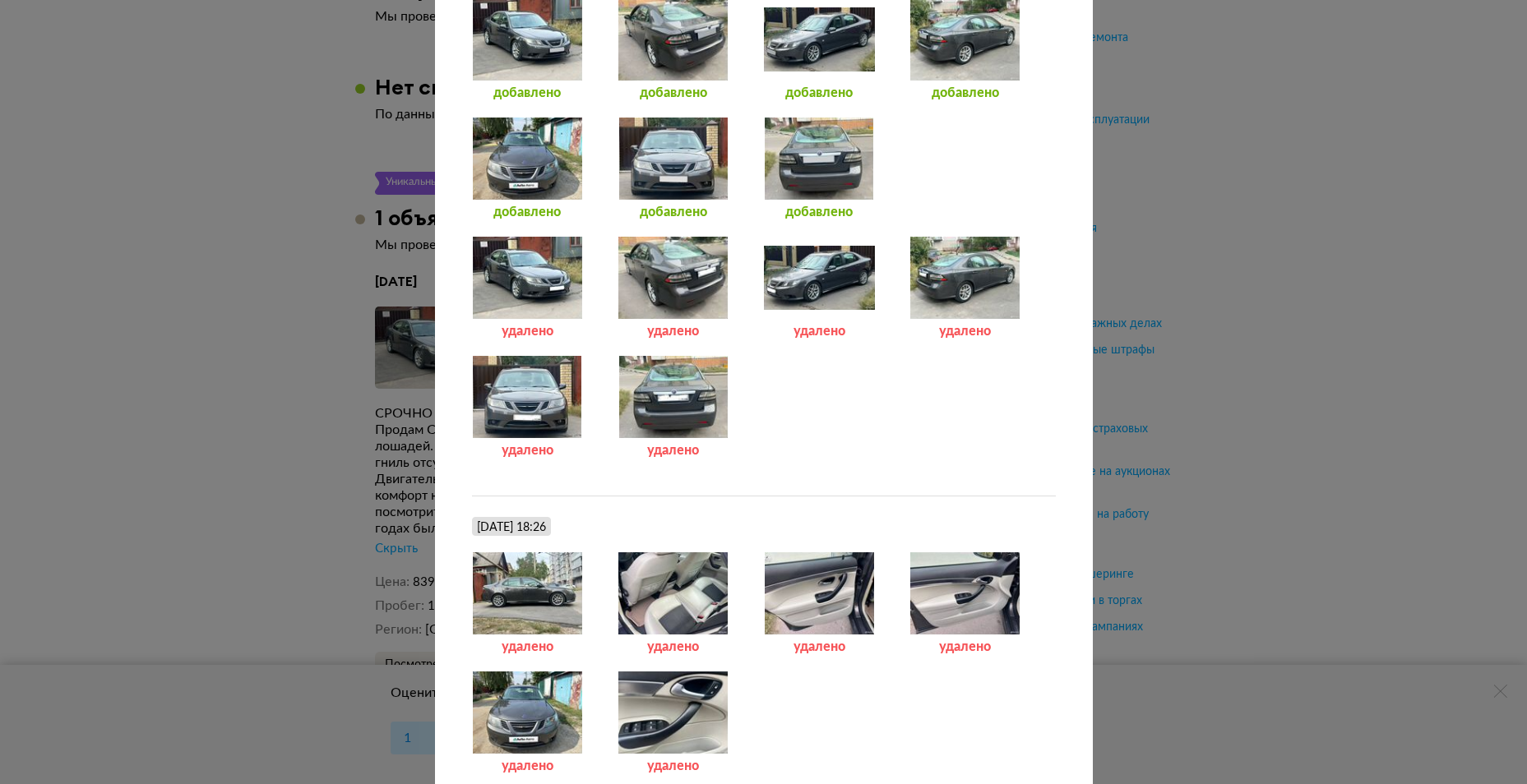 click at bounding box center (527, 278) 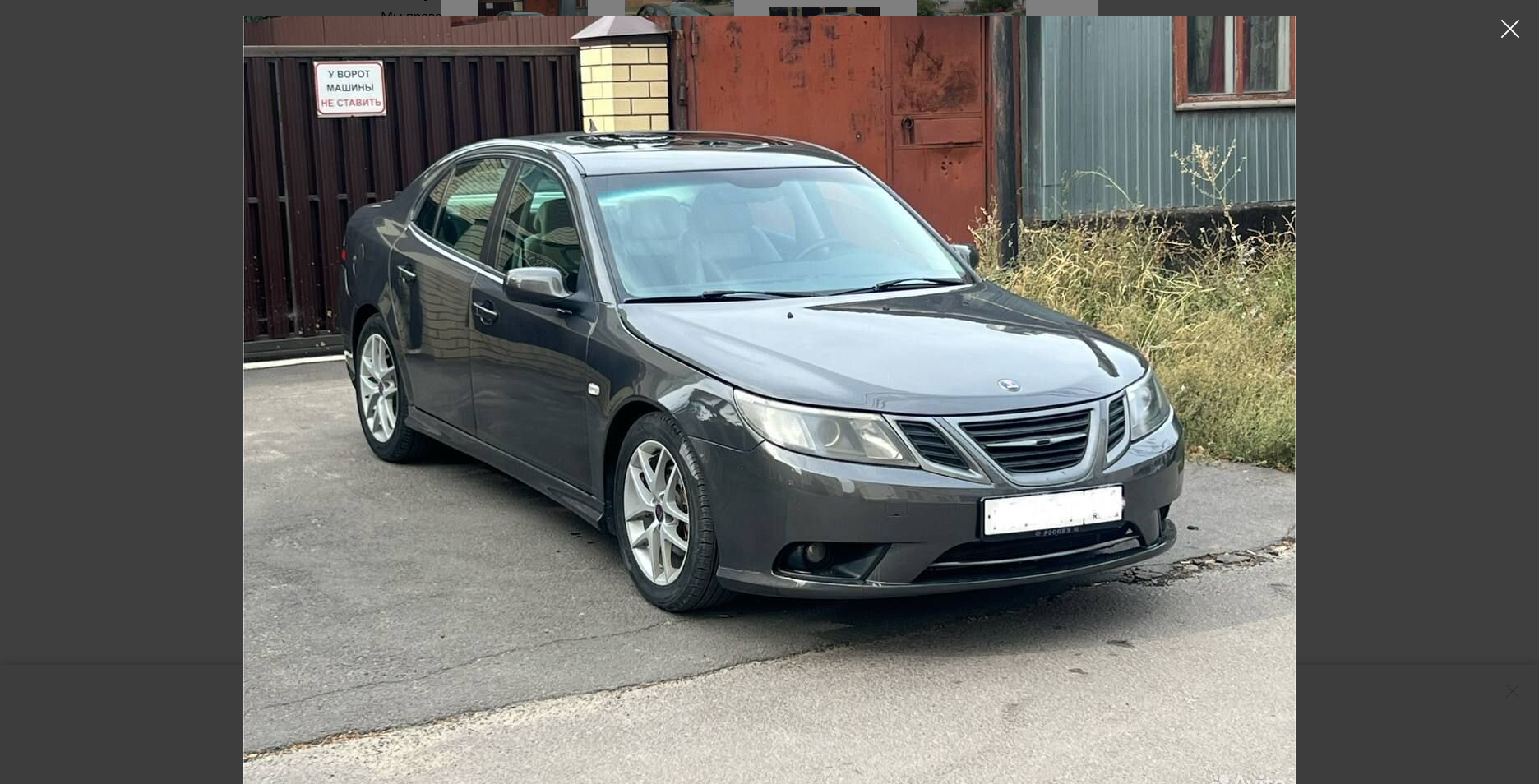 click at bounding box center [1510, 29] 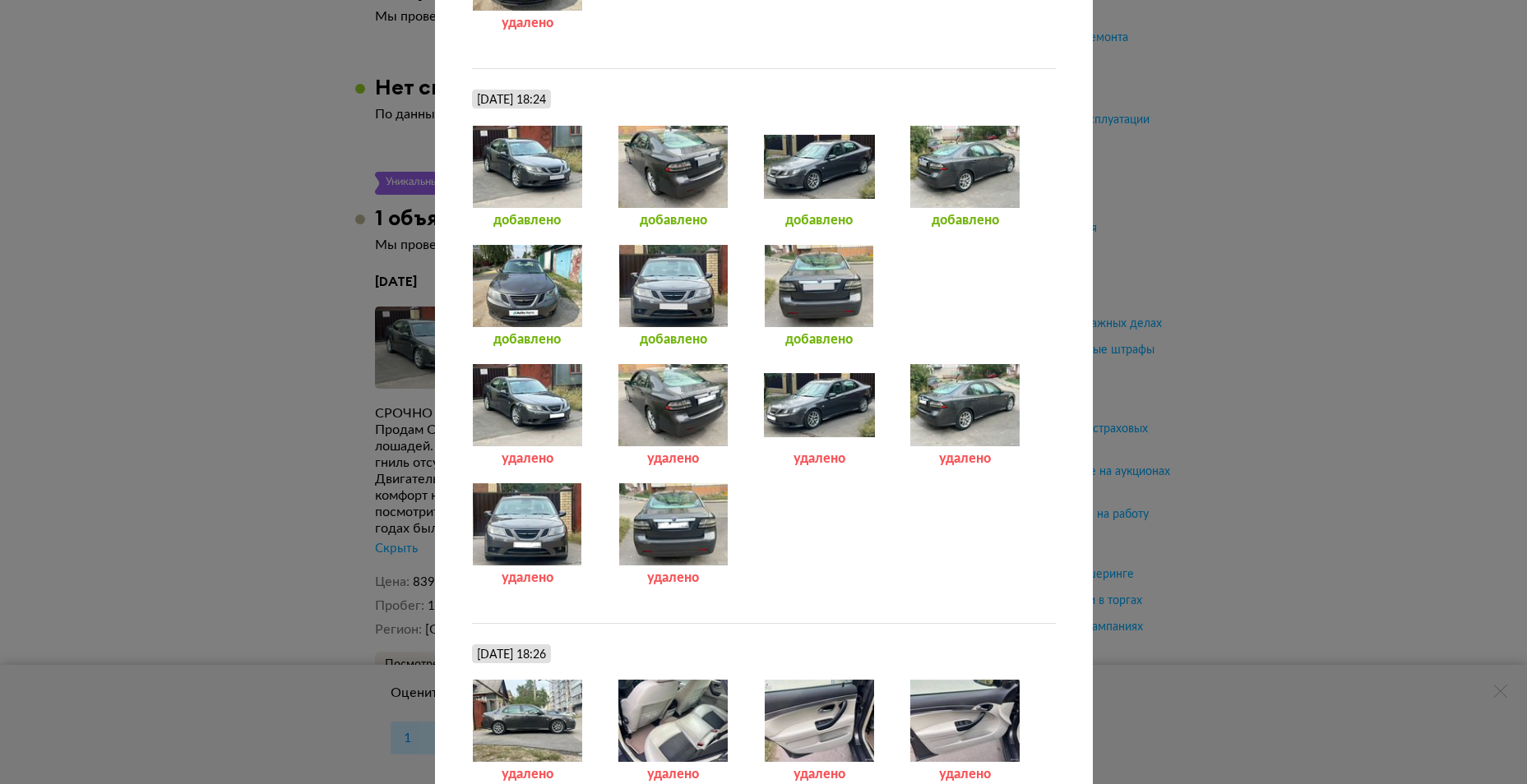 scroll, scrollTop: 3220, scrollLeft: 0, axis: vertical 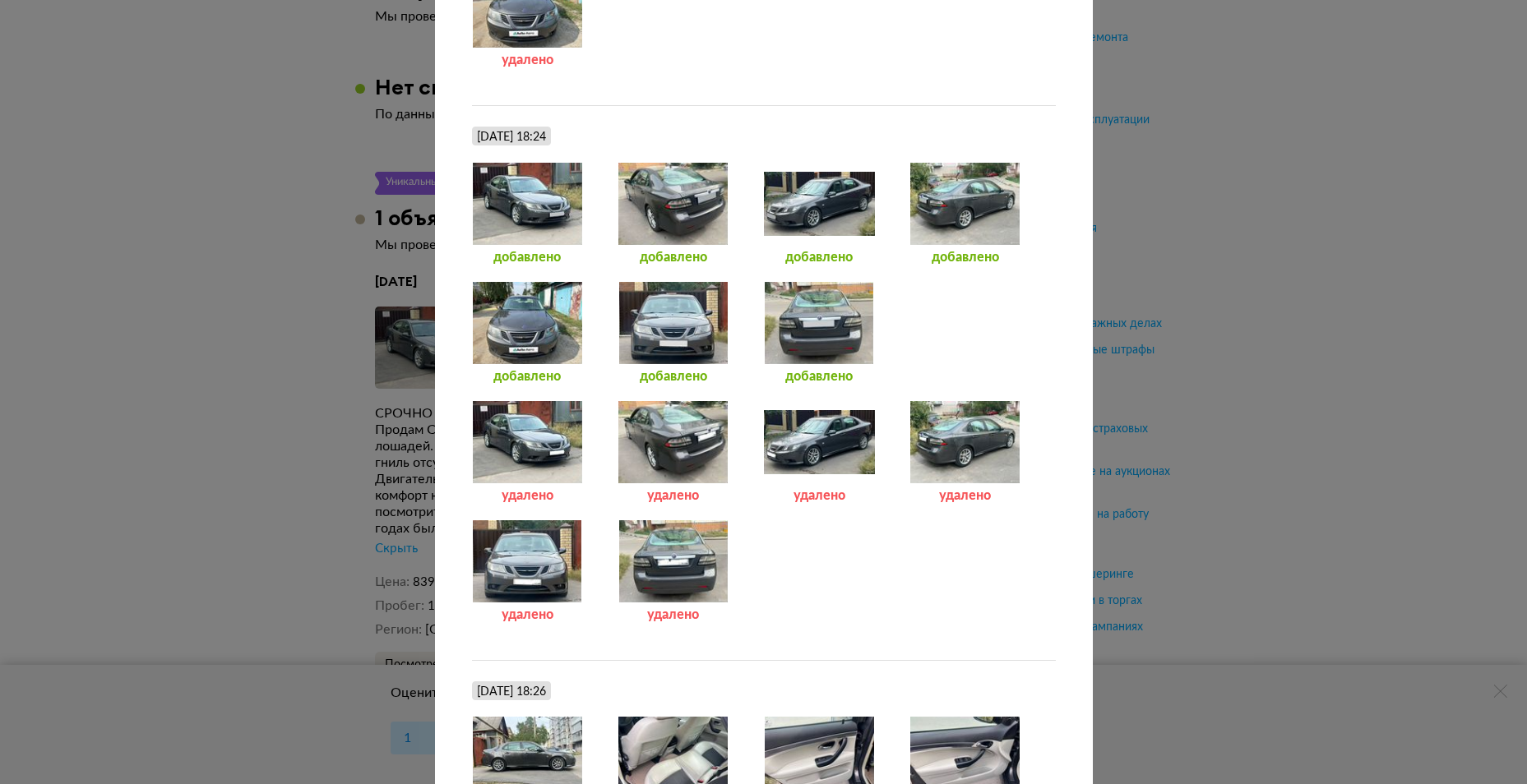 click at bounding box center [819, 442] 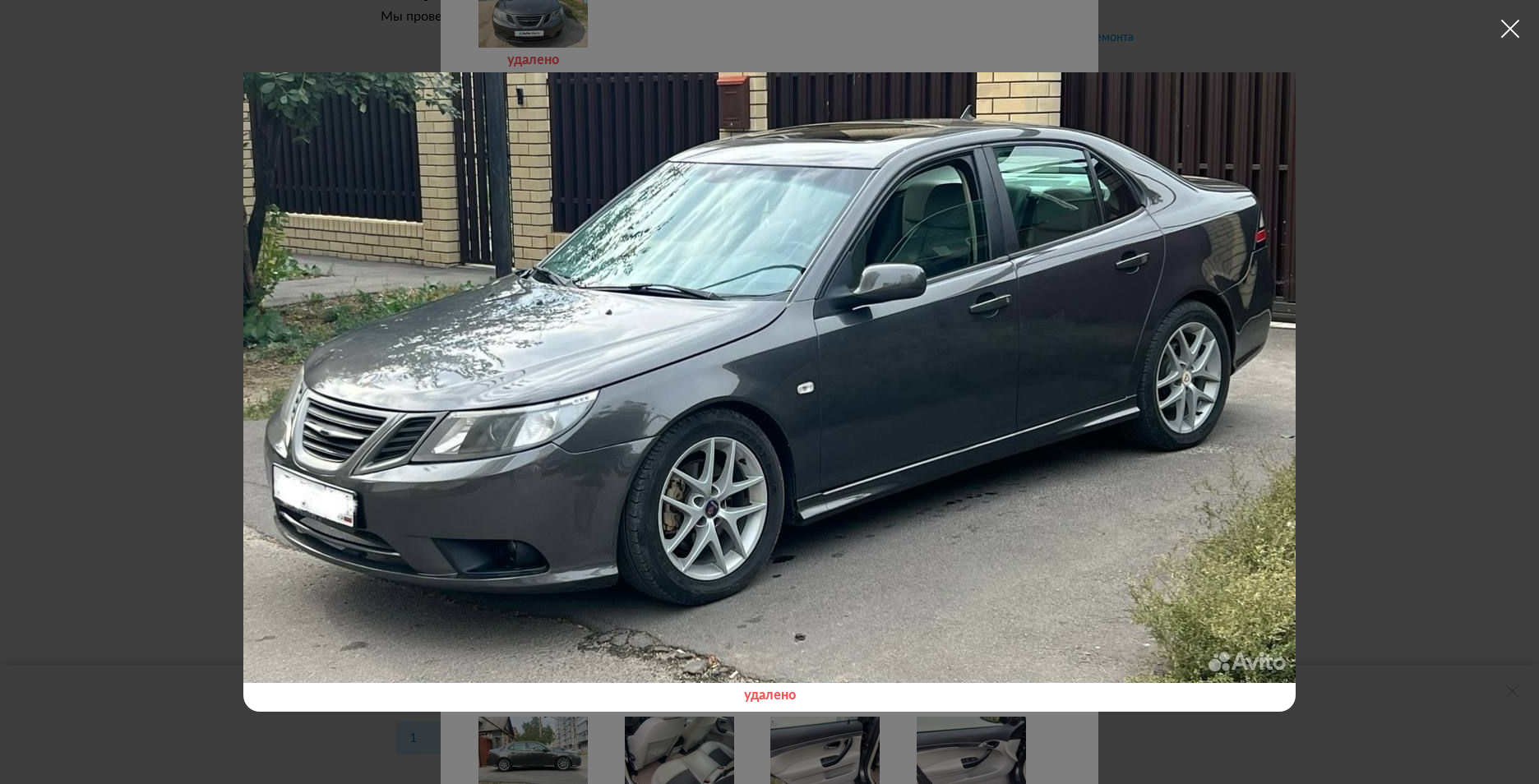 click at bounding box center [1510, 29] 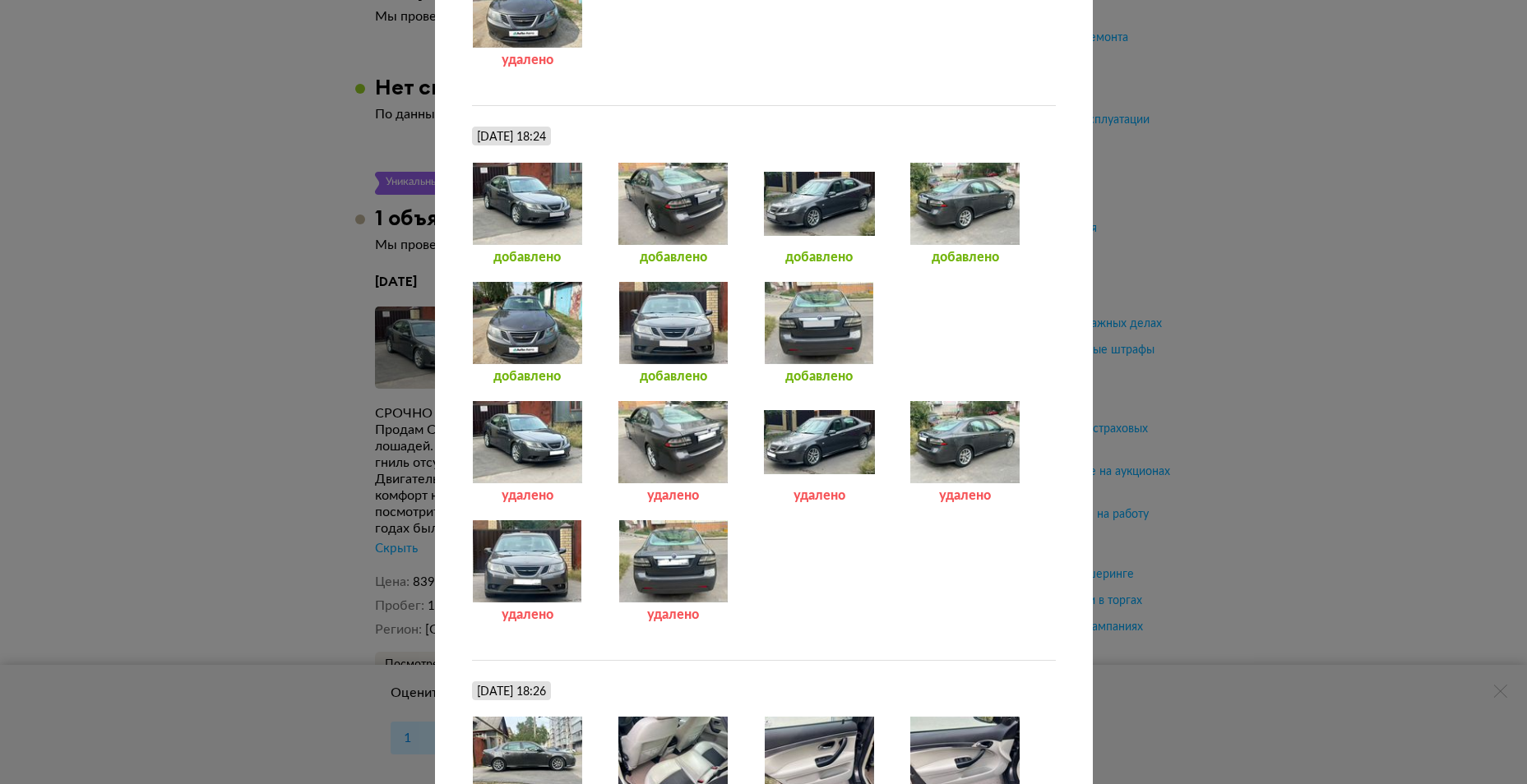 click at bounding box center (965, 442) 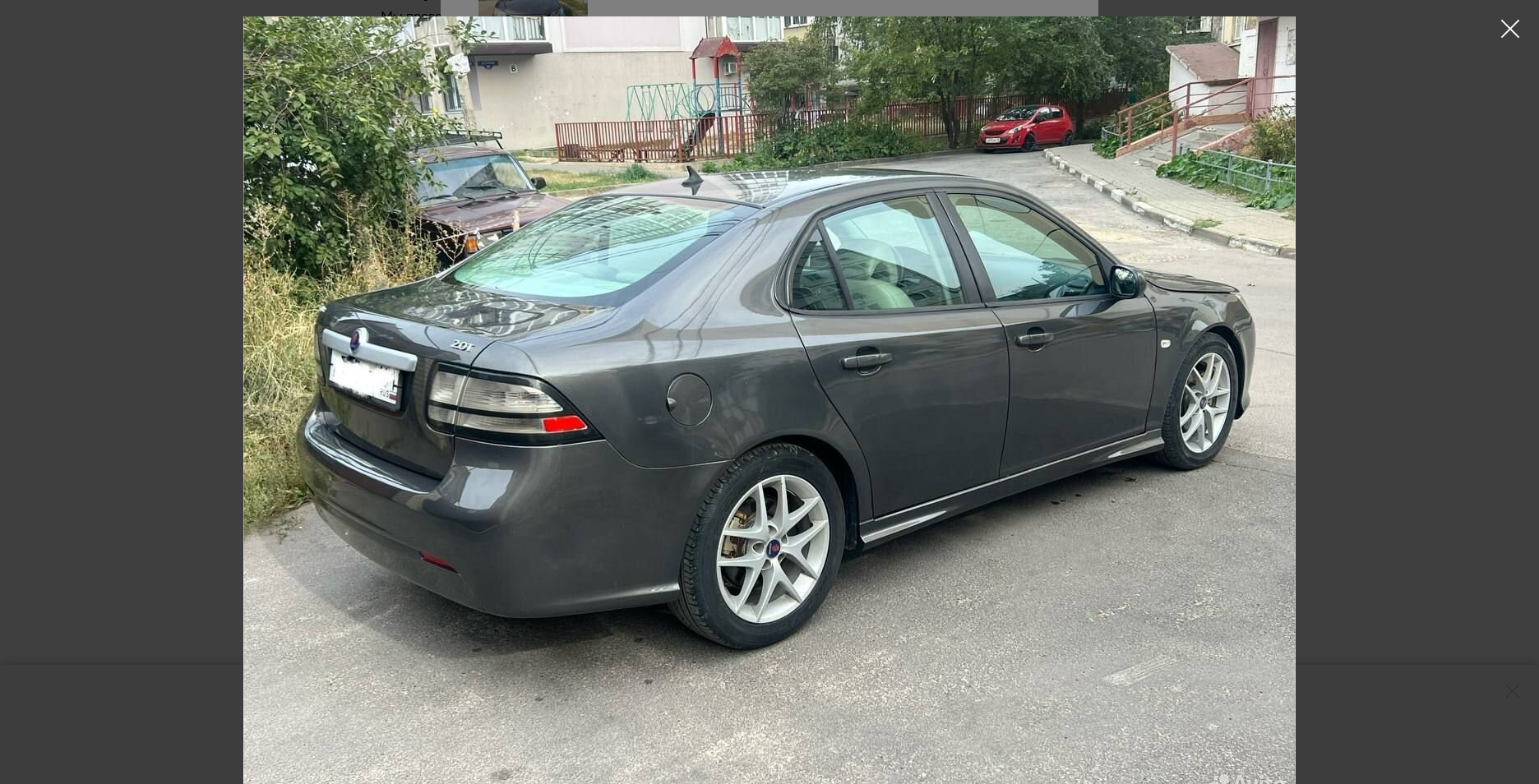click at bounding box center [1510, 29] 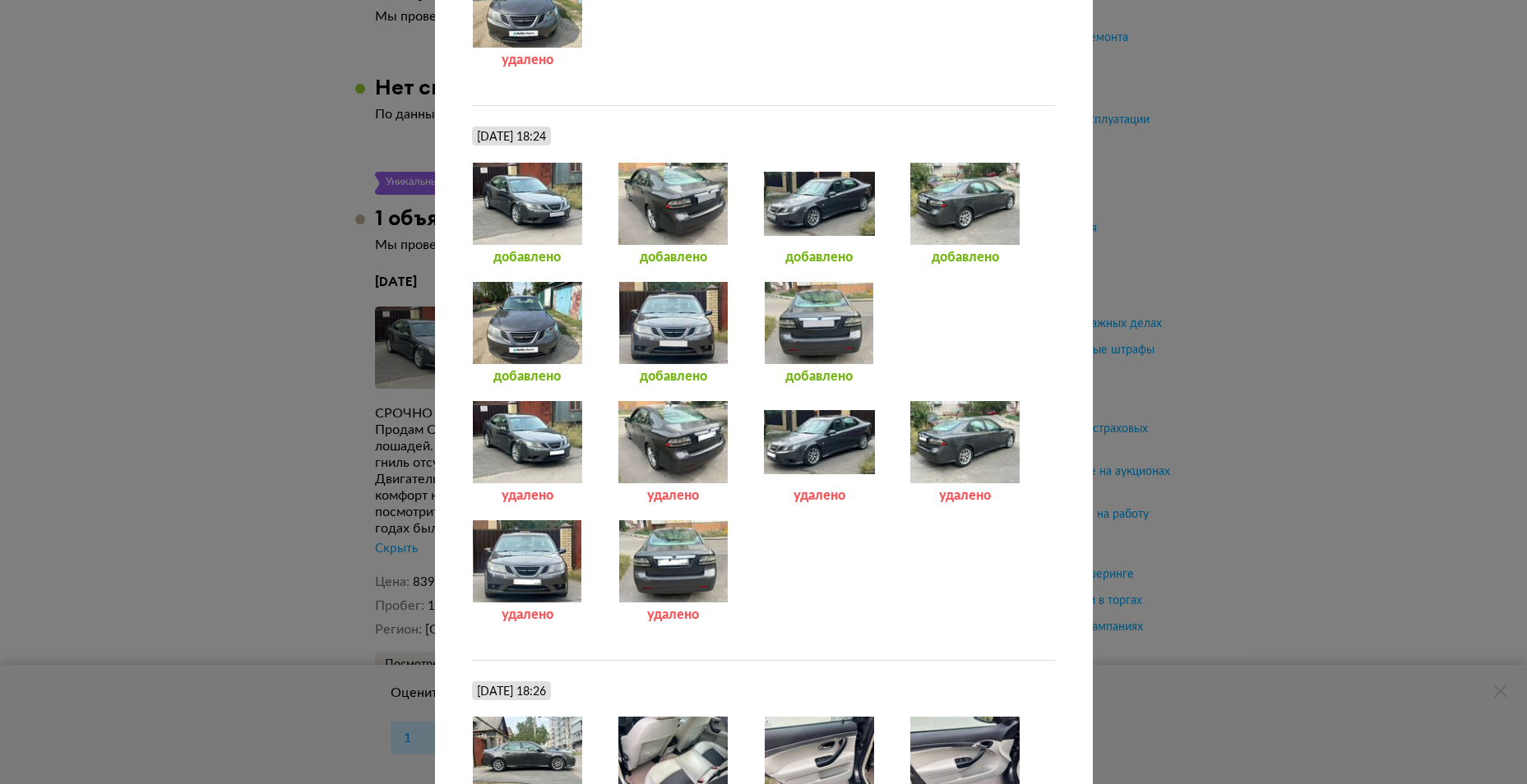 click at bounding box center (965, 204) 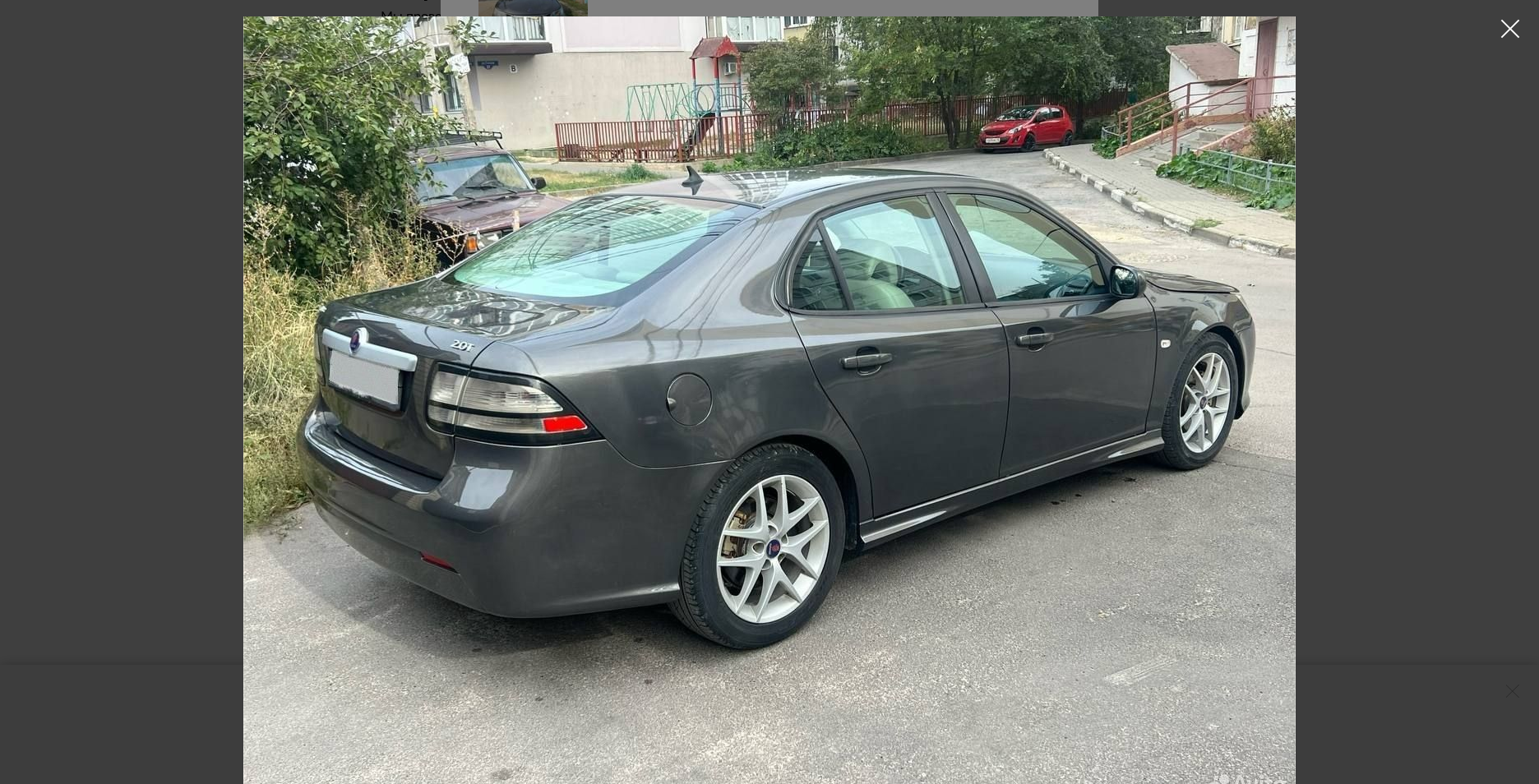 click at bounding box center [1510, 29] 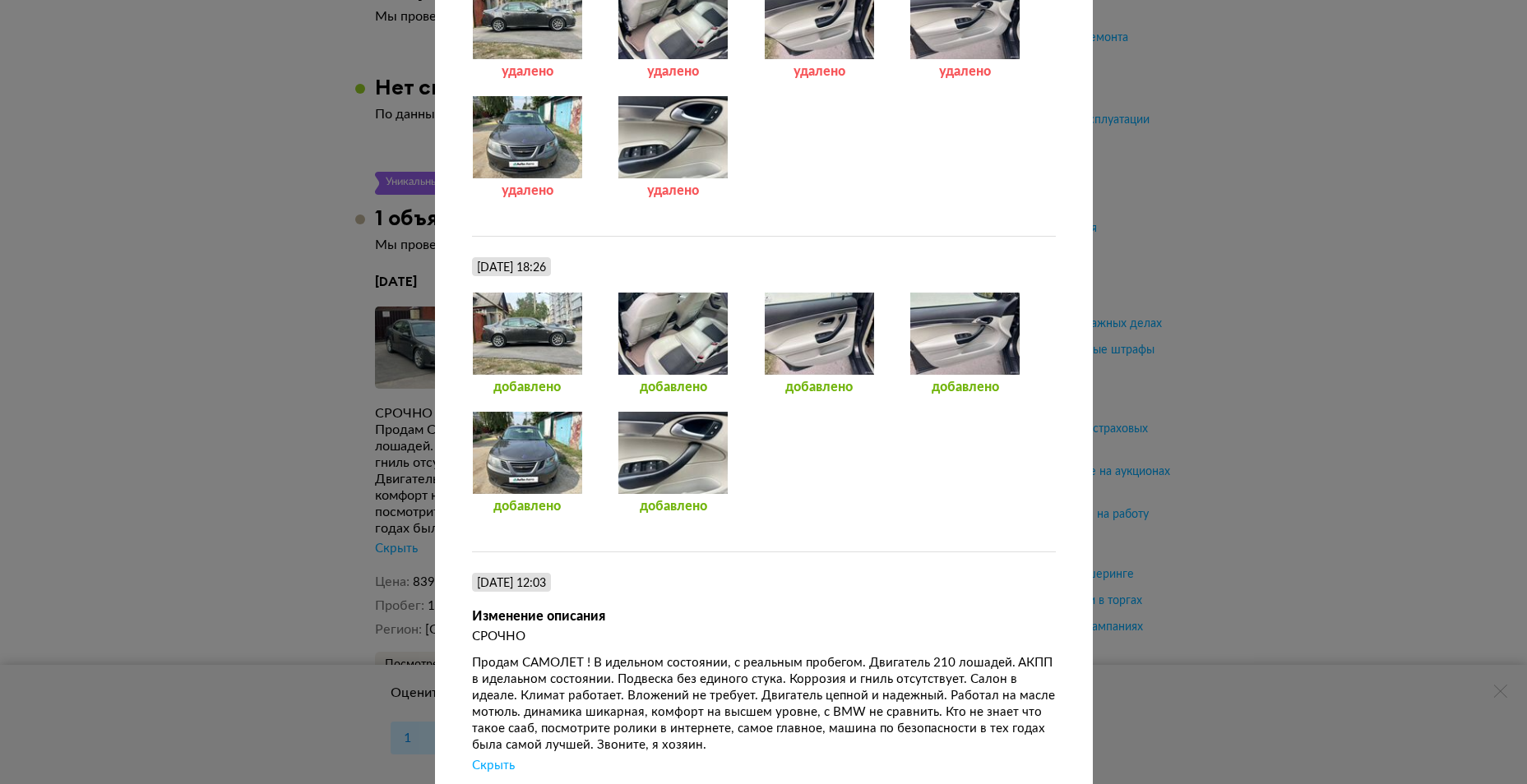 scroll, scrollTop: 4042, scrollLeft: 0, axis: vertical 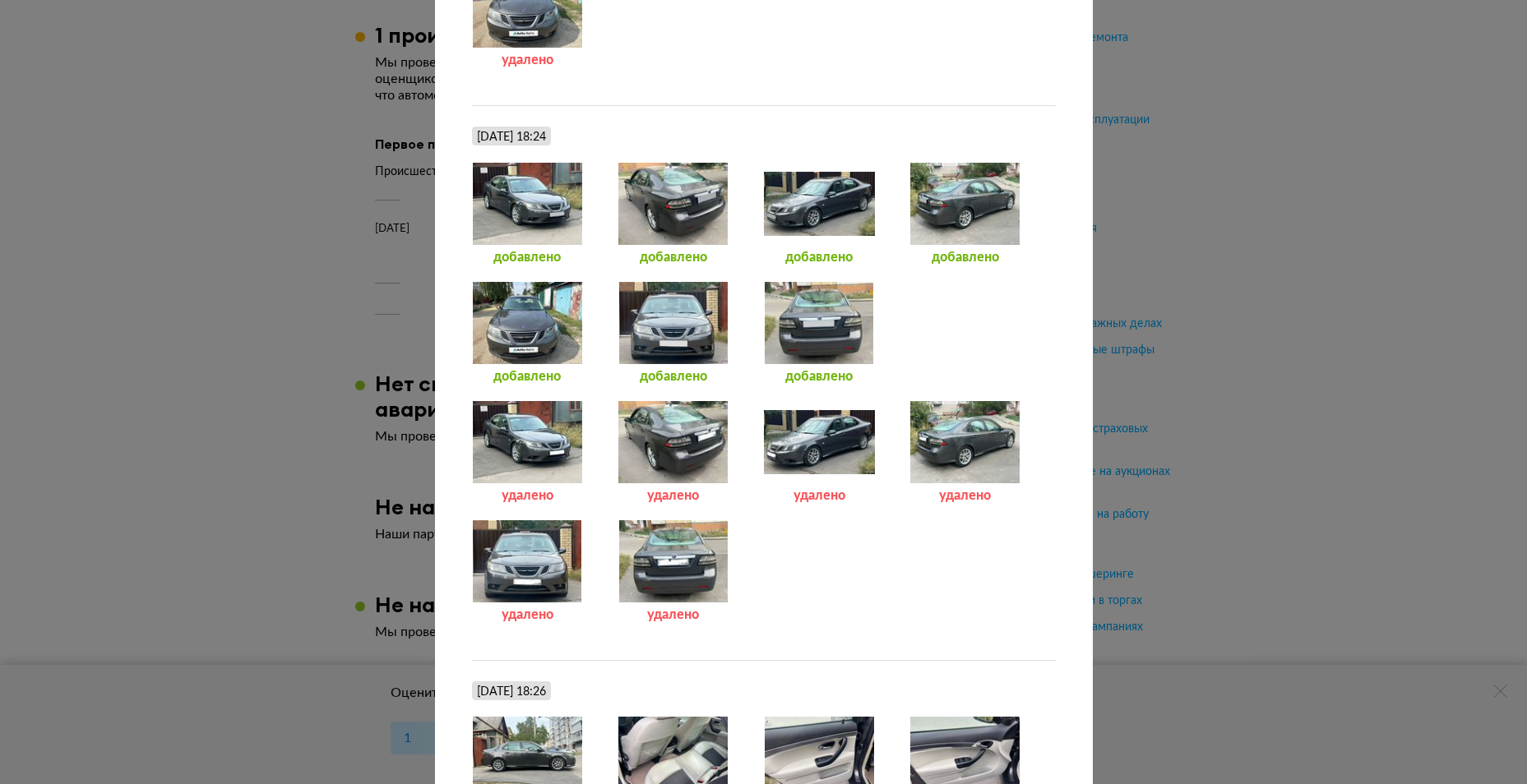 click at bounding box center [965, 442] 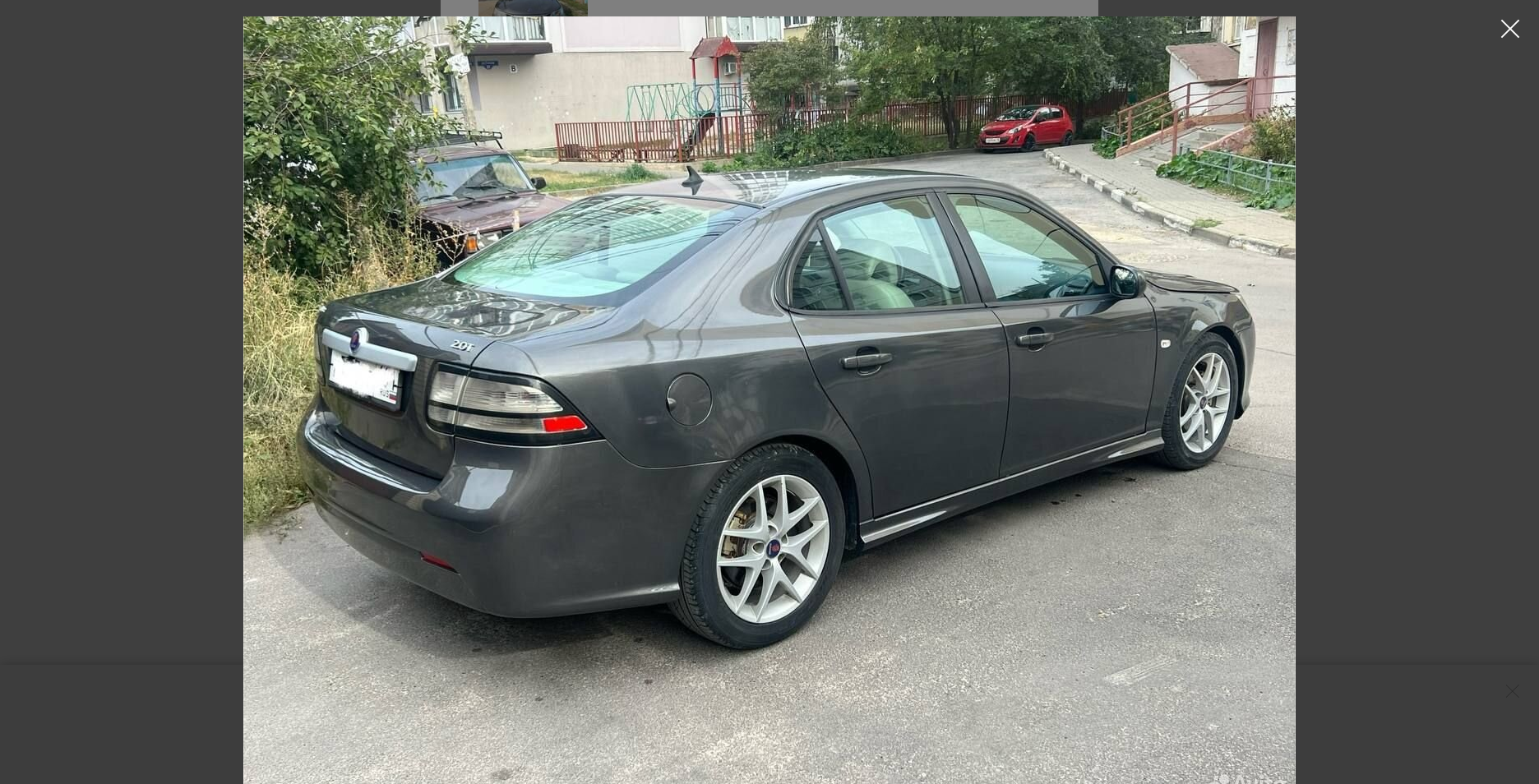 click at bounding box center (1510, 29) 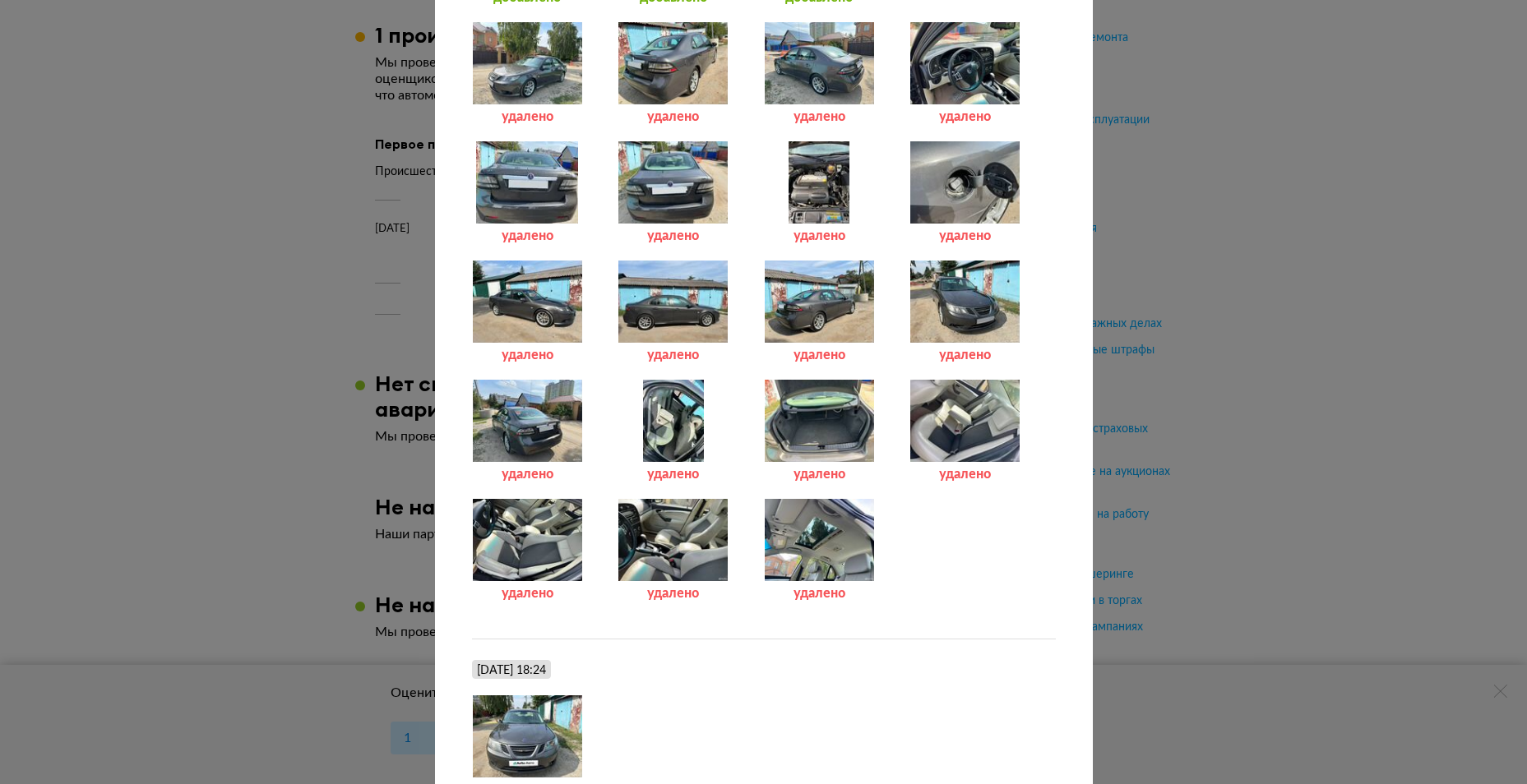 scroll, scrollTop: 2480, scrollLeft: 0, axis: vertical 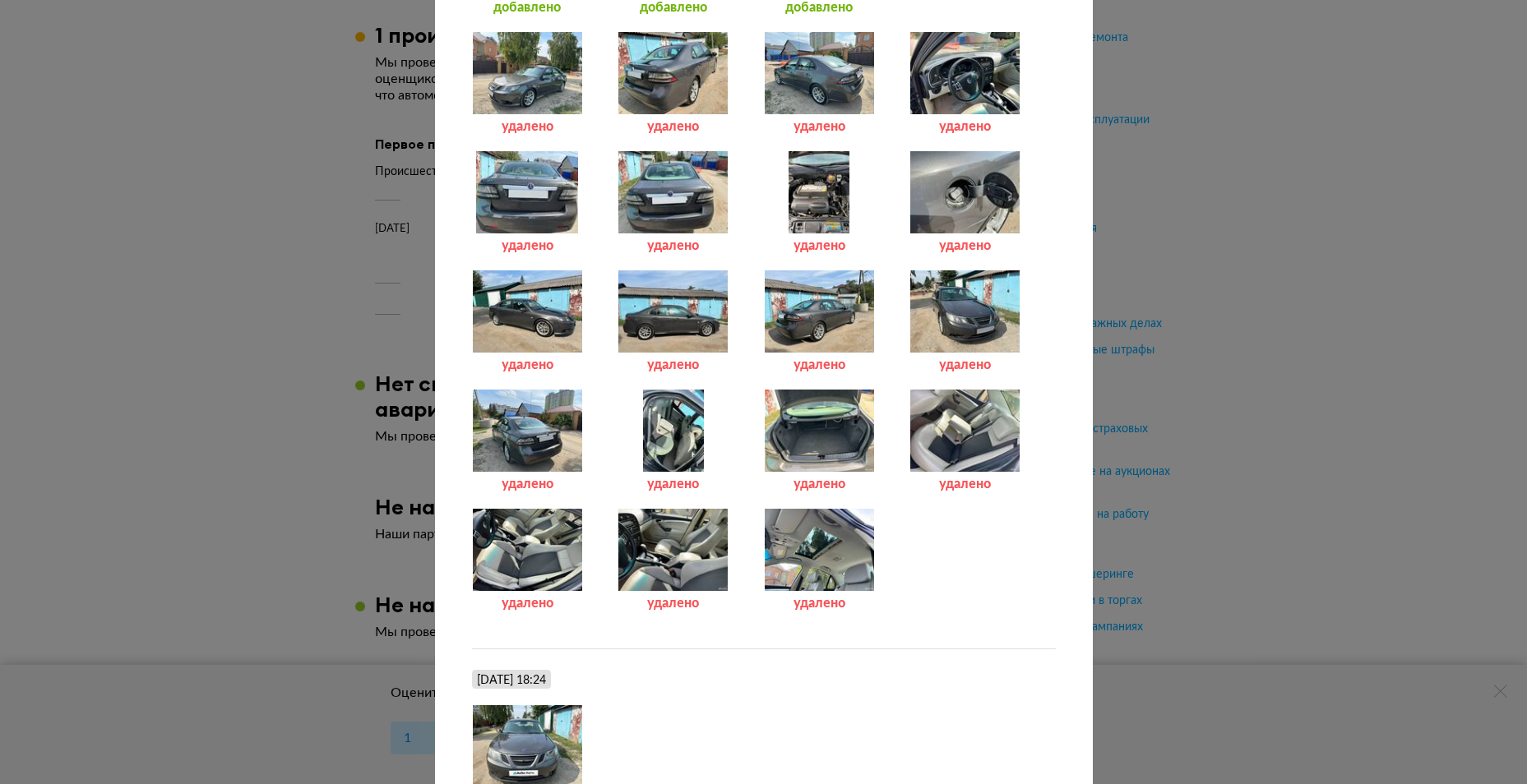 click at bounding box center (527, 431) 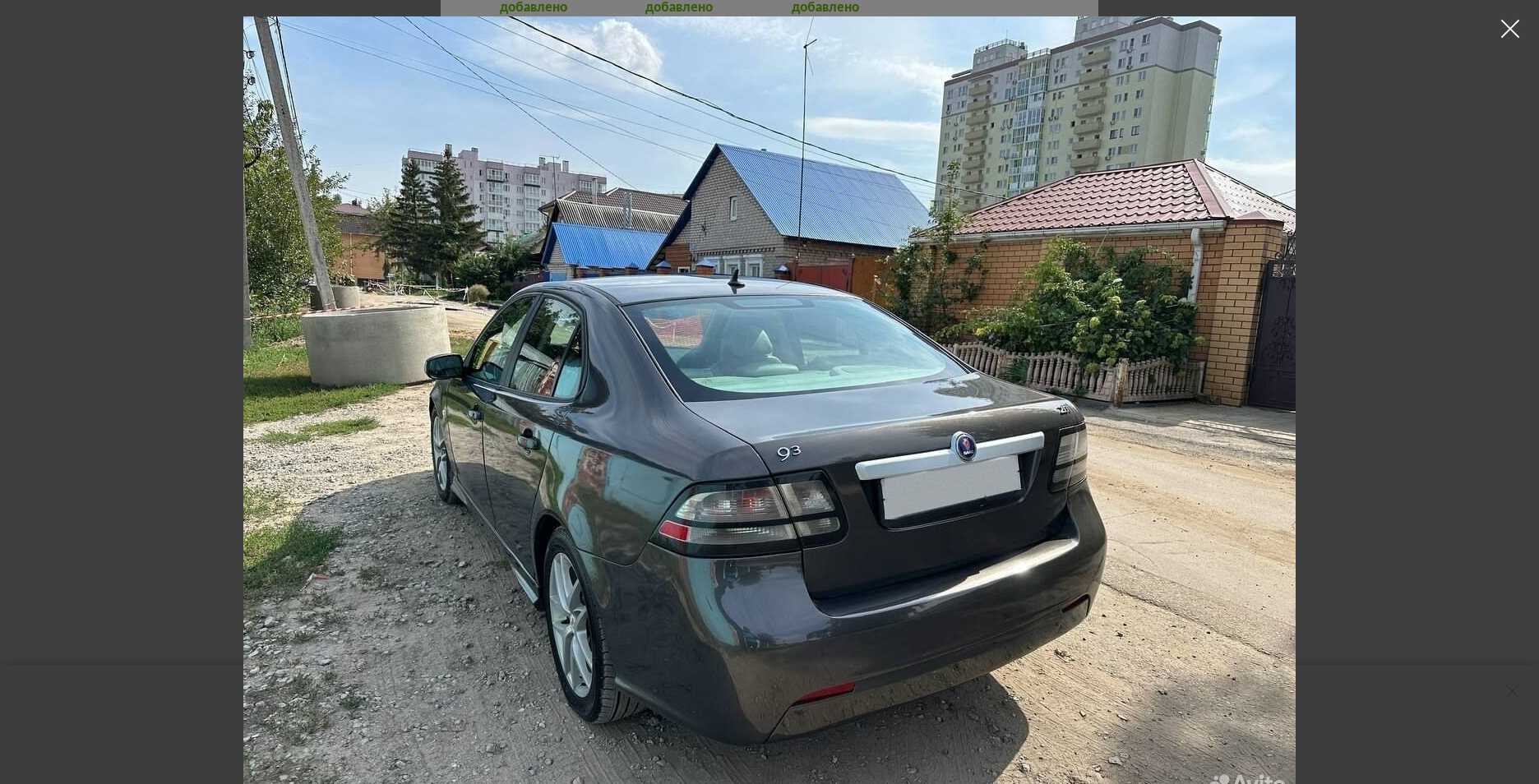 click at bounding box center (1510, 29) 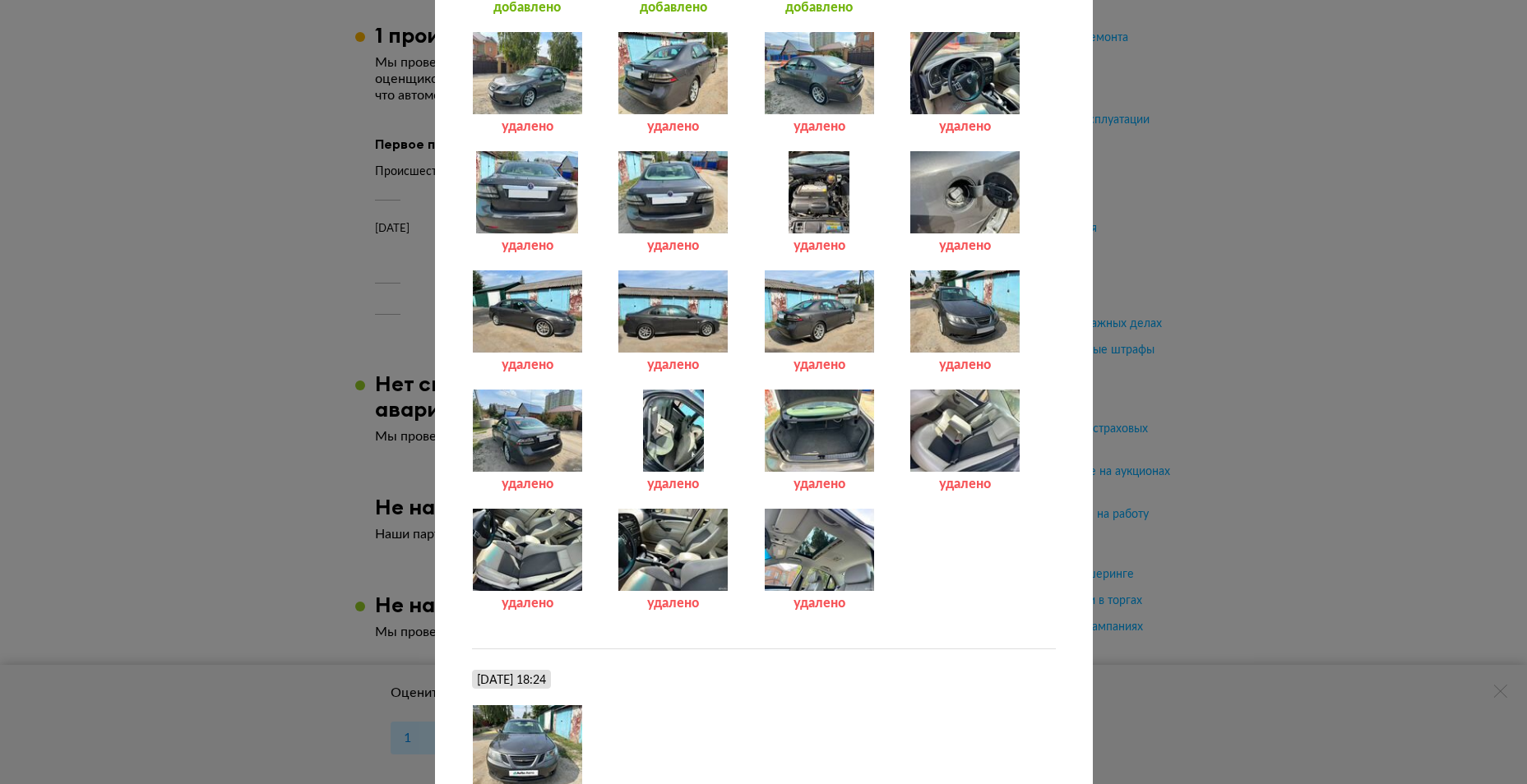 click at bounding box center [819, 192] 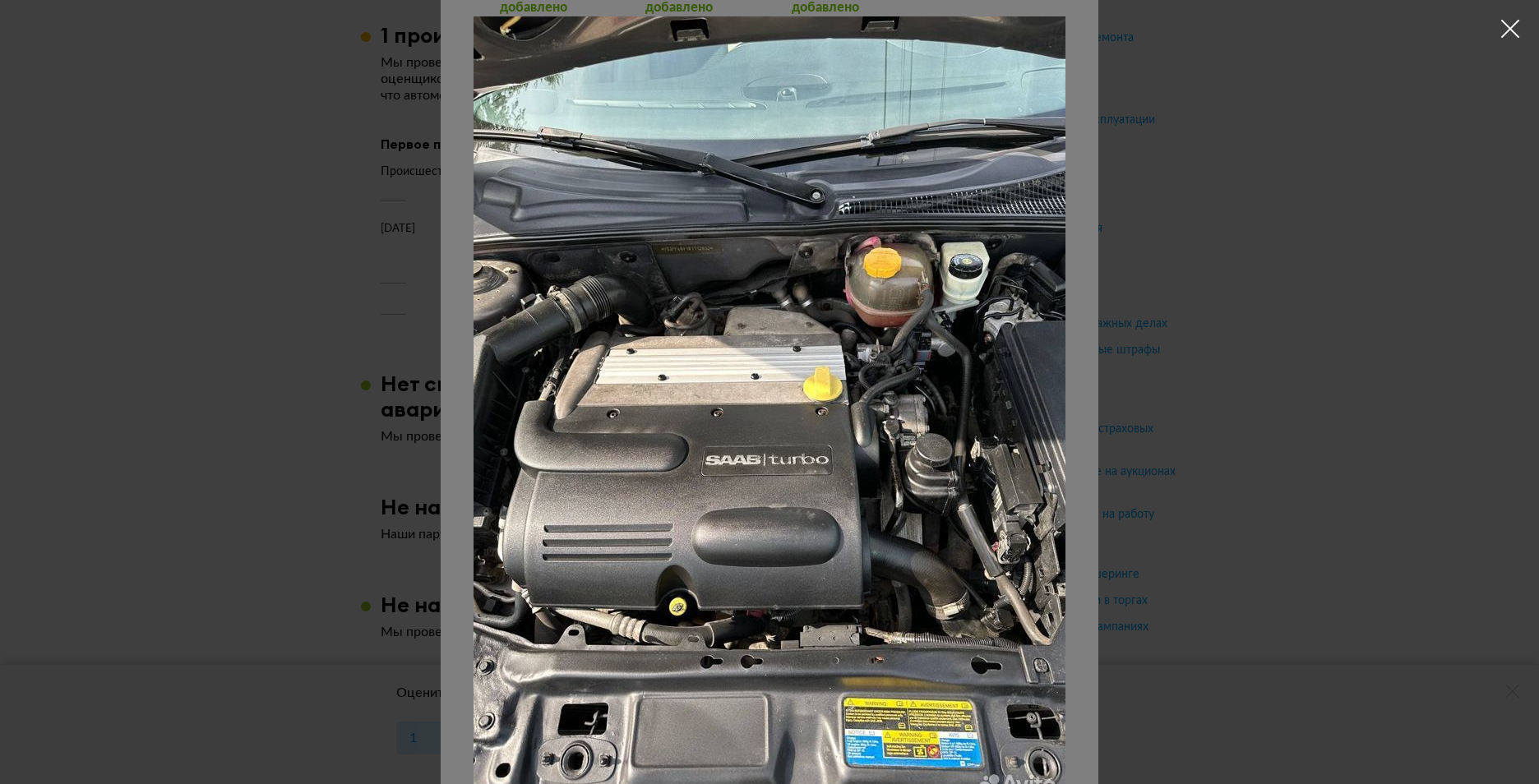 click at bounding box center [1510, 29] 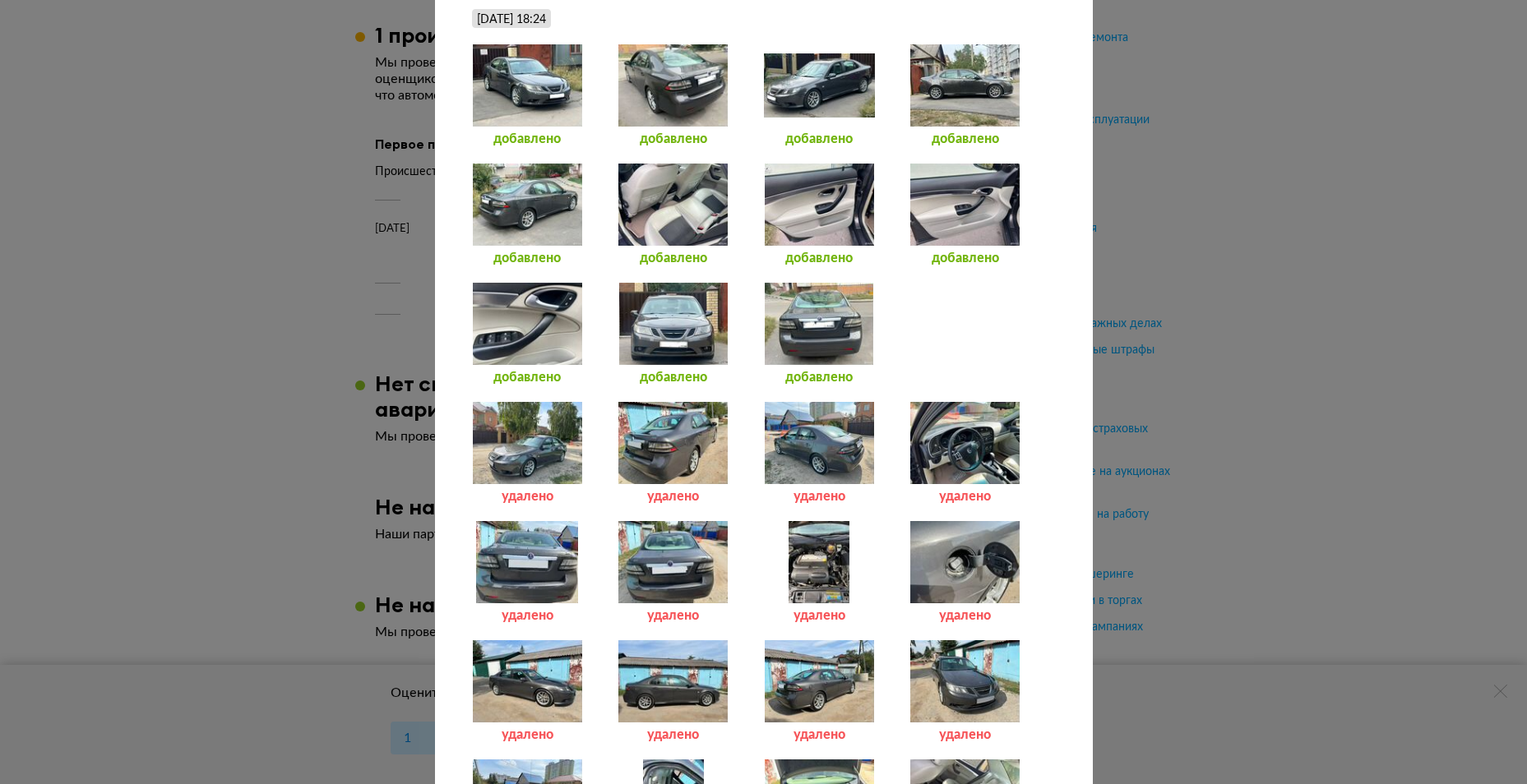 scroll, scrollTop: 2069, scrollLeft: 0, axis: vertical 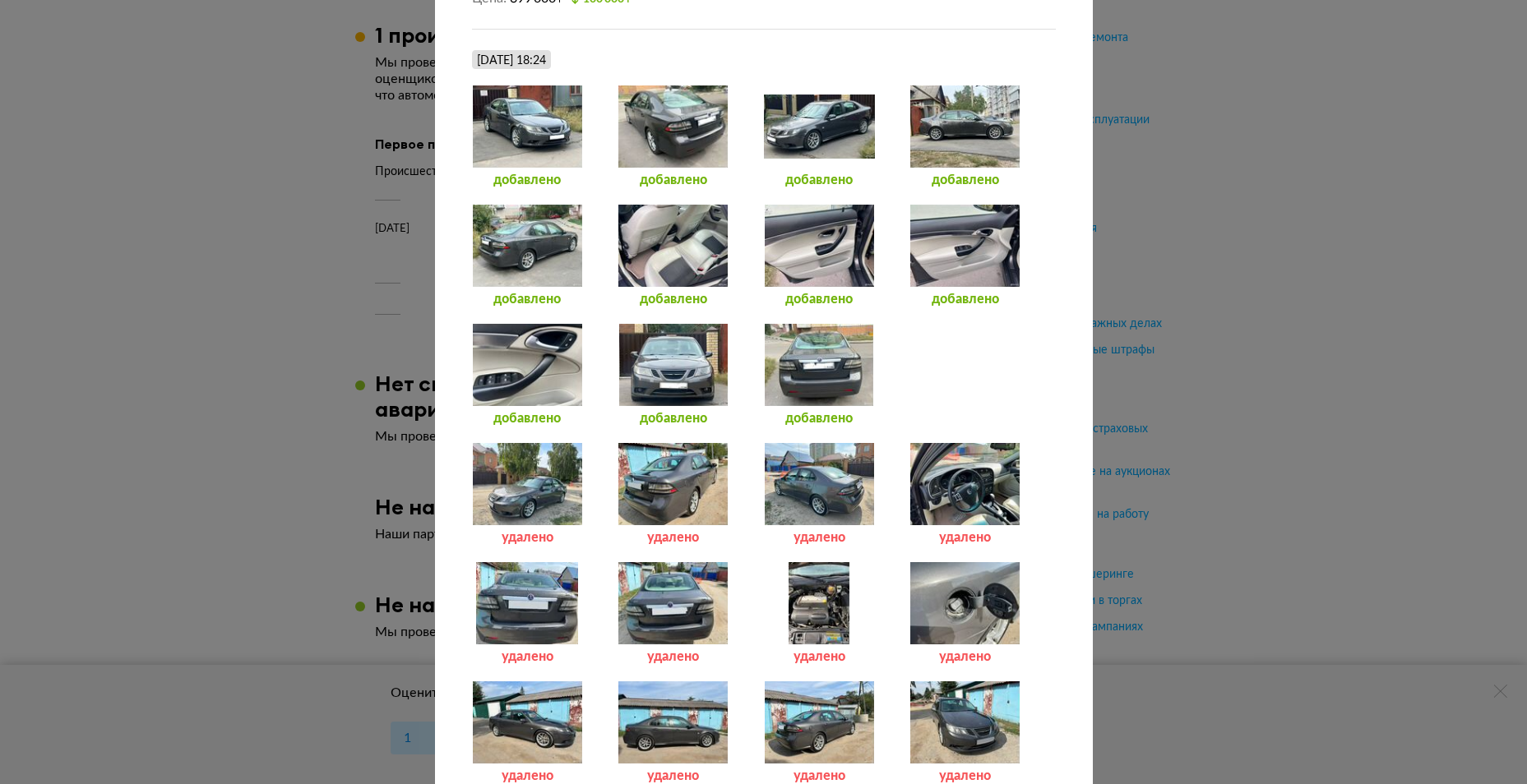 click at bounding box center (965, 484) 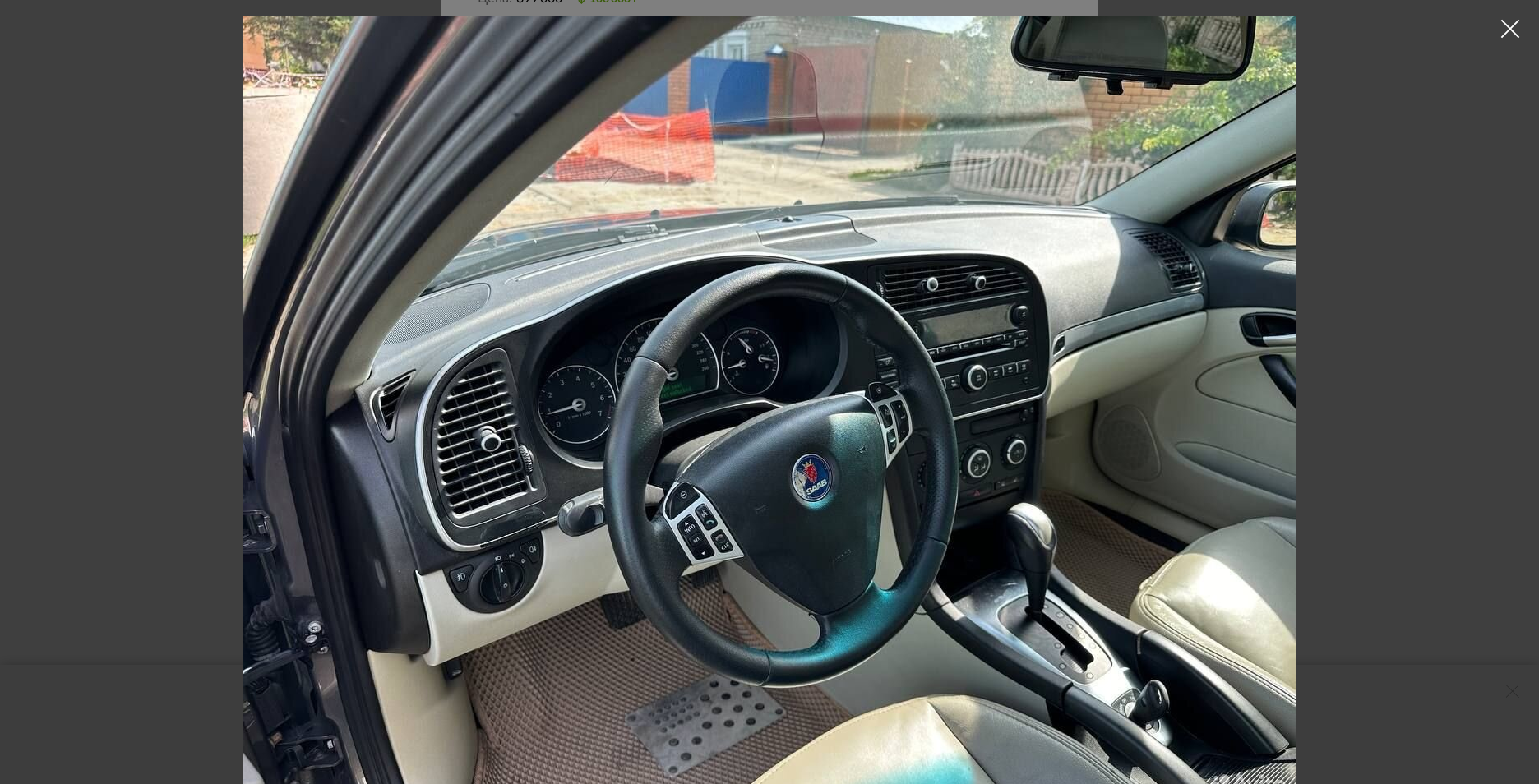 click at bounding box center (1510, 29) 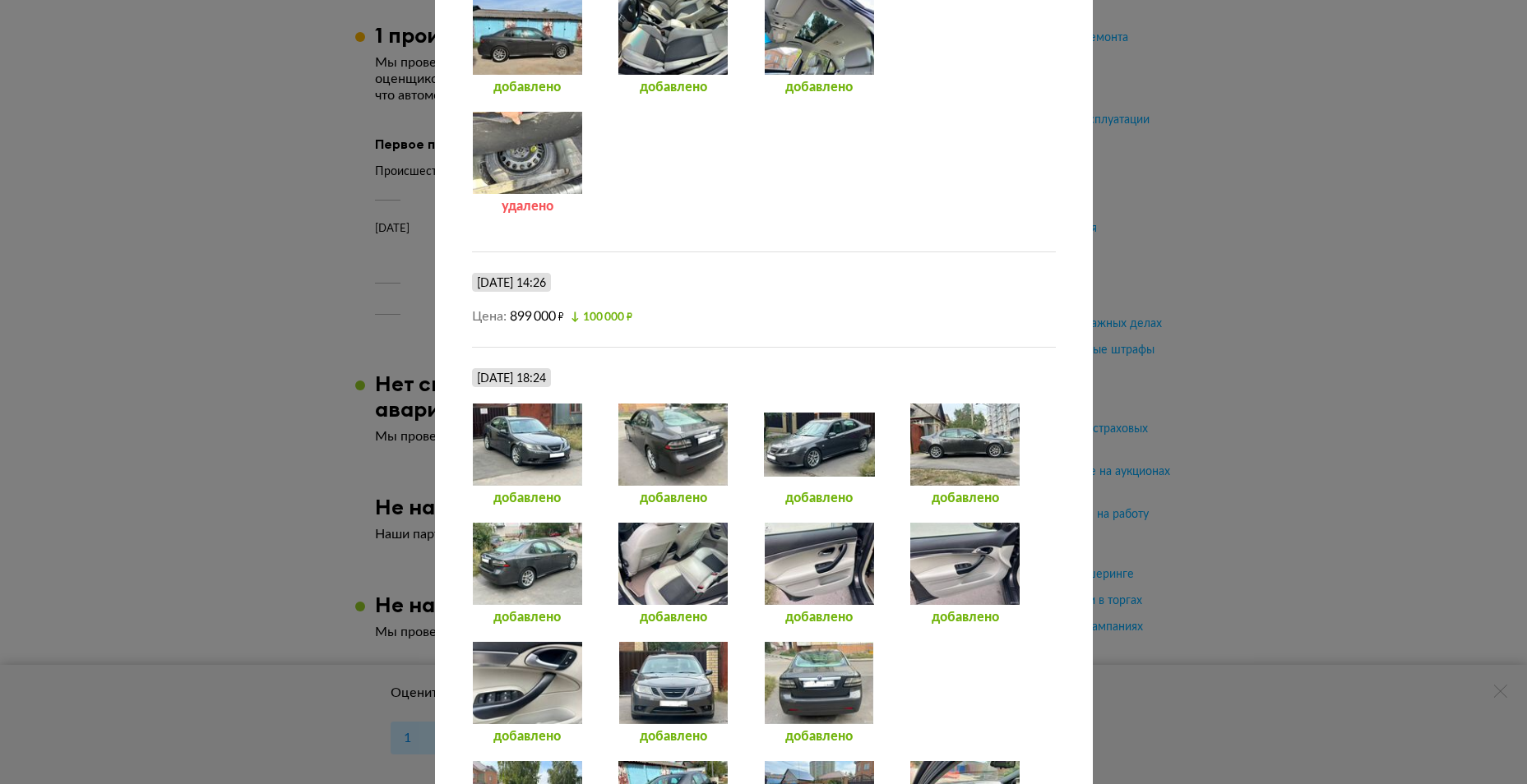 scroll, scrollTop: 1741, scrollLeft: 0, axis: vertical 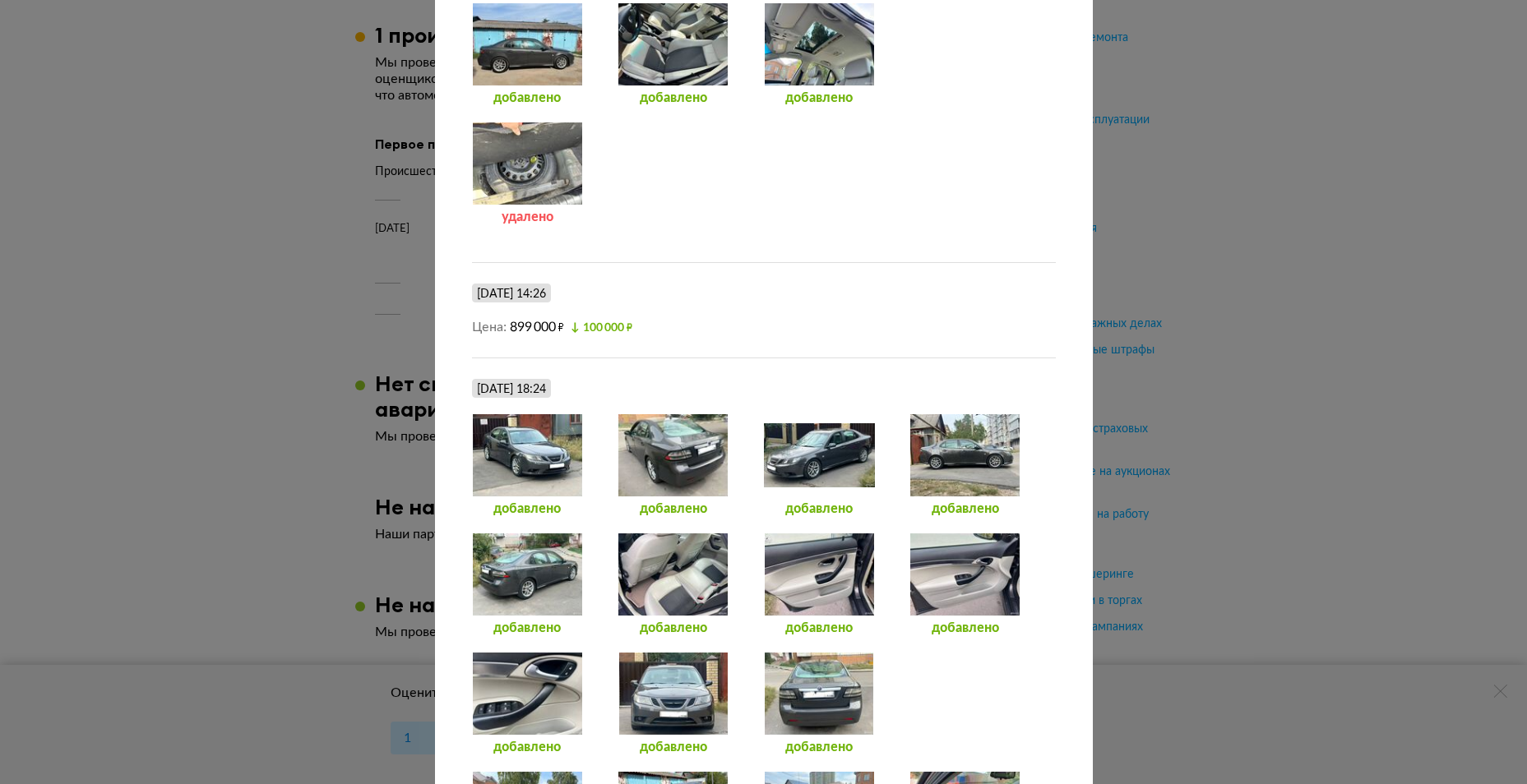 click at bounding box center (673, 455) 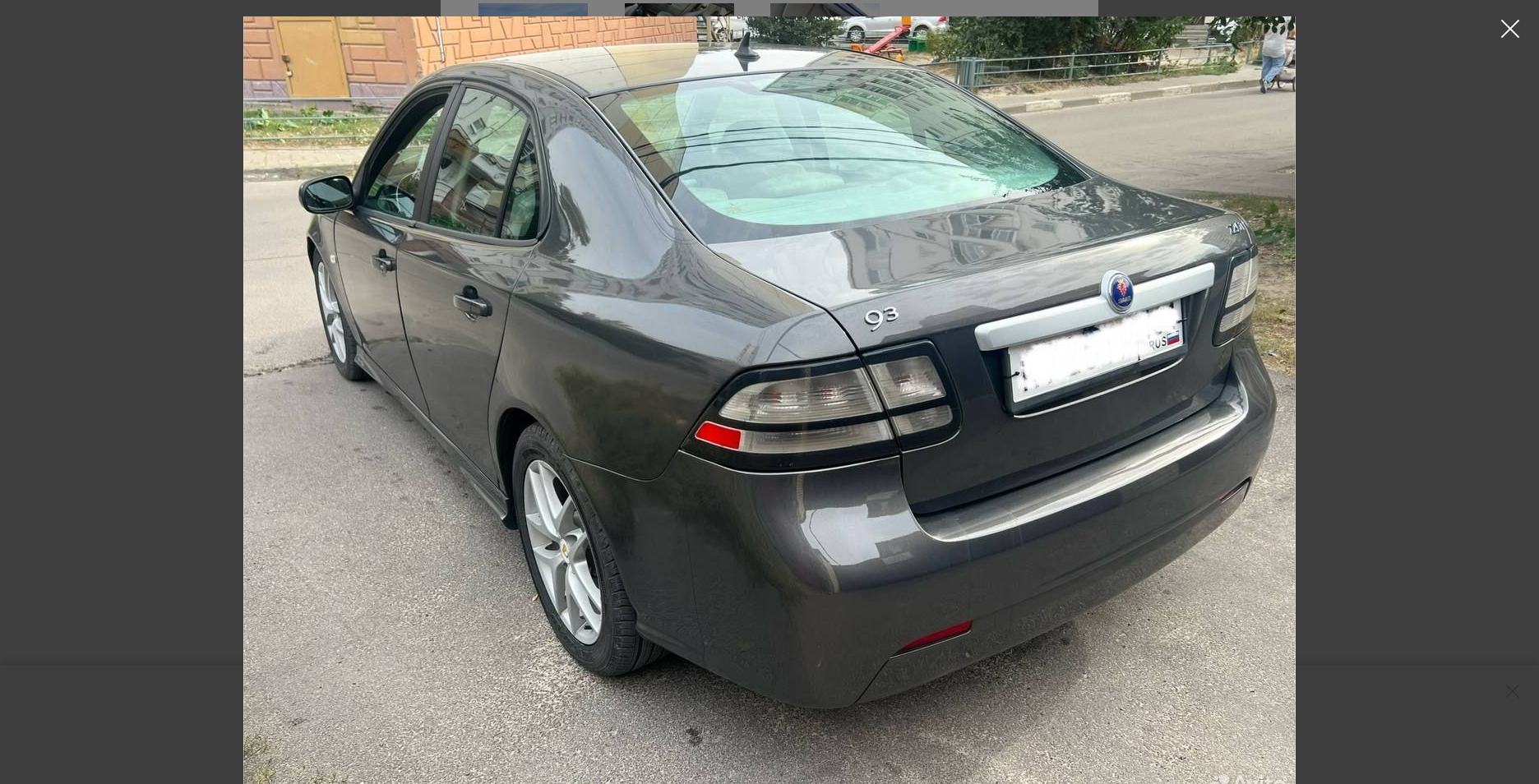 click at bounding box center [1510, 29] 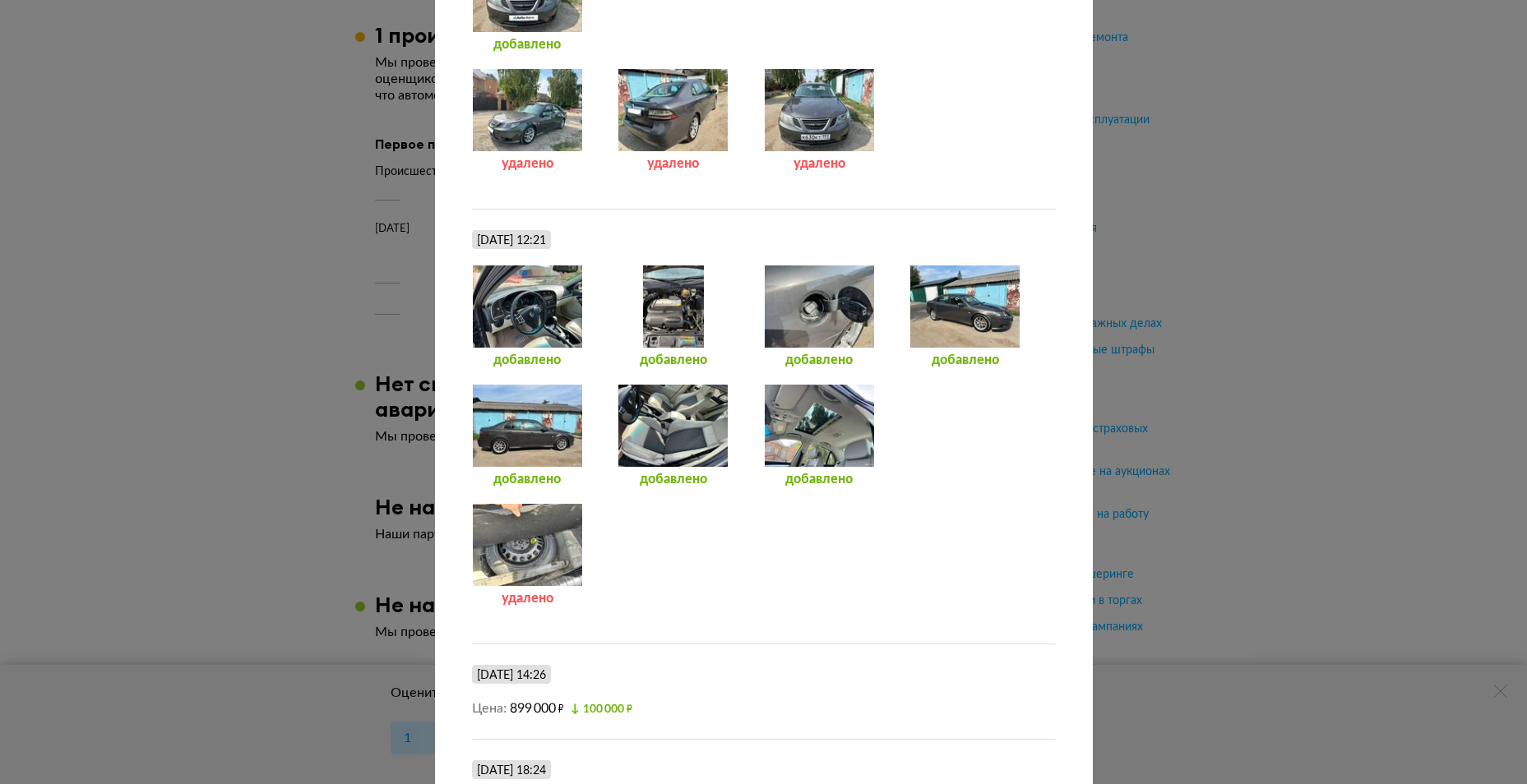 scroll, scrollTop: 1330, scrollLeft: 0, axis: vertical 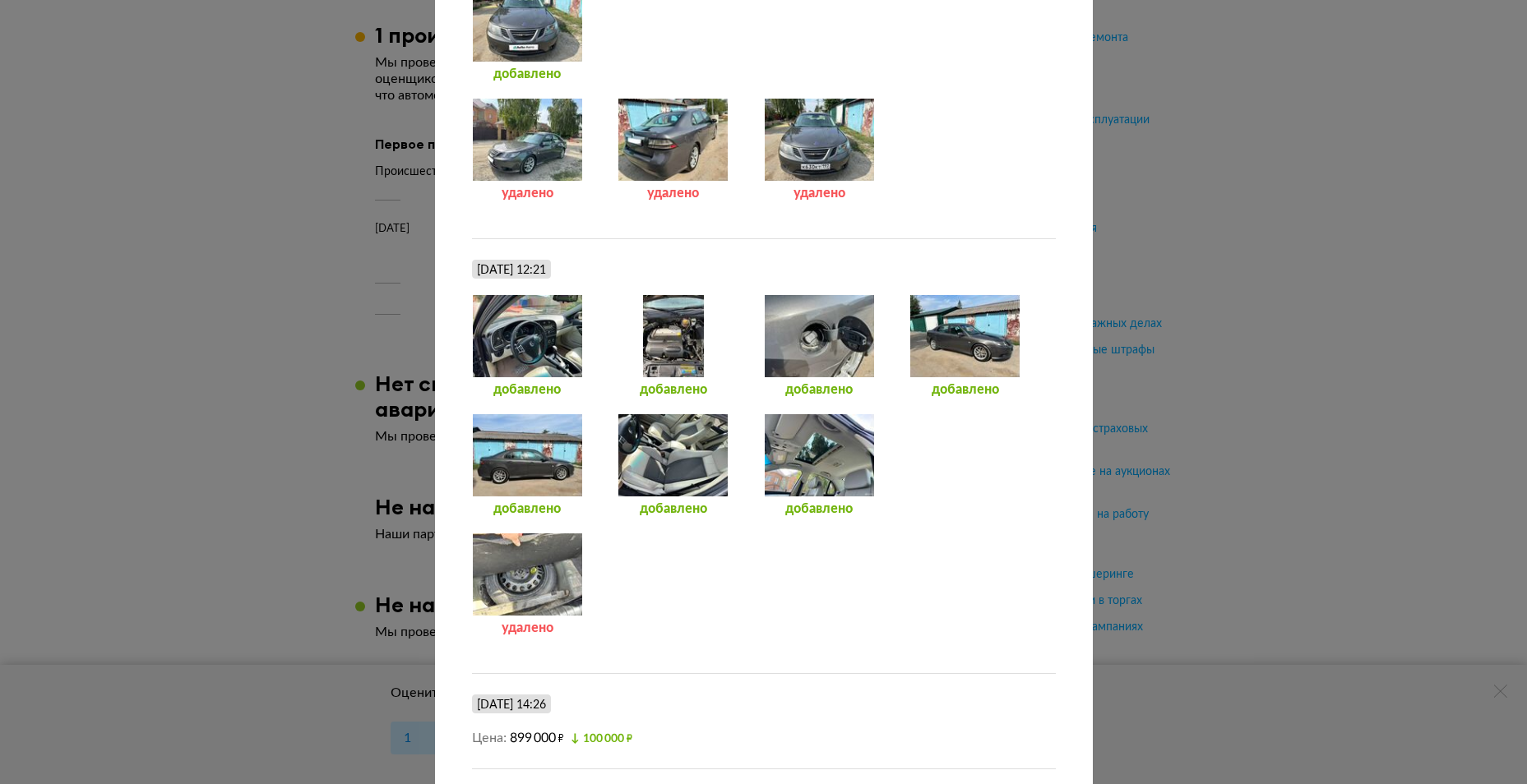 click at bounding box center [819, 455] 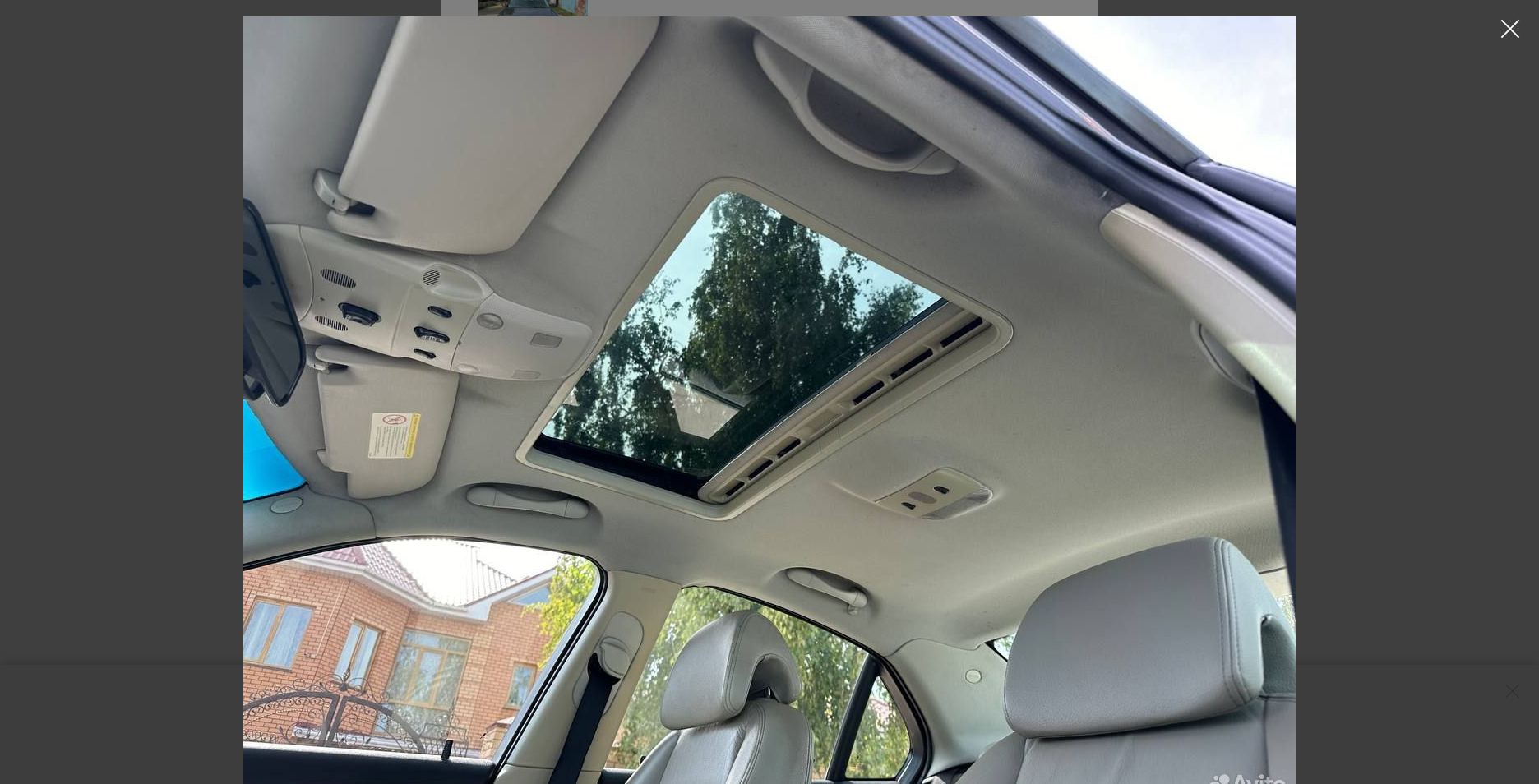 click at bounding box center (1510, 29) 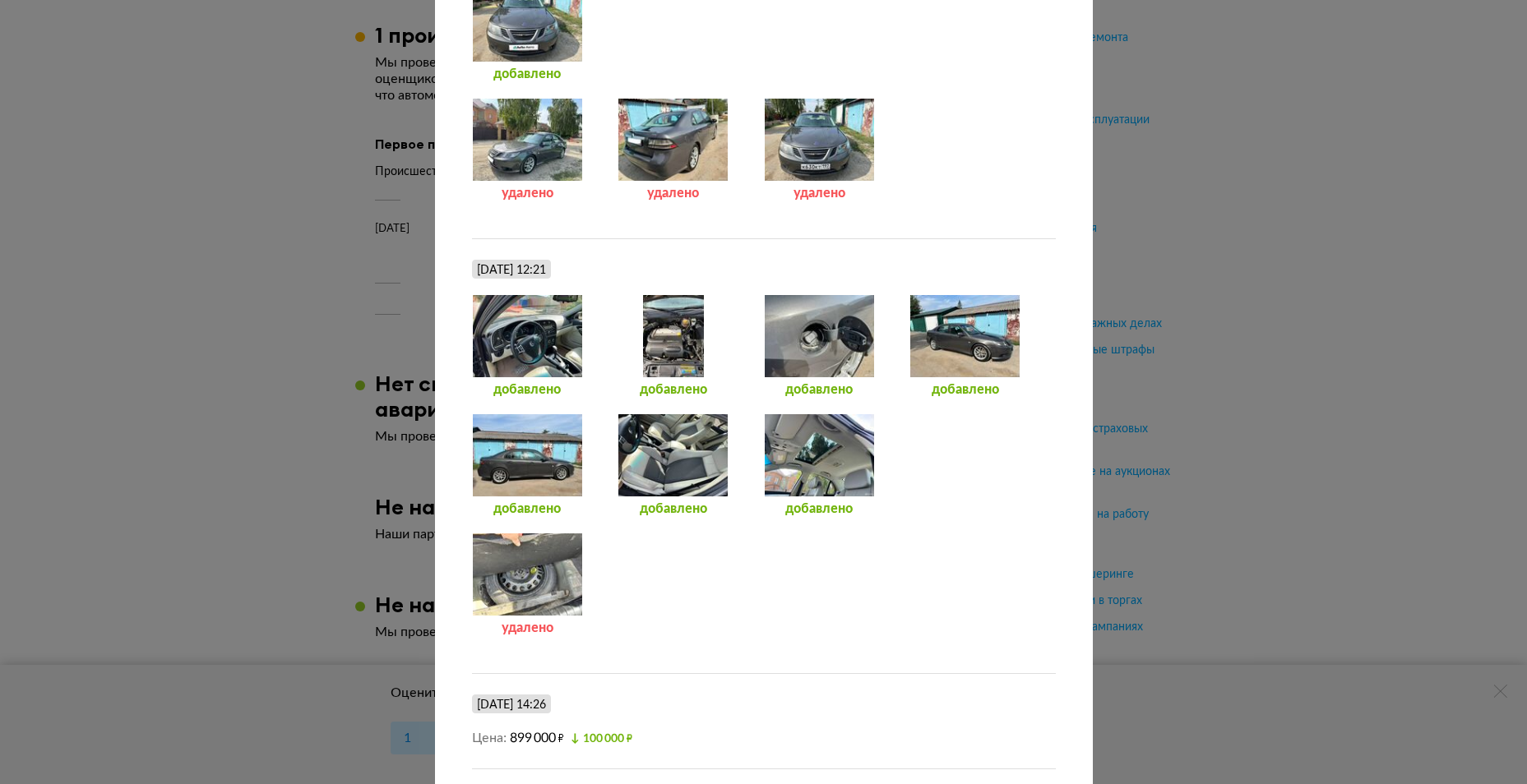 click at bounding box center (965, 336) 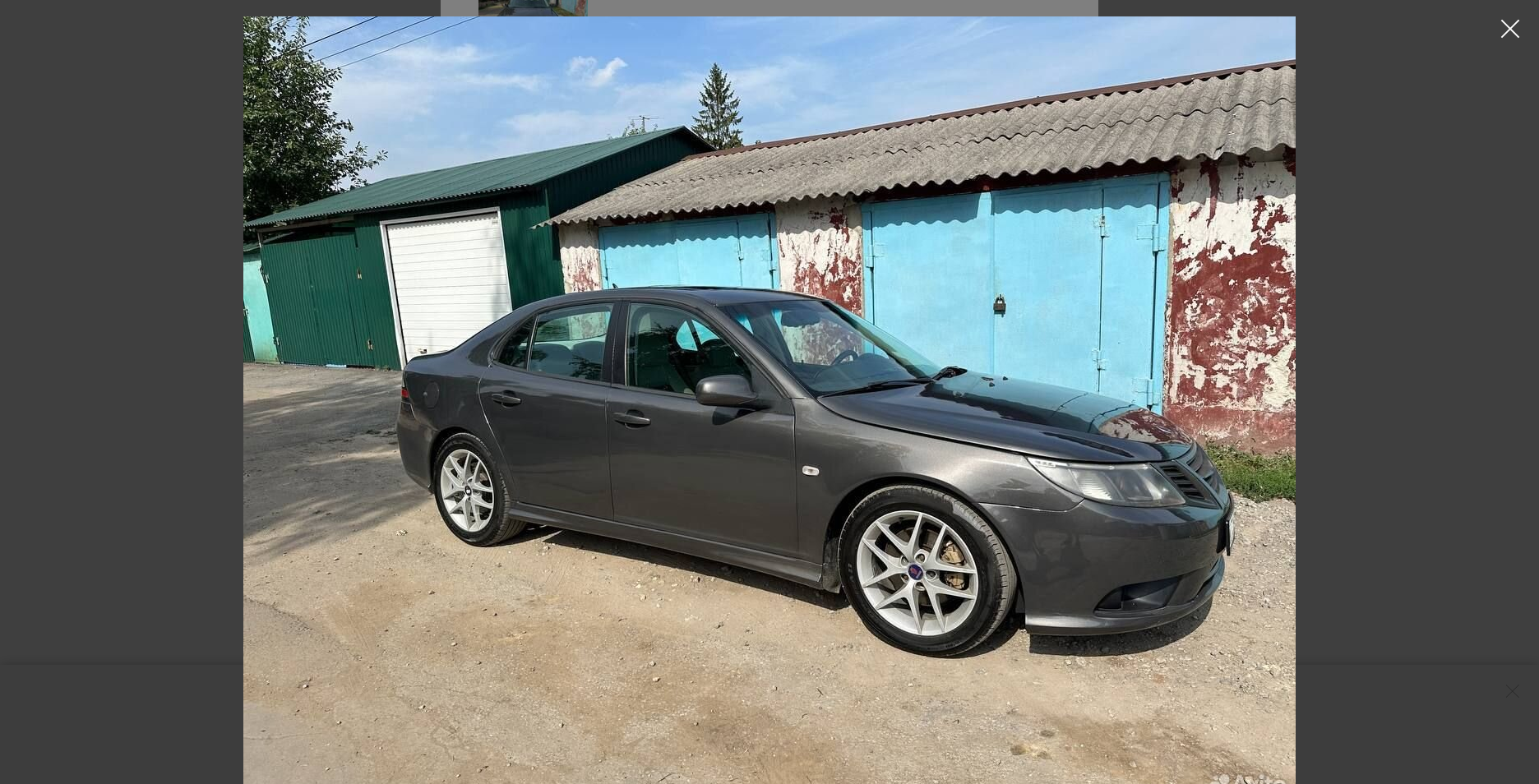 click at bounding box center (1510, 29) 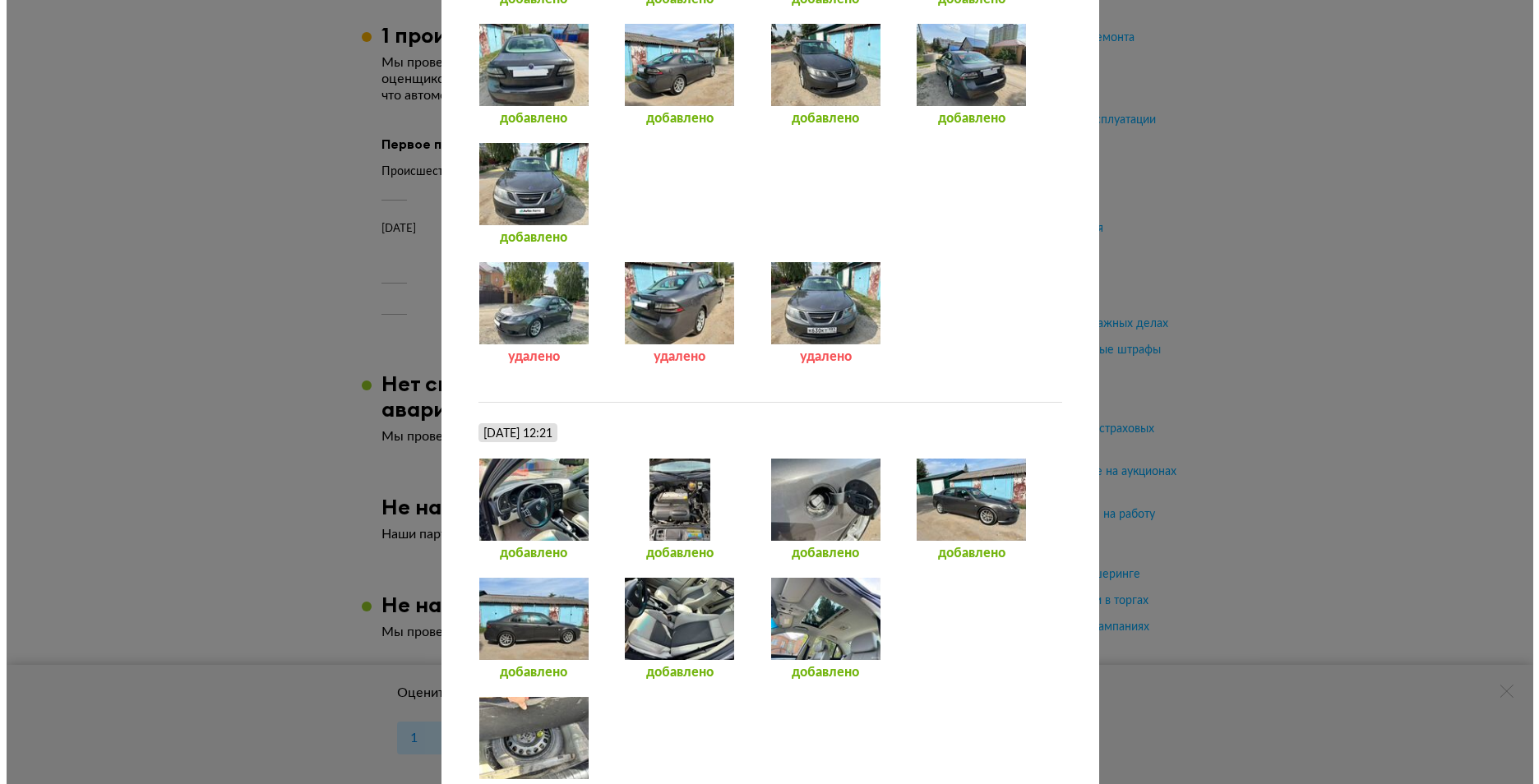 scroll, scrollTop: 1165, scrollLeft: 0, axis: vertical 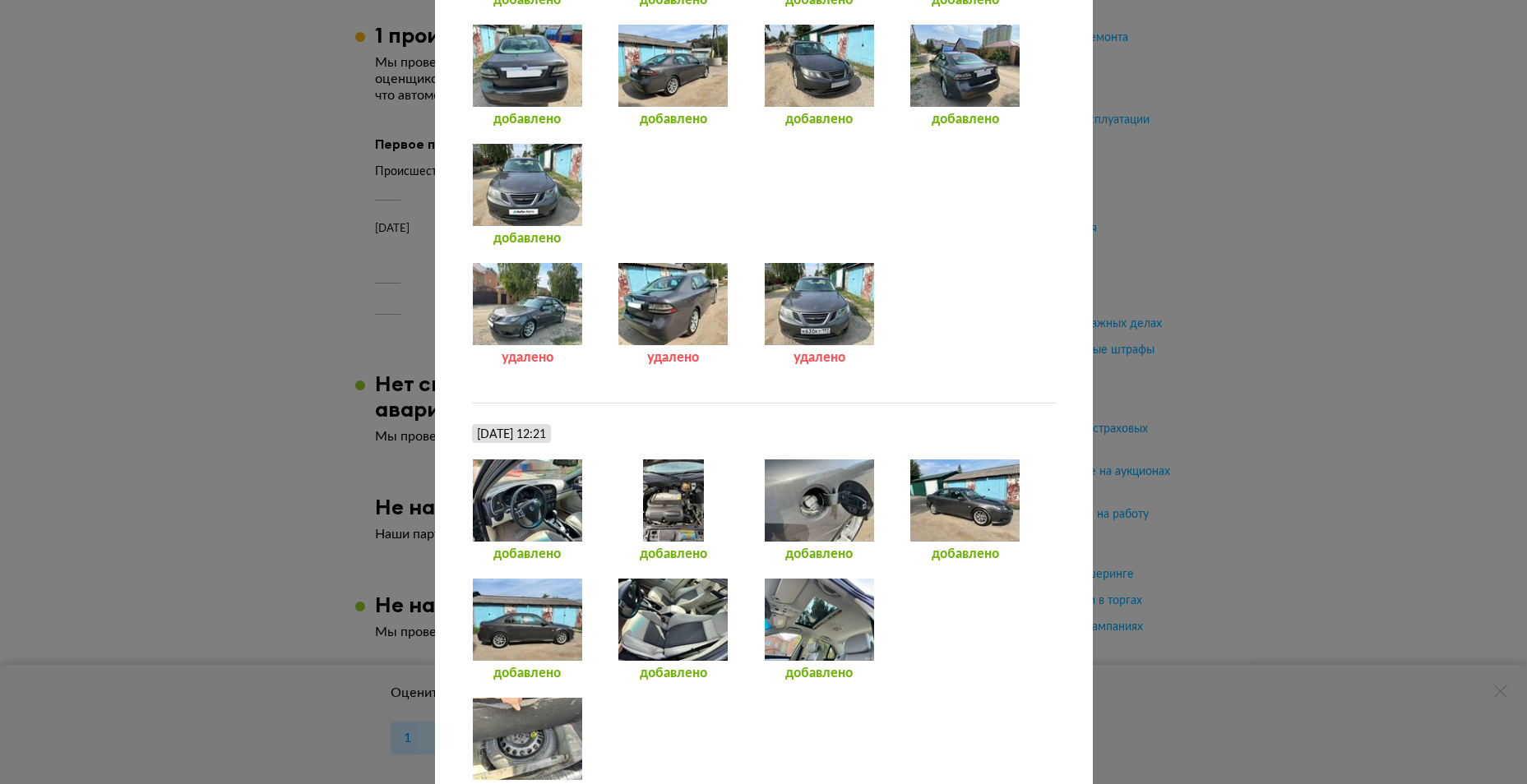 click at bounding box center (819, 304) 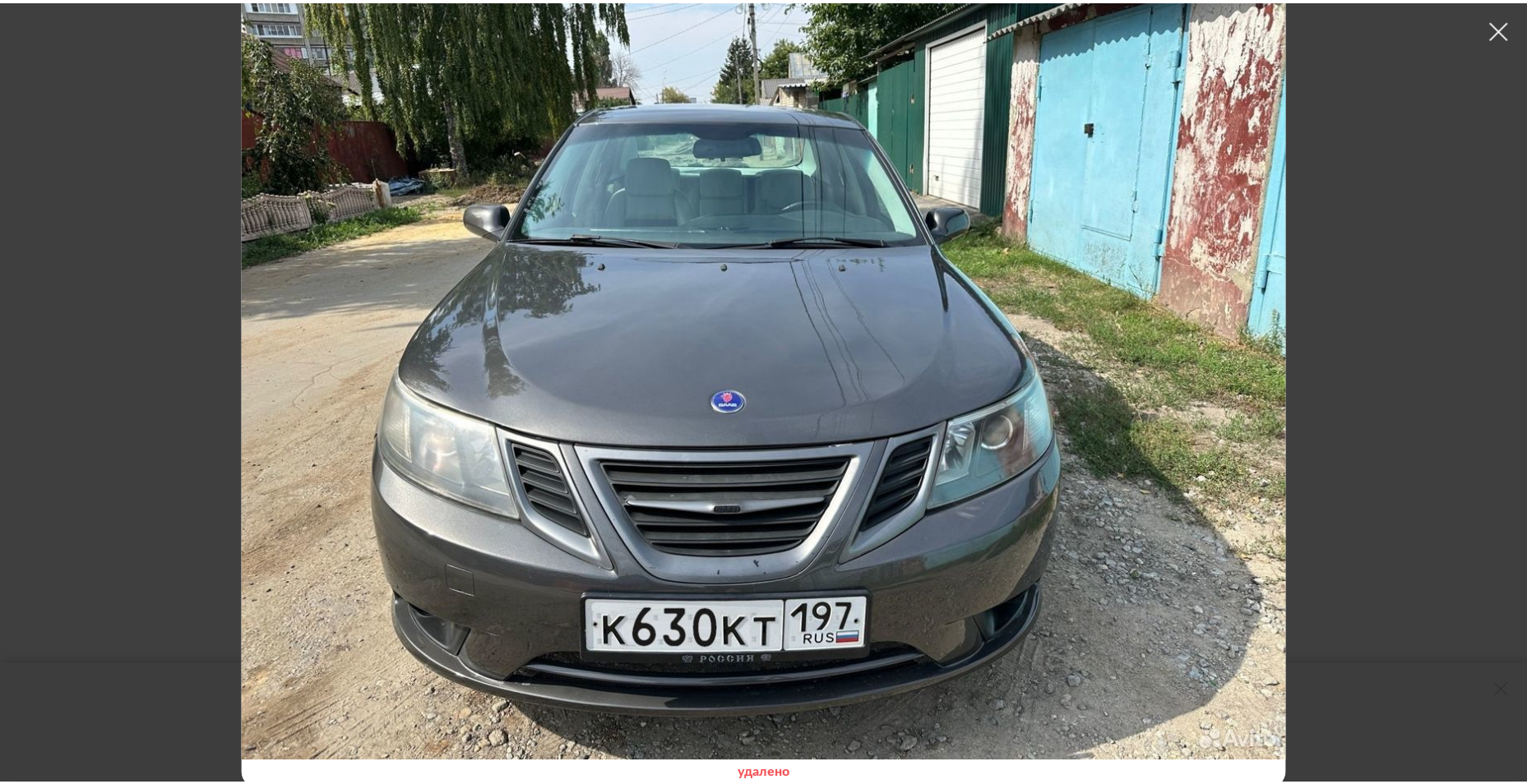 scroll, scrollTop: 67, scrollLeft: 0, axis: vertical 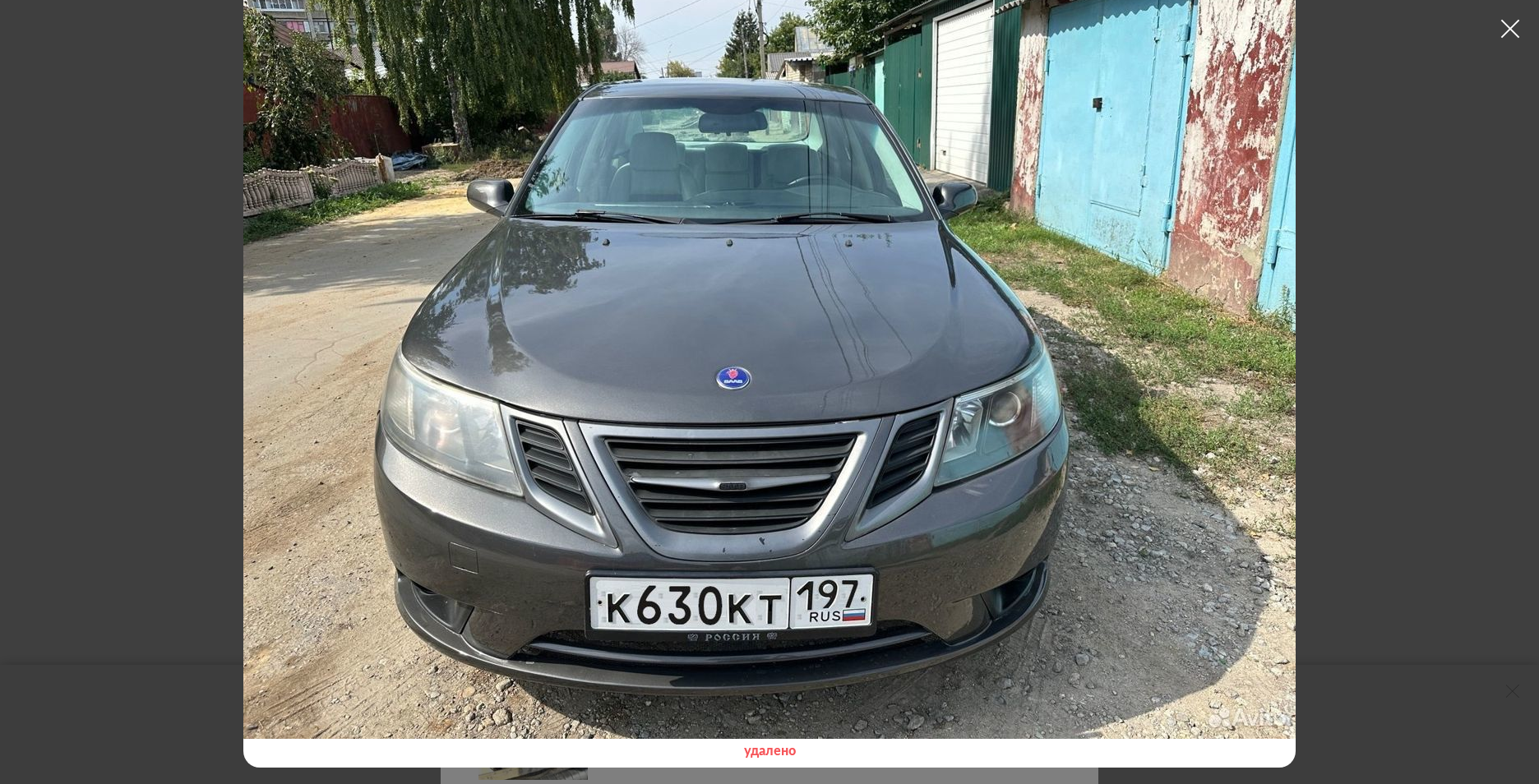 click at bounding box center [1510, 29] 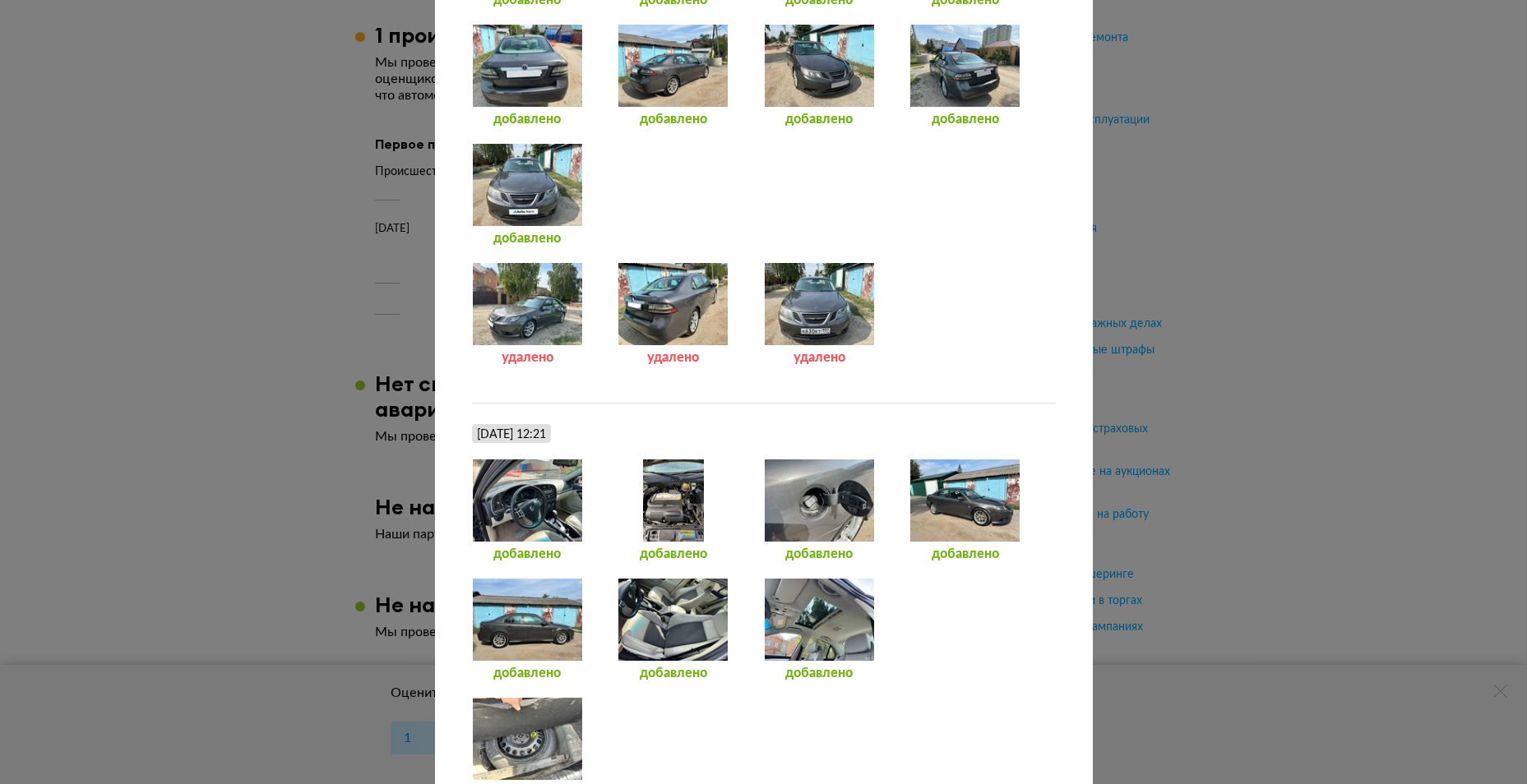 click at bounding box center [673, 304] 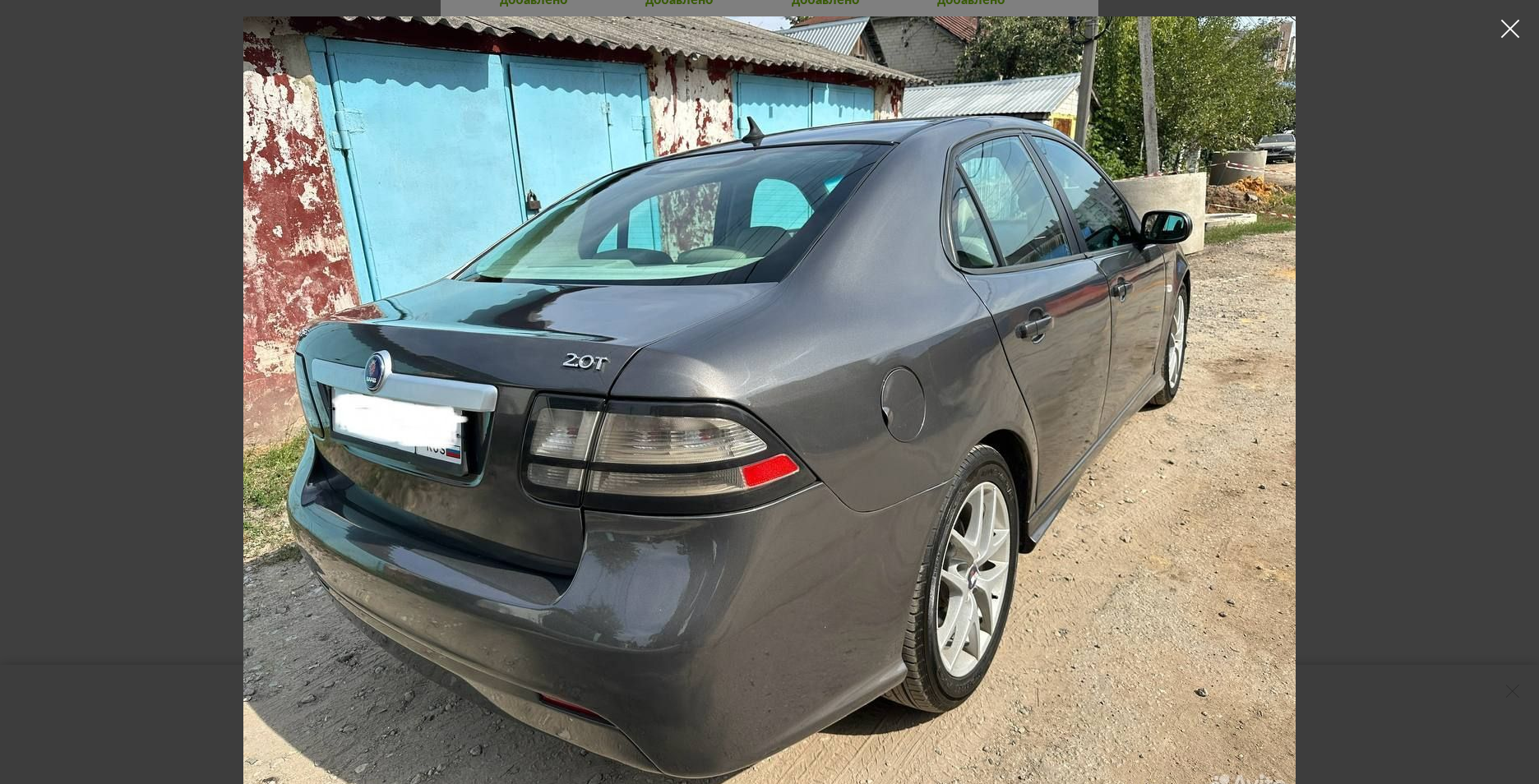 click at bounding box center [1510, 29] 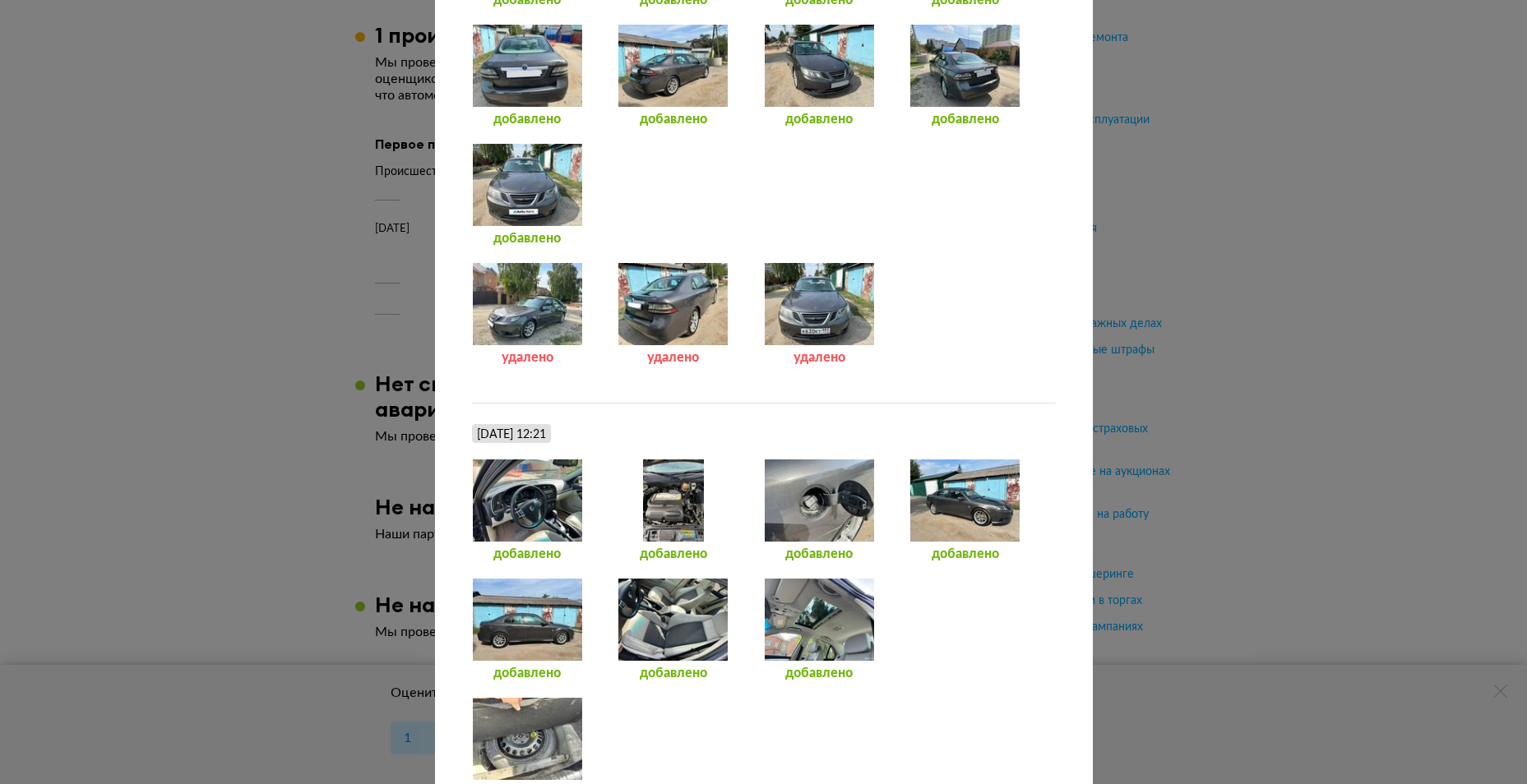 click at bounding box center (527, 304) 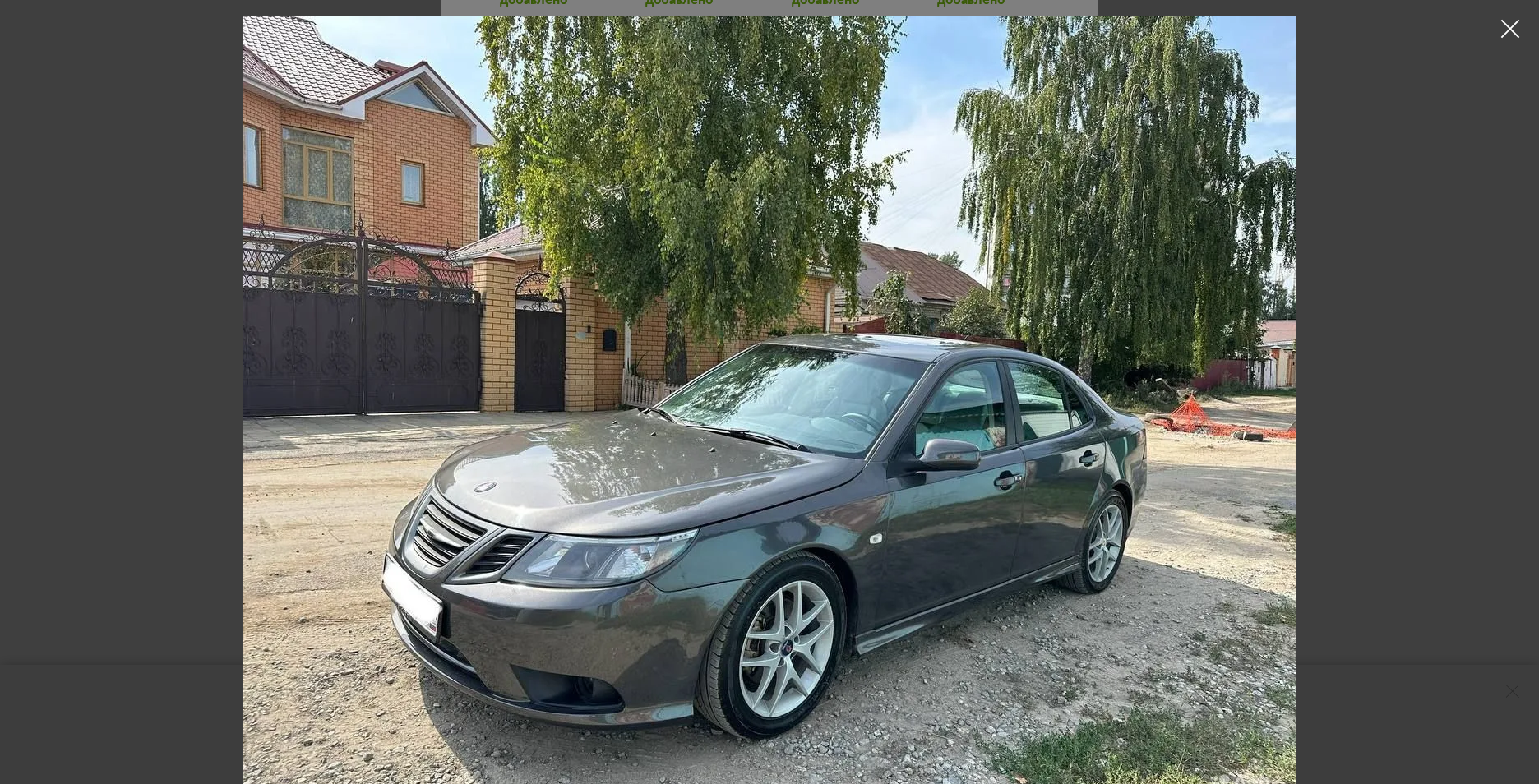 click at bounding box center [1510, 29] 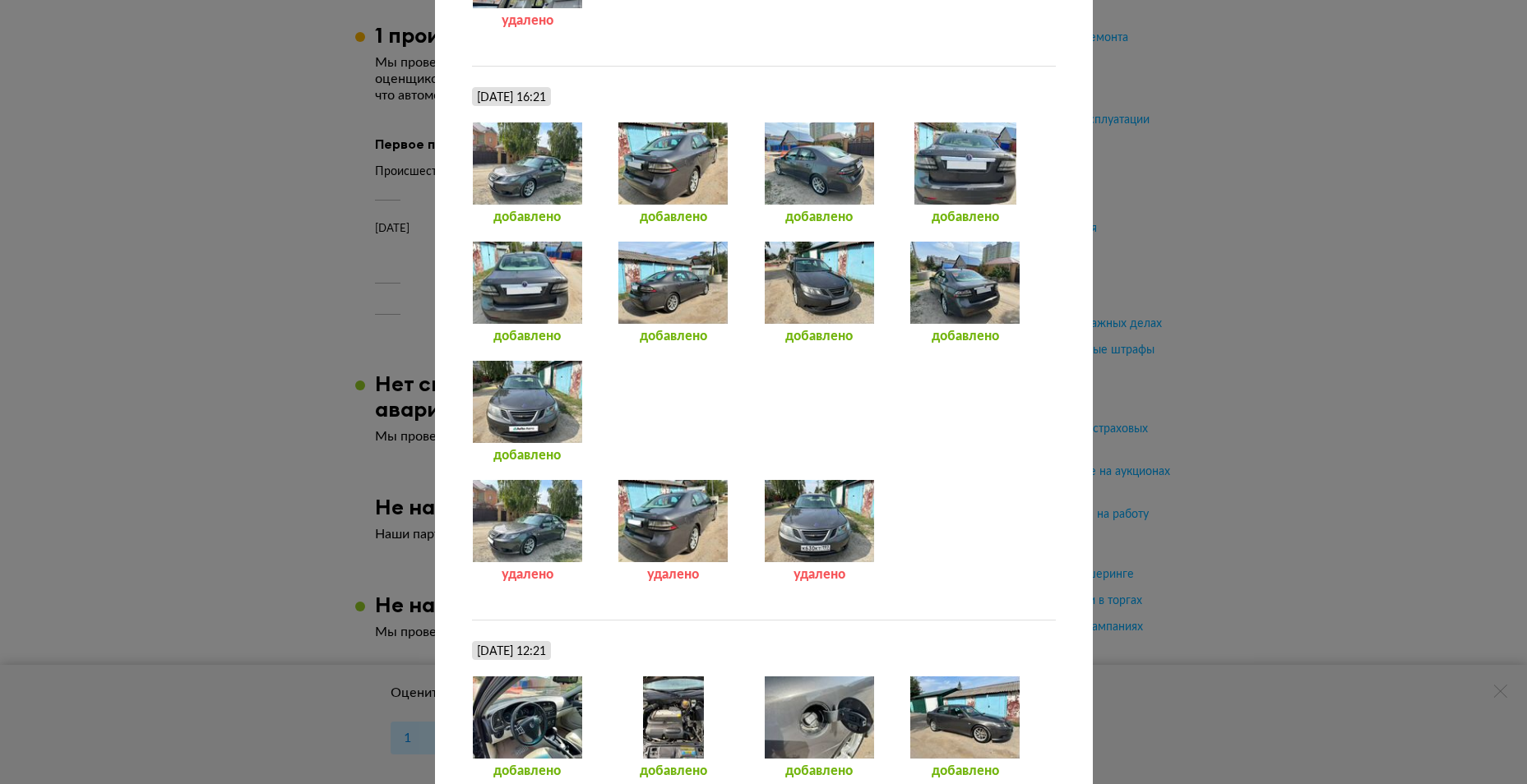 scroll, scrollTop: 919, scrollLeft: 0, axis: vertical 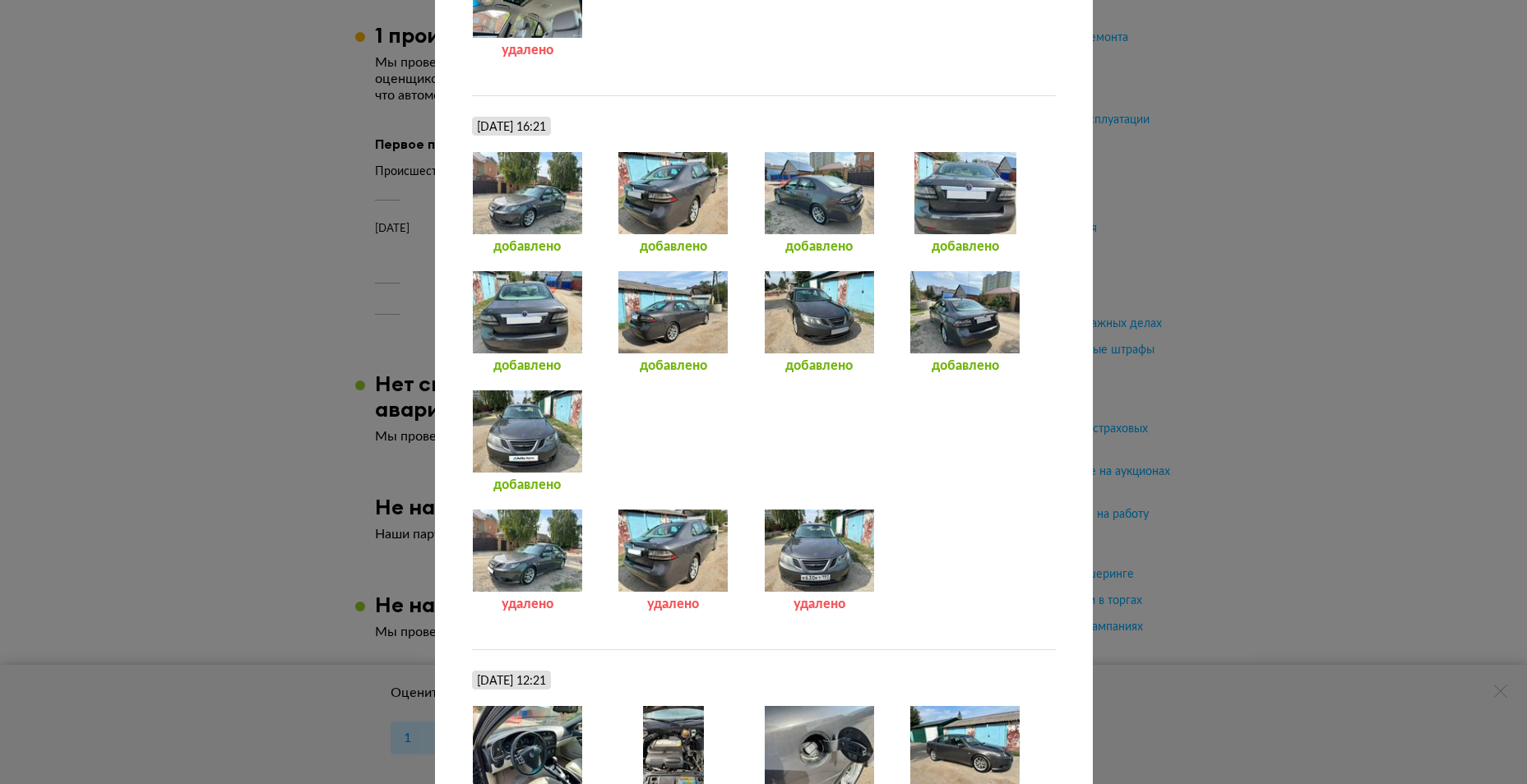 click at bounding box center (527, 431) 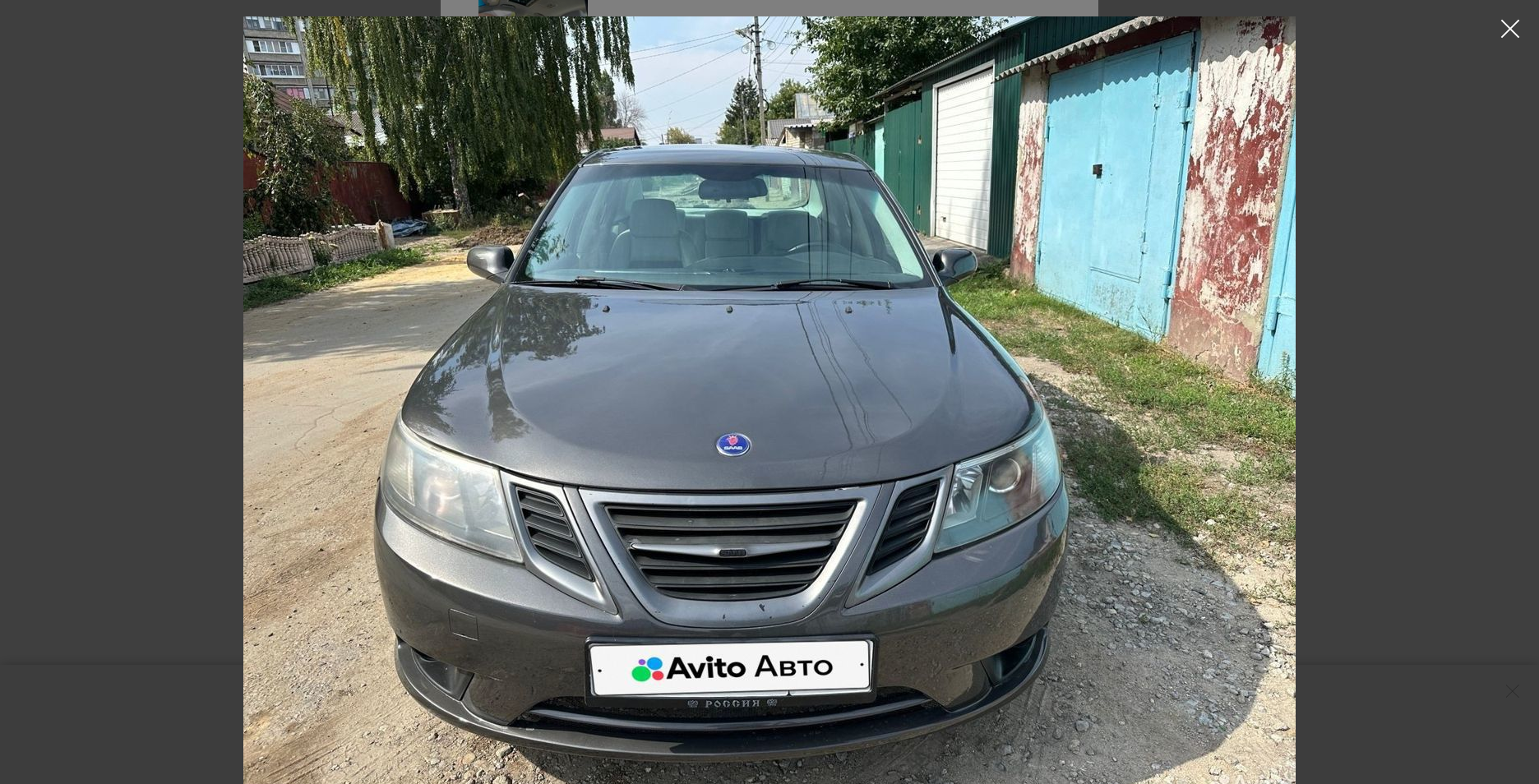 click at bounding box center [1510, 29] 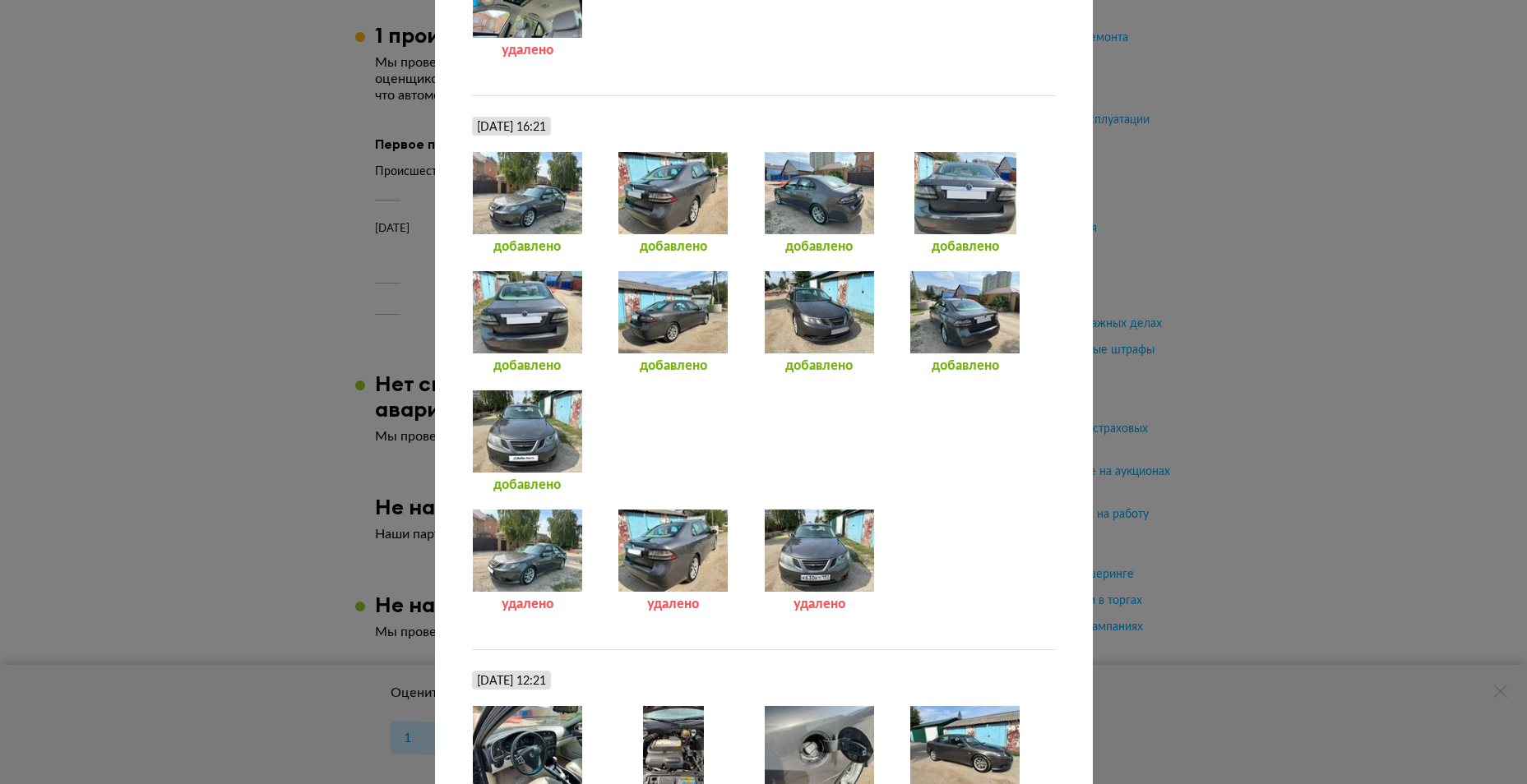 click at bounding box center (965, 312) 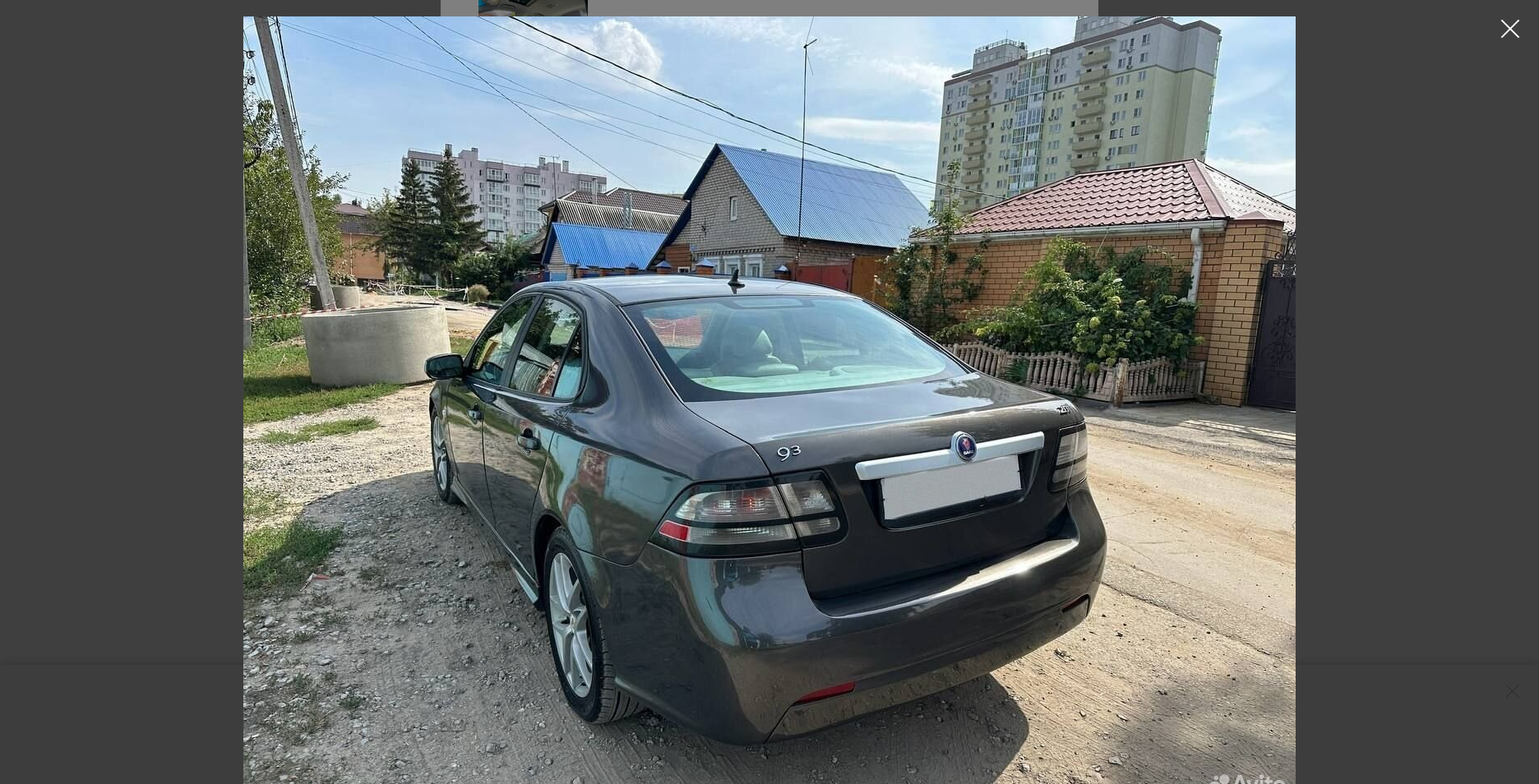 click at bounding box center (1510, 29) 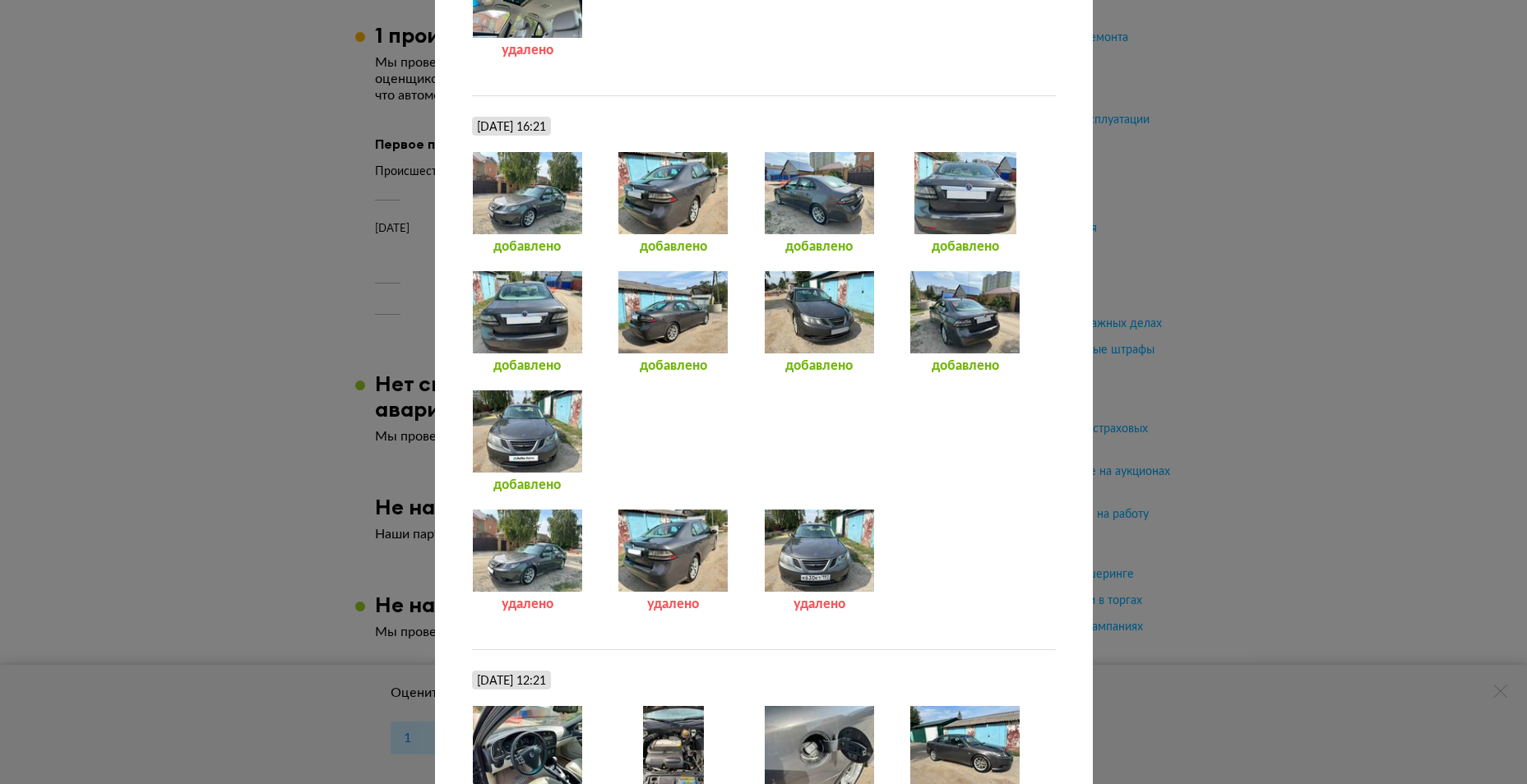 click at bounding box center (819, 312) 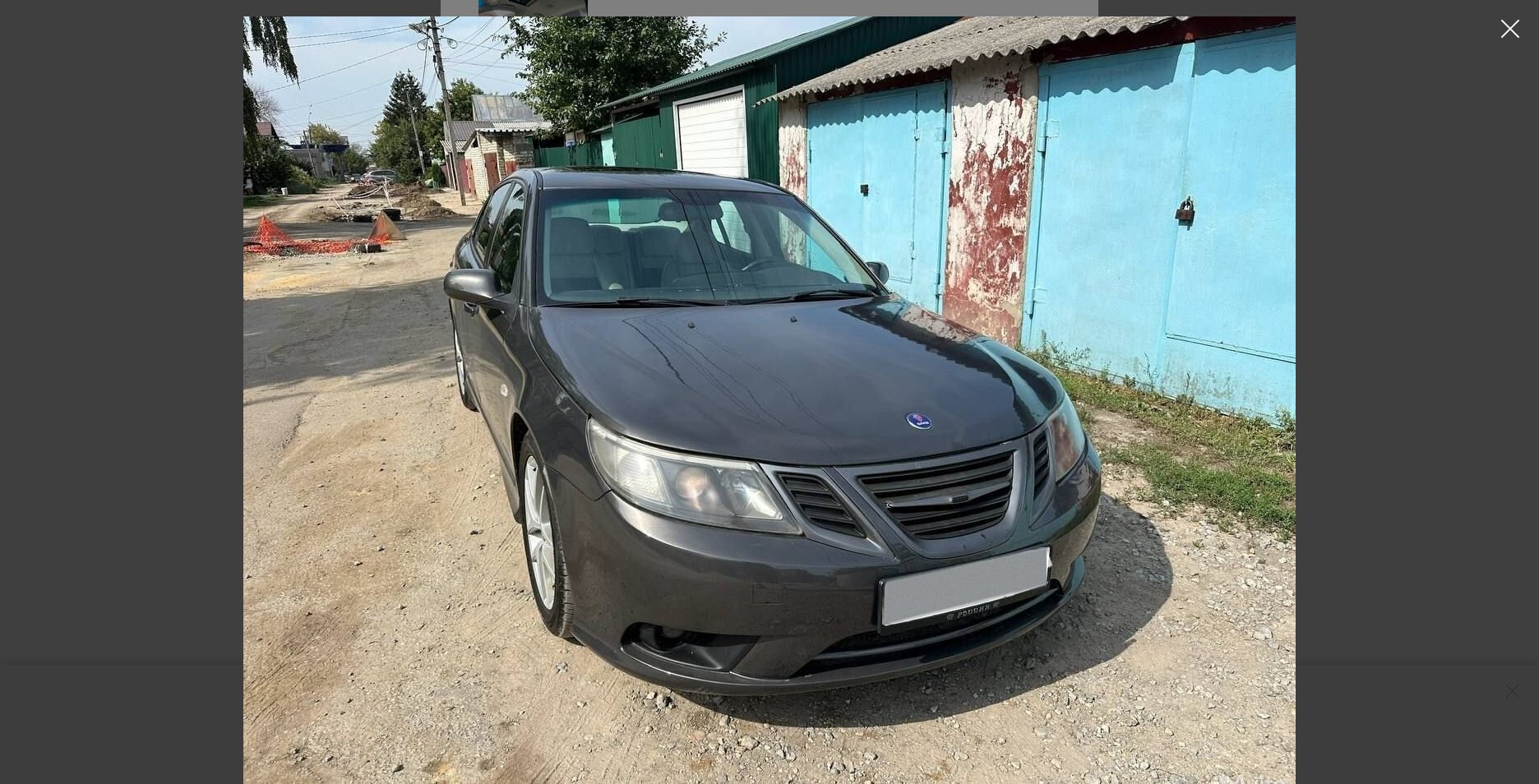 click at bounding box center [1510, 29] 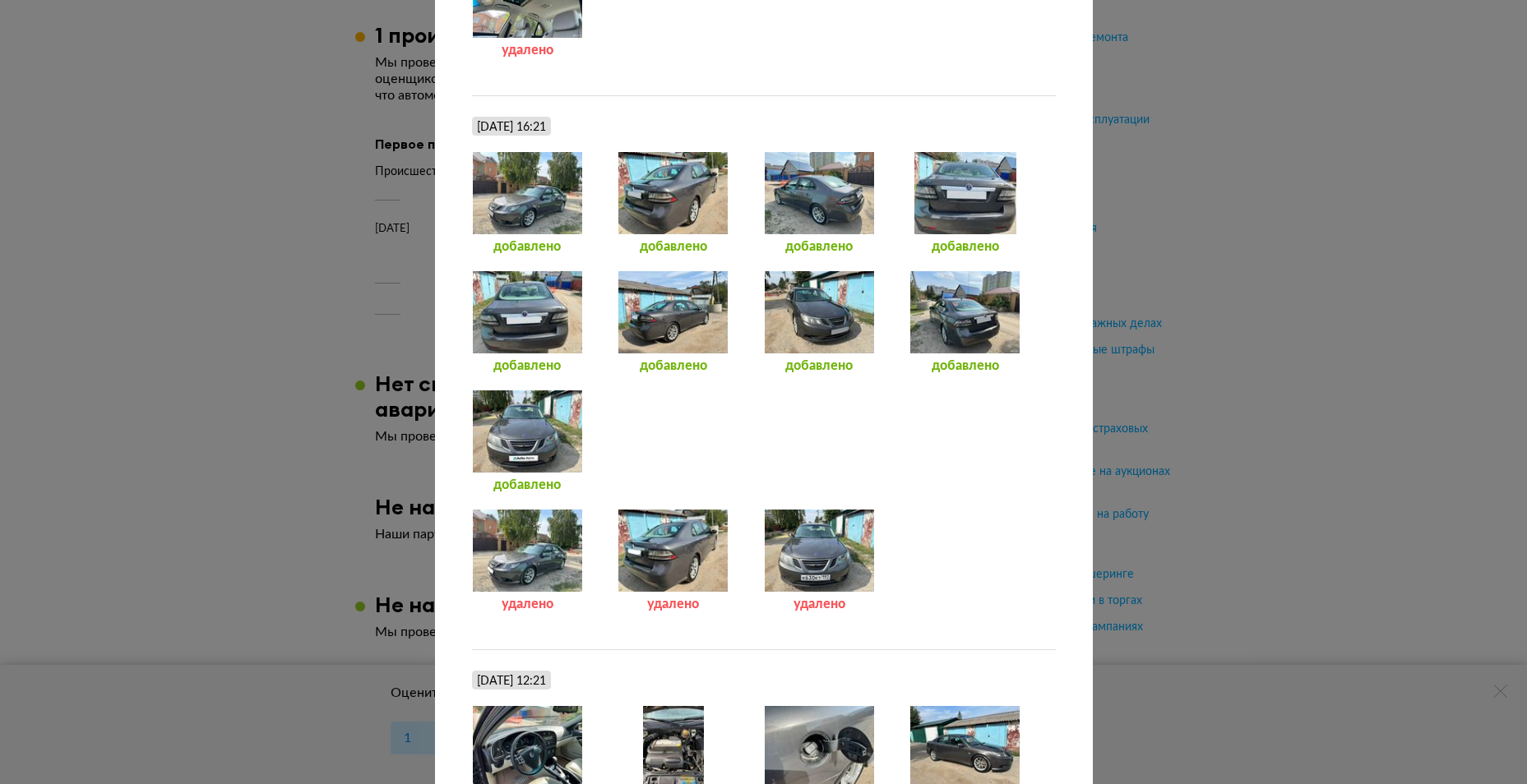 click at bounding box center (673, 312) 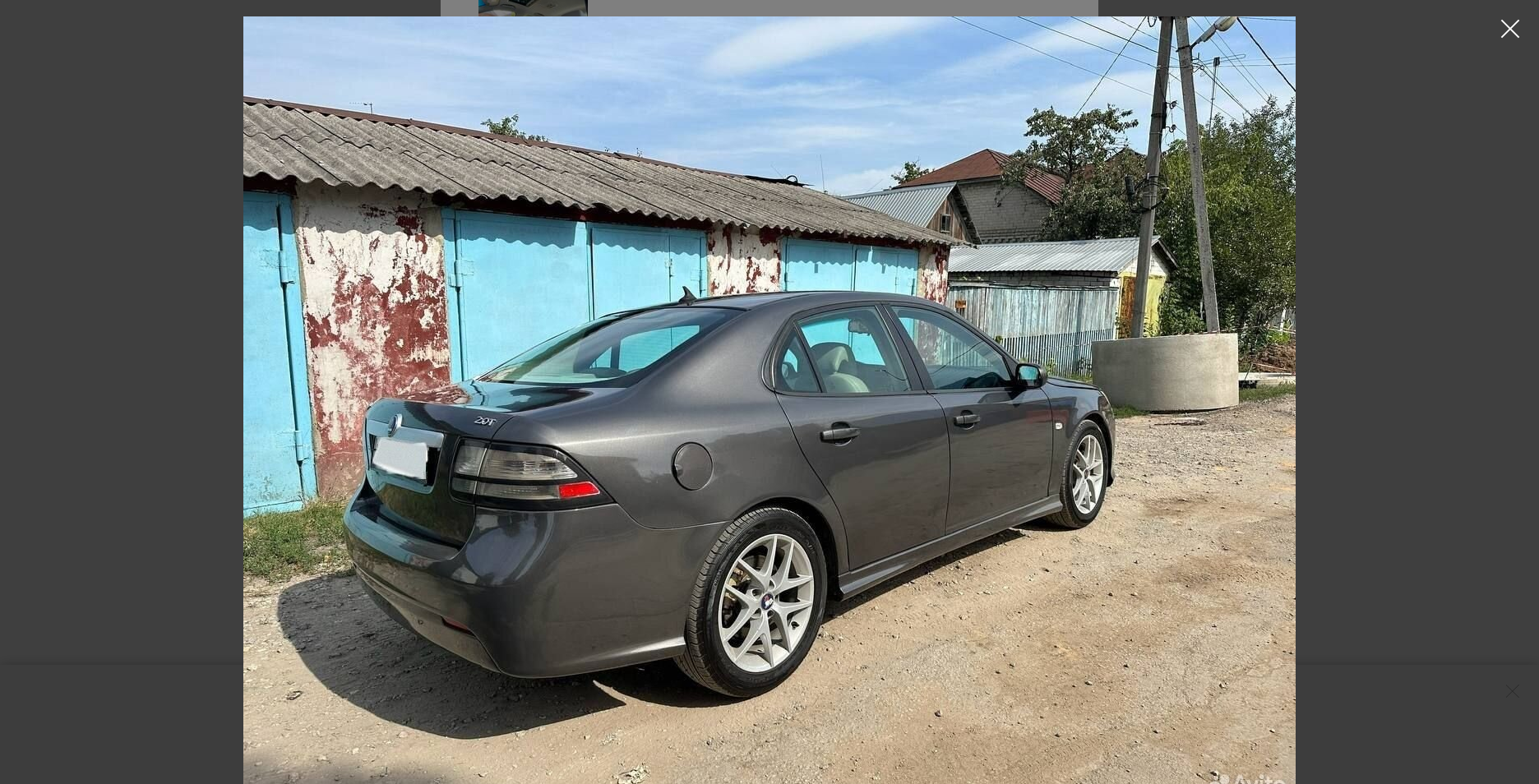 click at bounding box center [1510, 29] 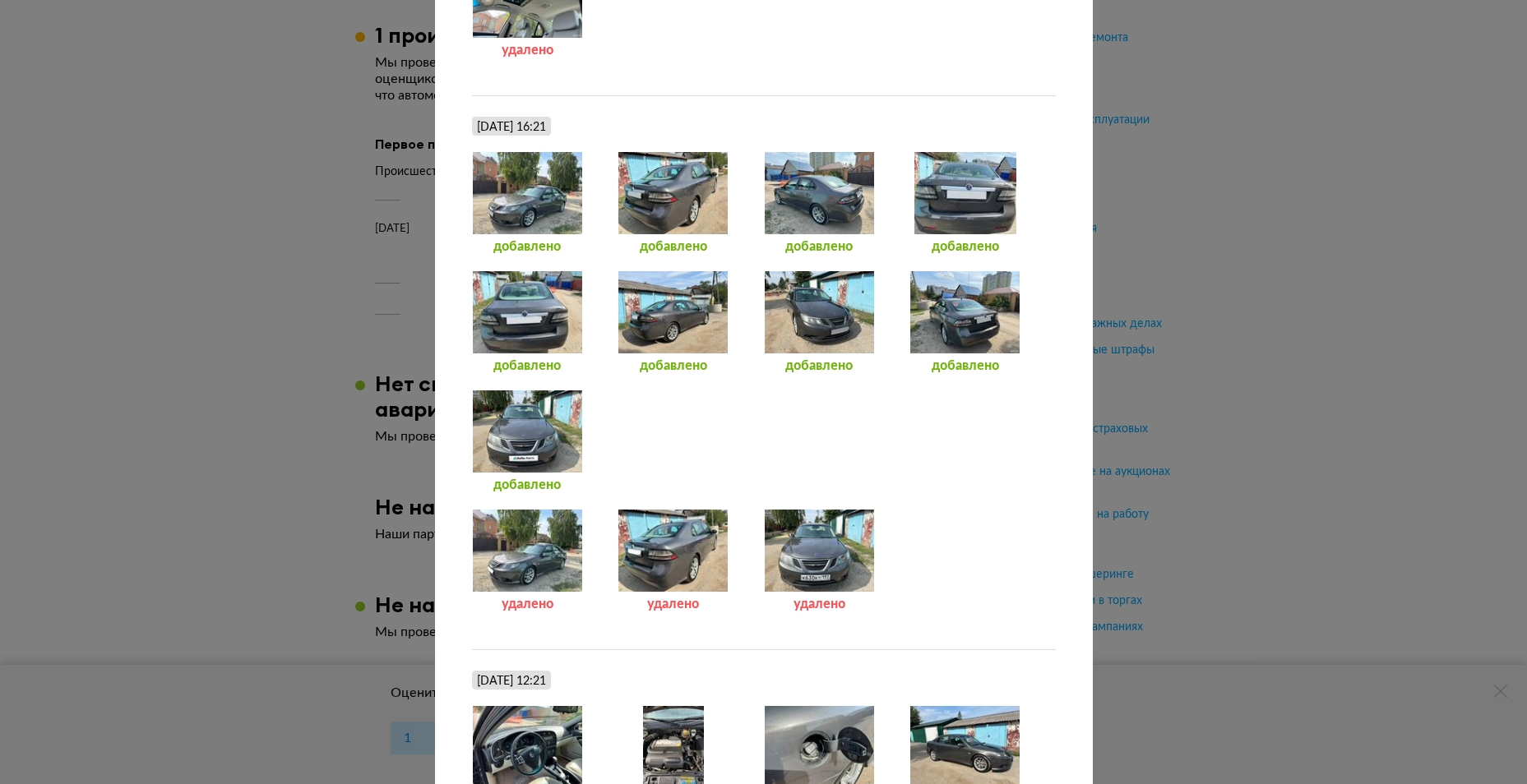 click at bounding box center (527, 312) 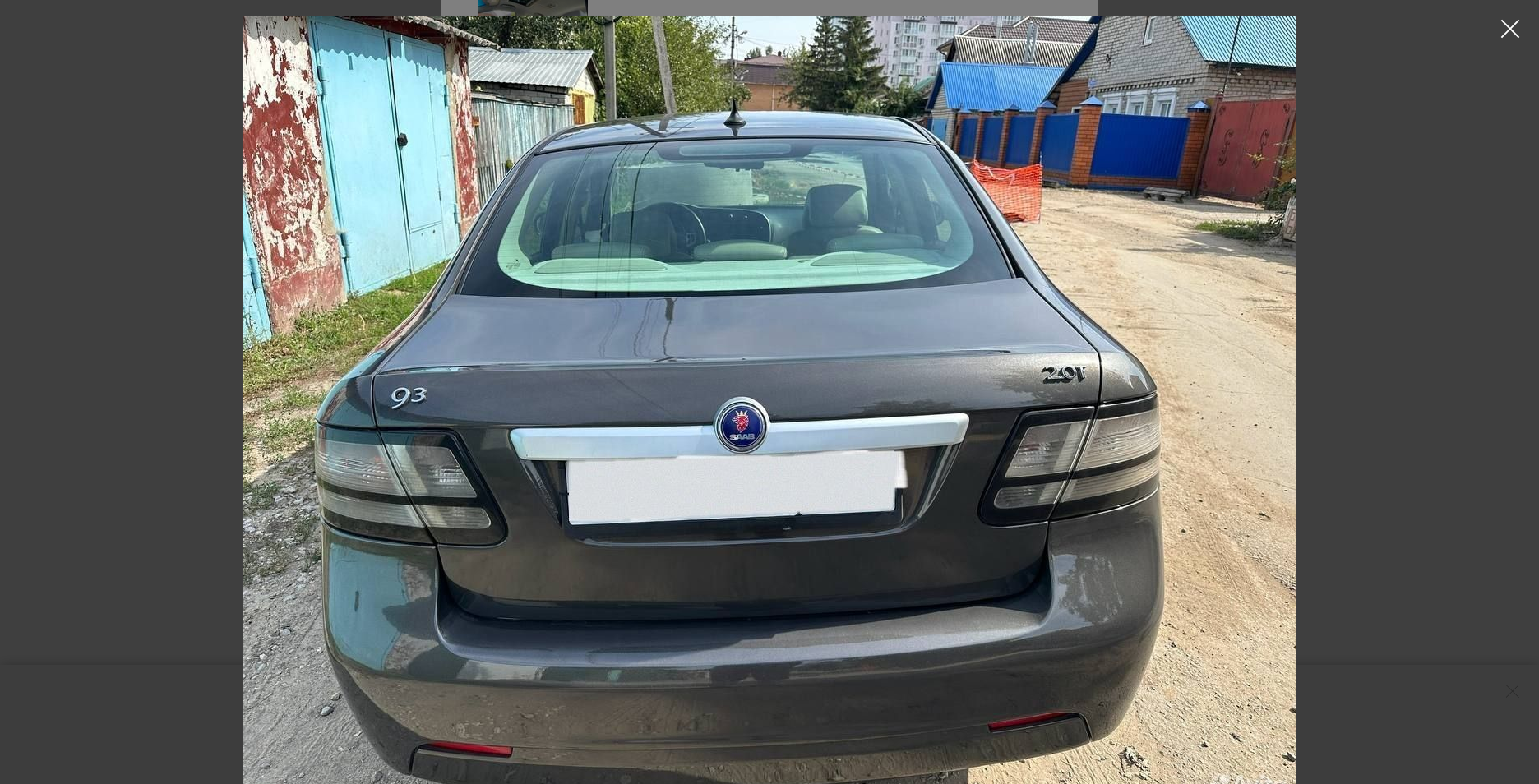 click at bounding box center [1510, 29] 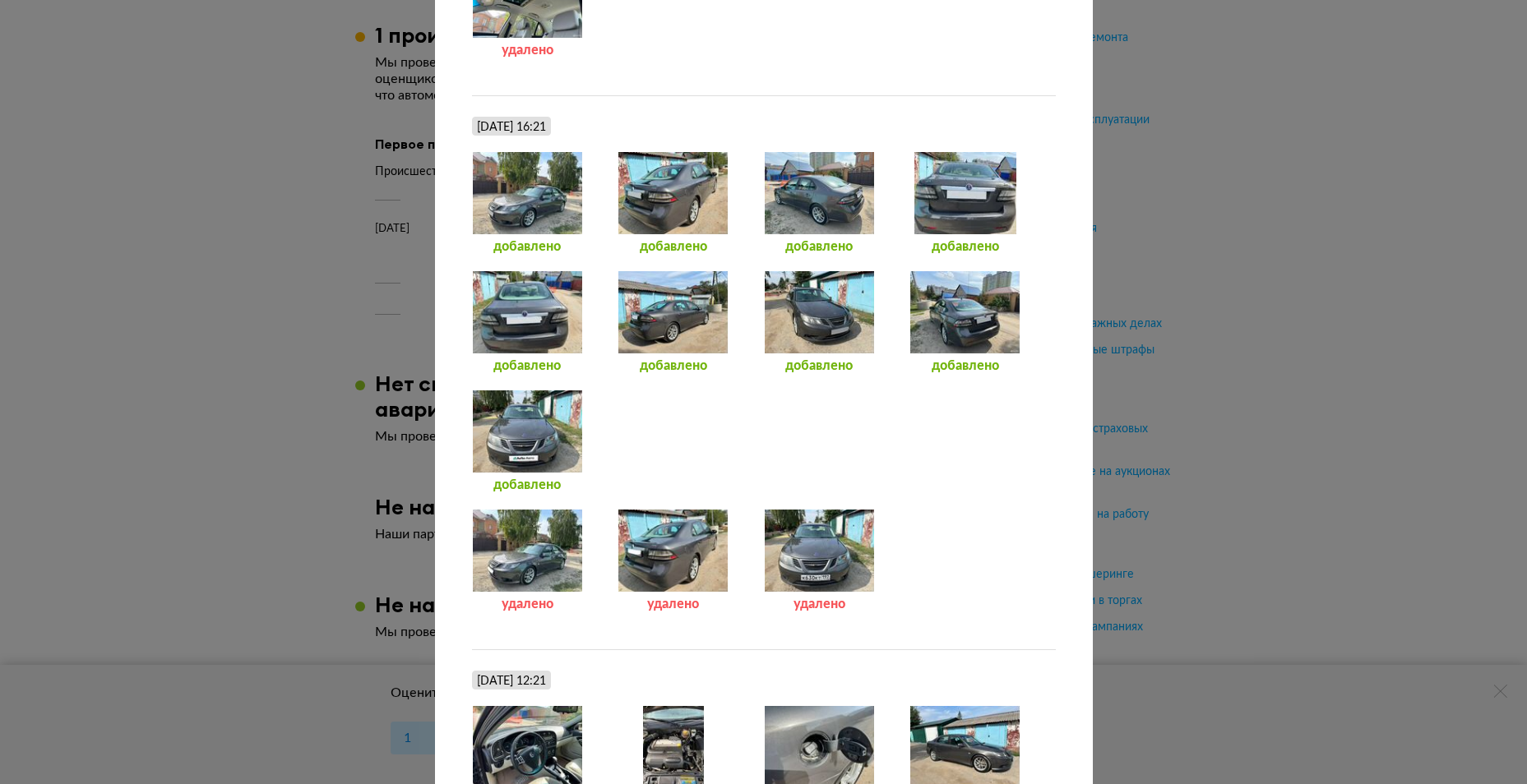 click at bounding box center (965, 193) 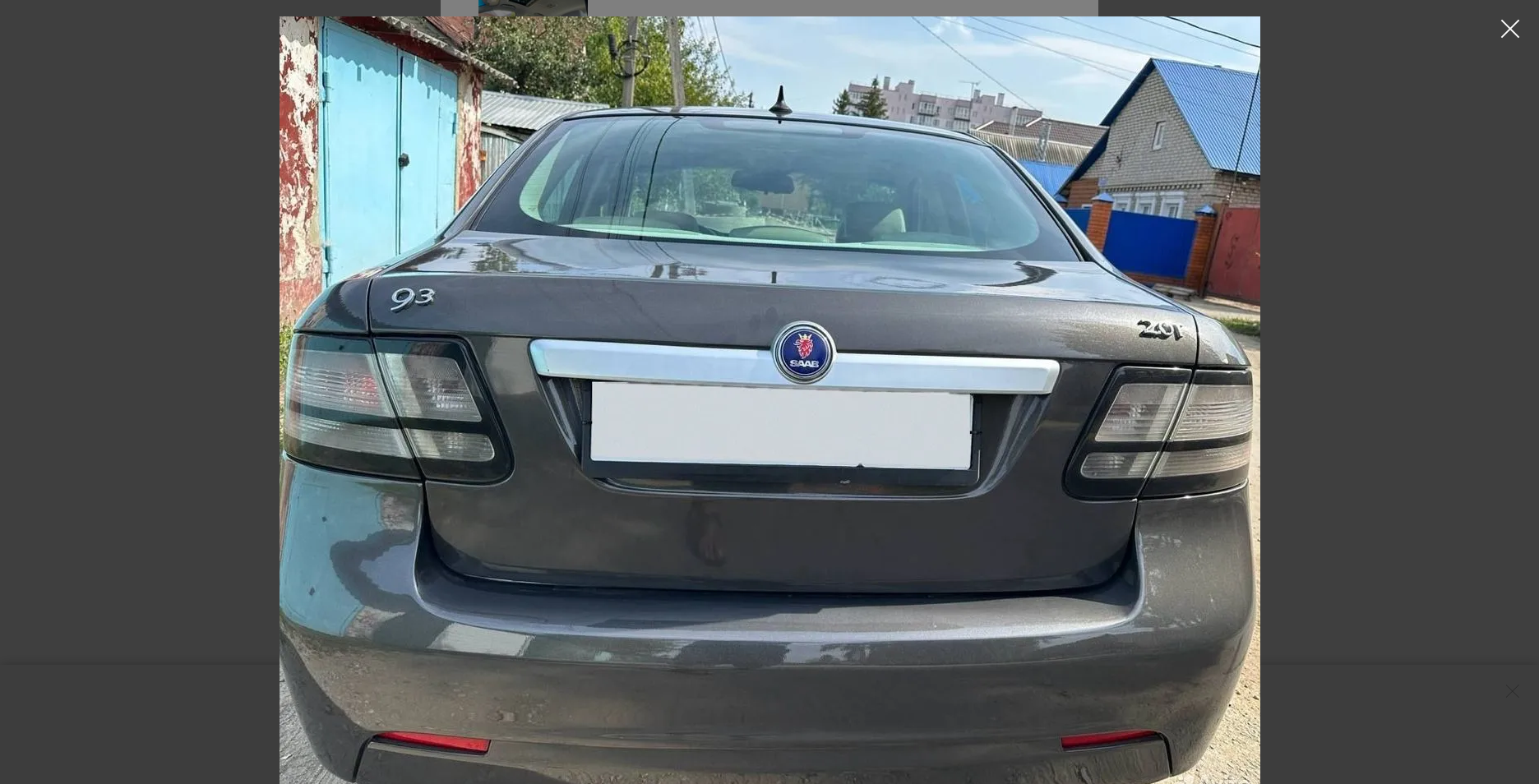 click at bounding box center [1510, 29] 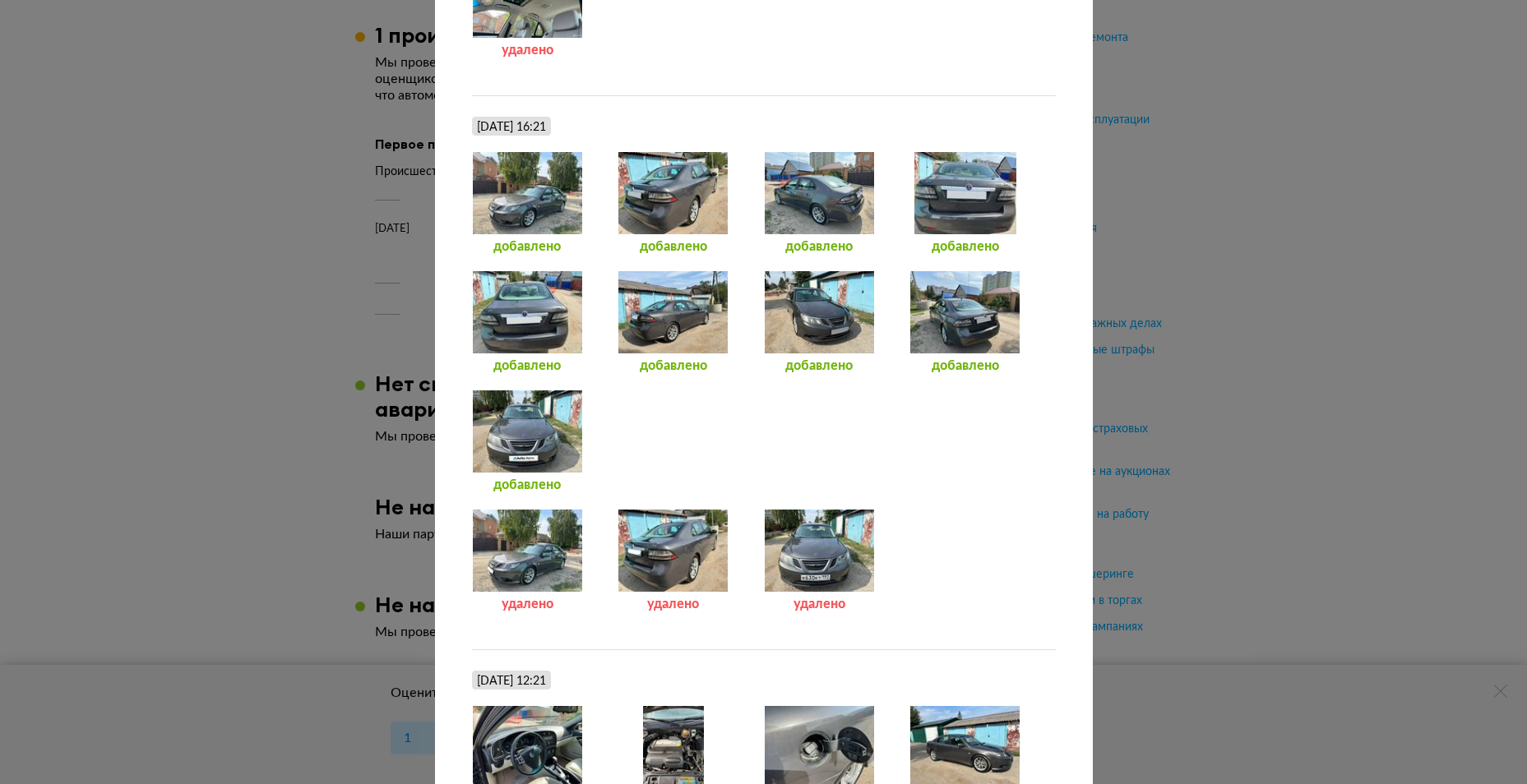 click at bounding box center [819, 193] 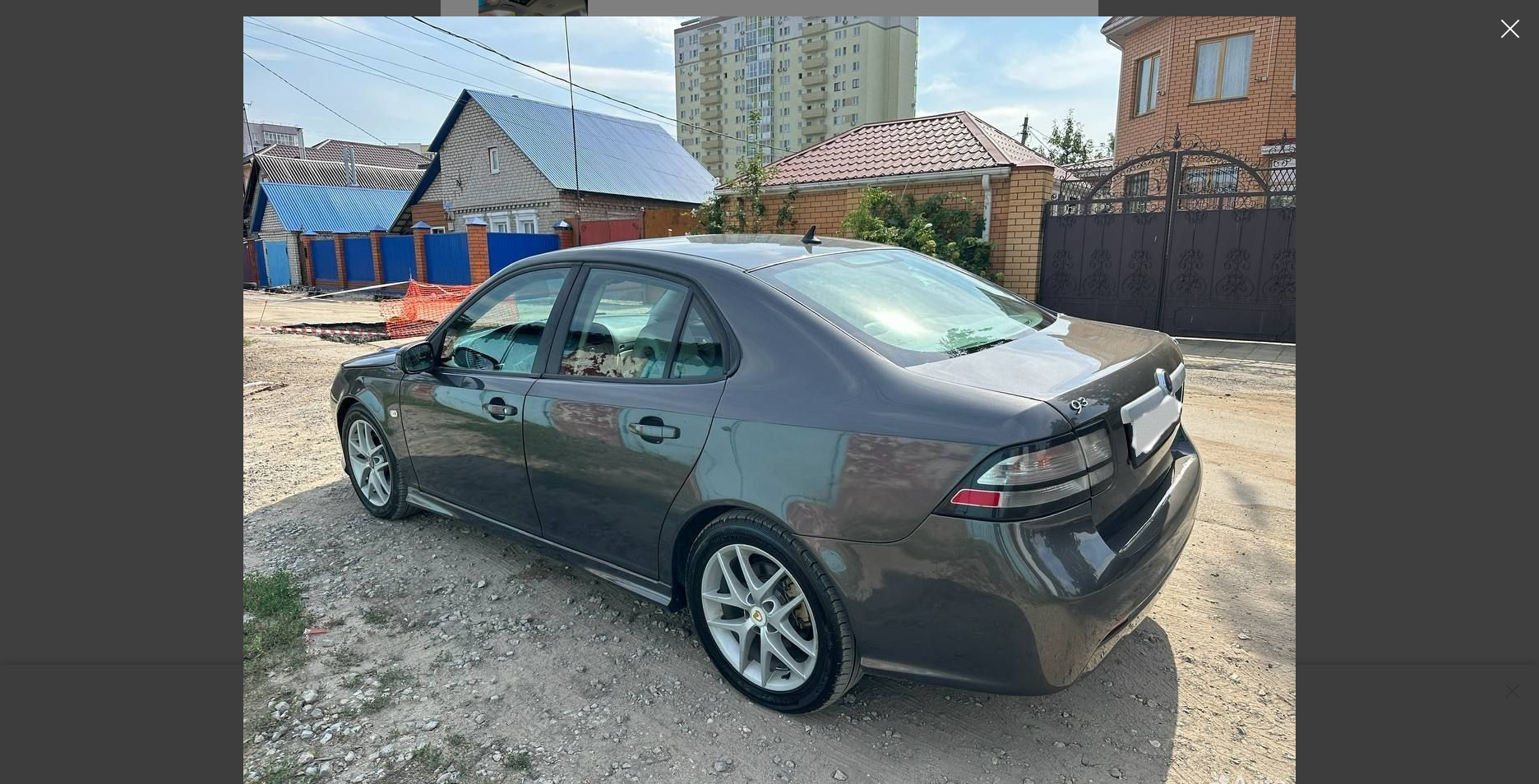 click at bounding box center (1510, 29) 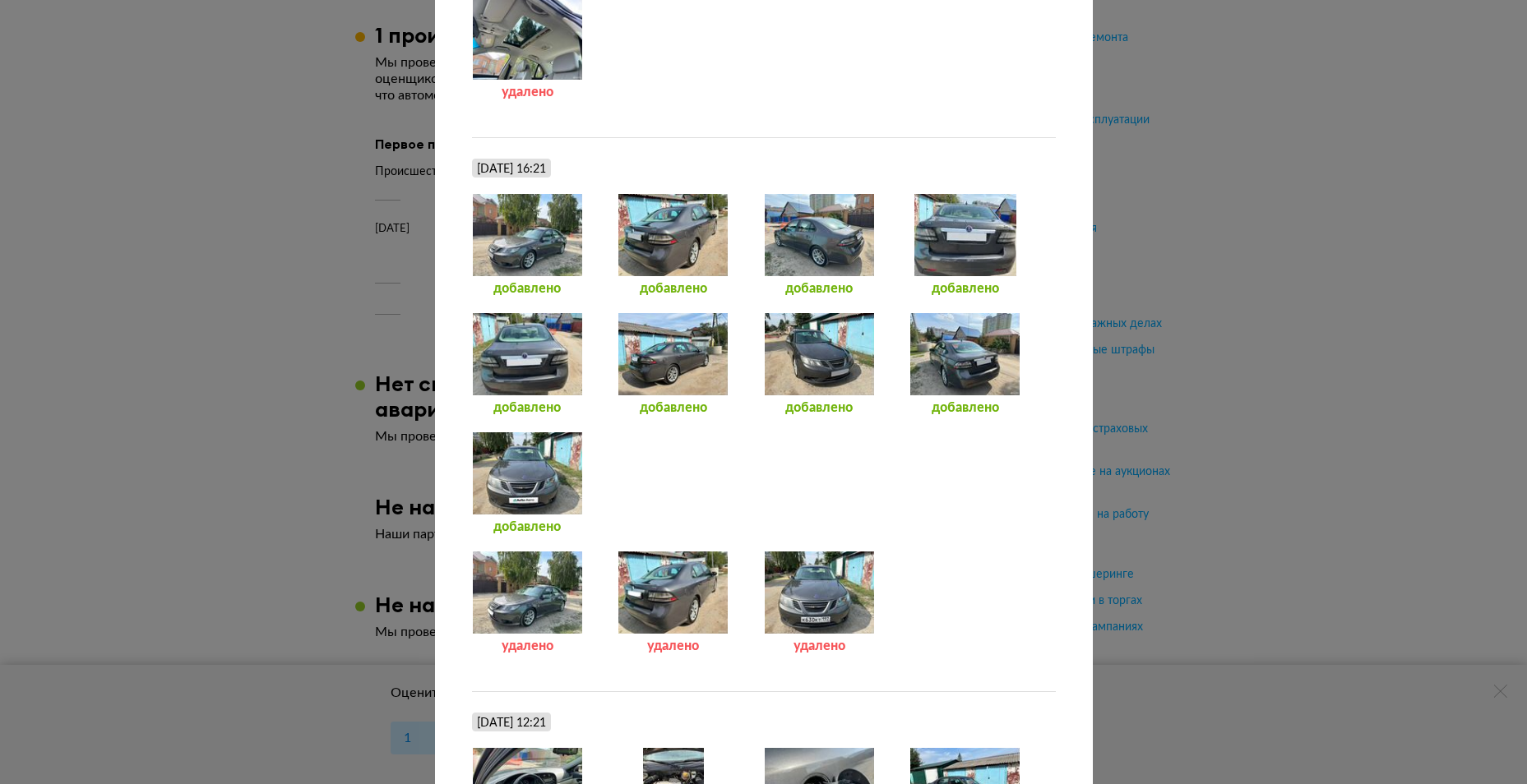 scroll, scrollTop: 837, scrollLeft: 0, axis: vertical 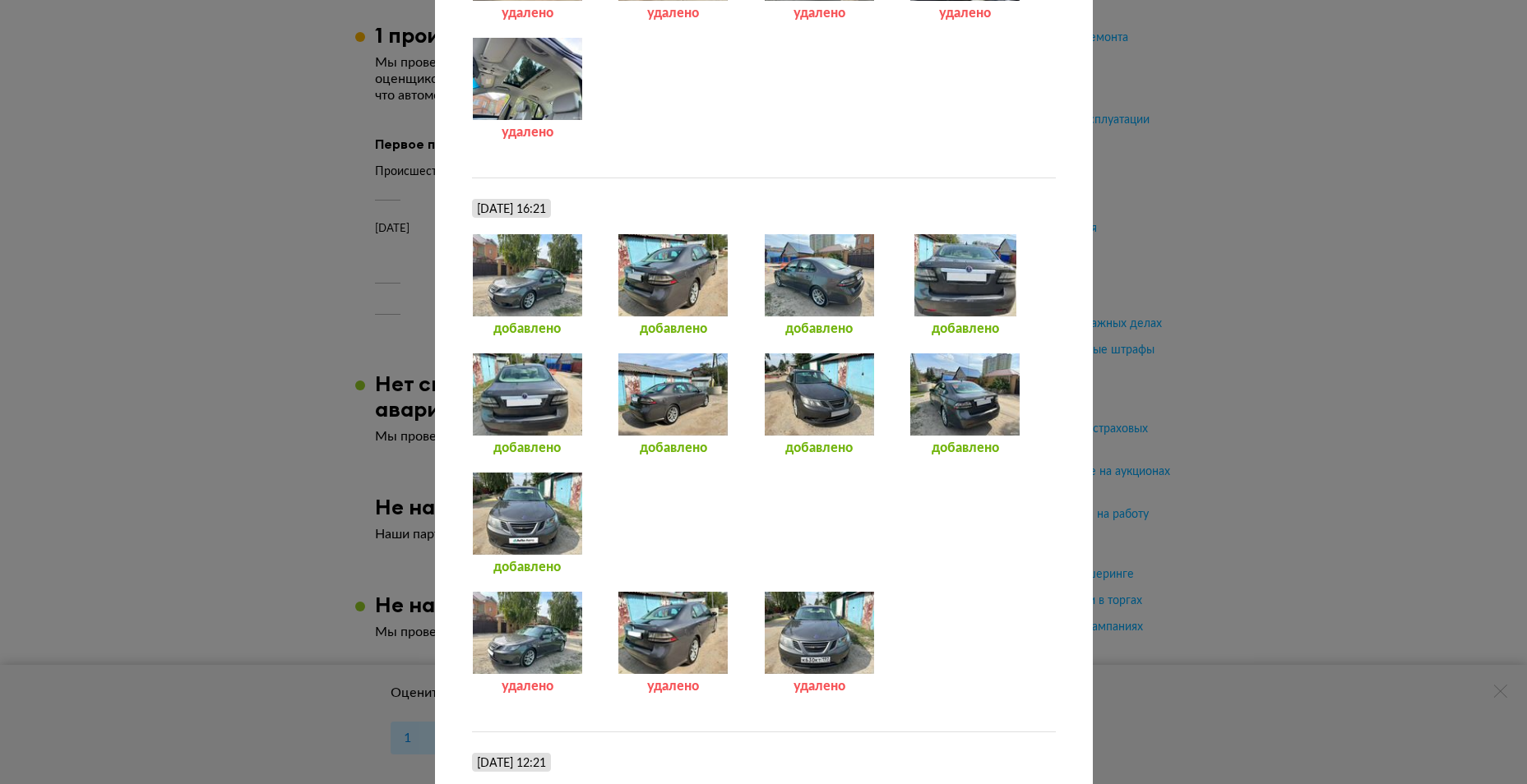click at bounding box center (527, 275) 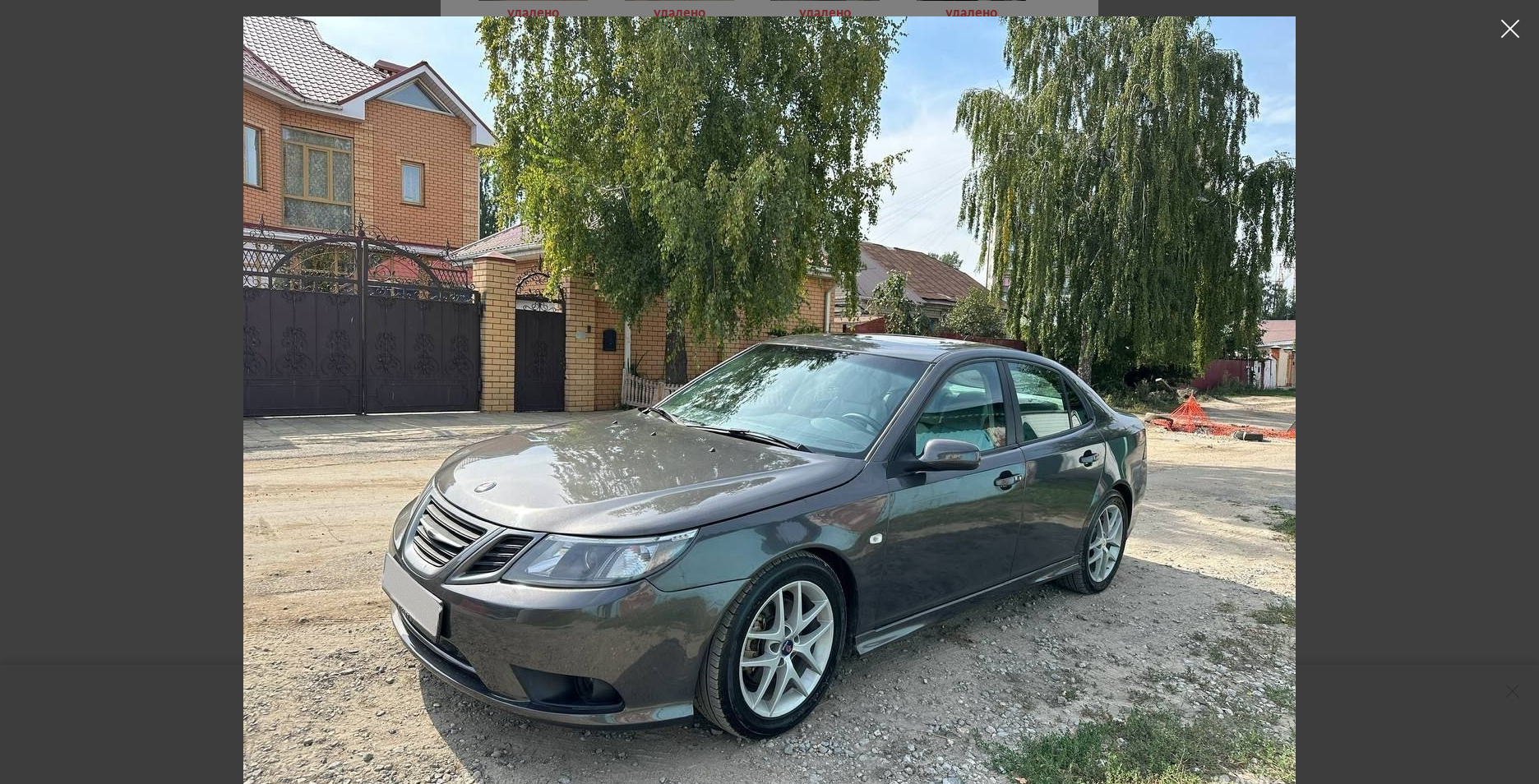 click at bounding box center (1510, 29) 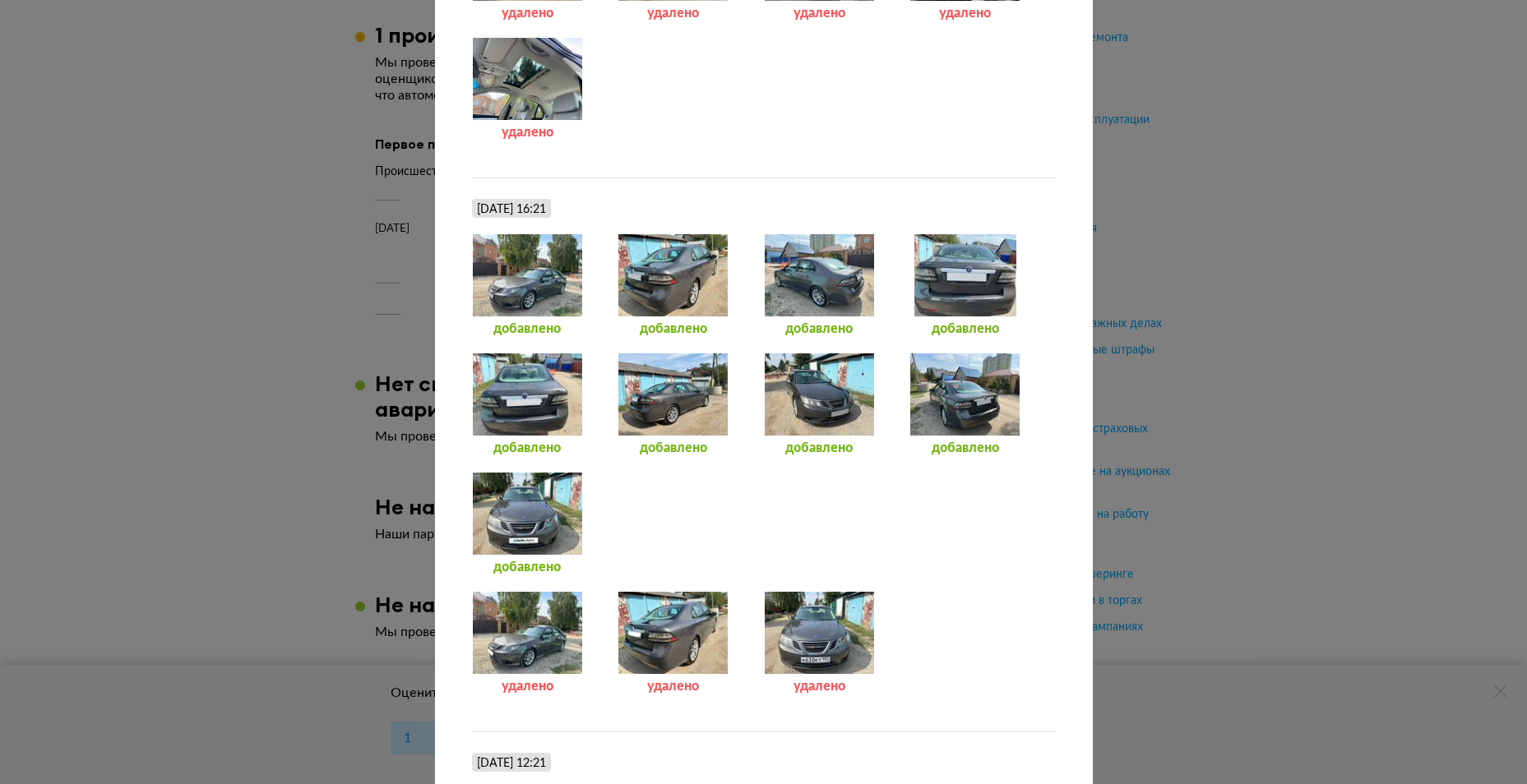click at bounding box center (819, 275) 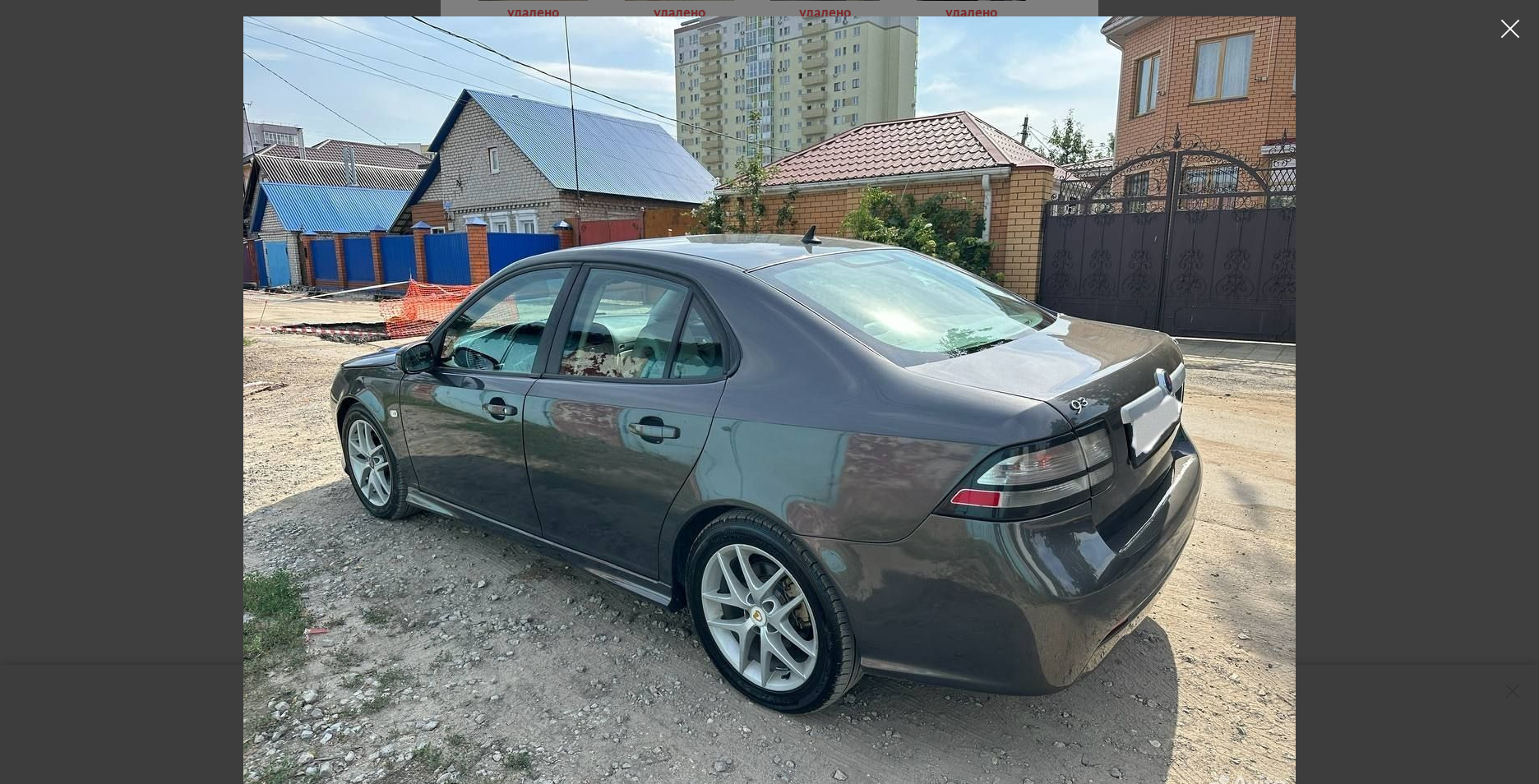 click at bounding box center [1510, 29] 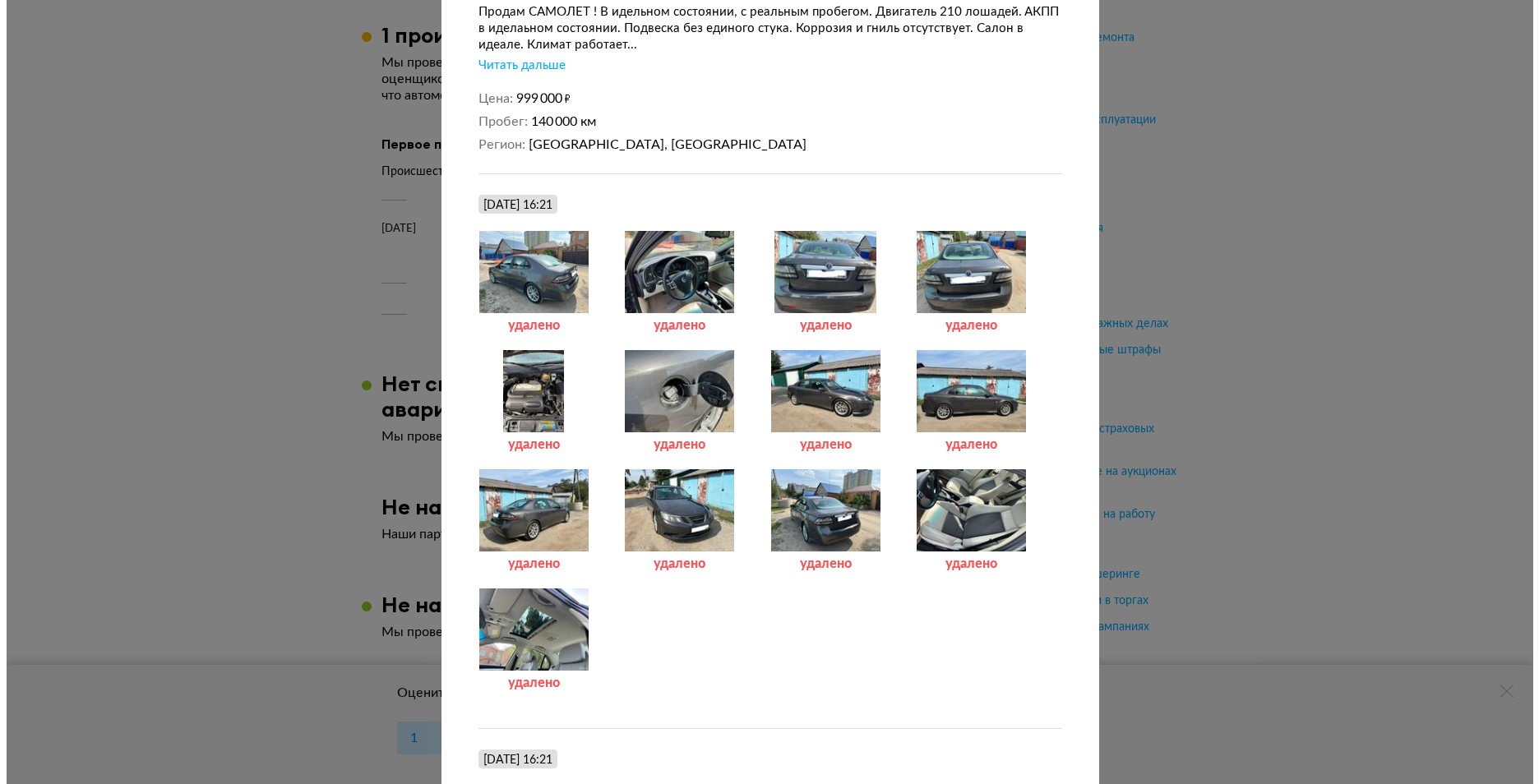 scroll, scrollTop: 261, scrollLeft: 0, axis: vertical 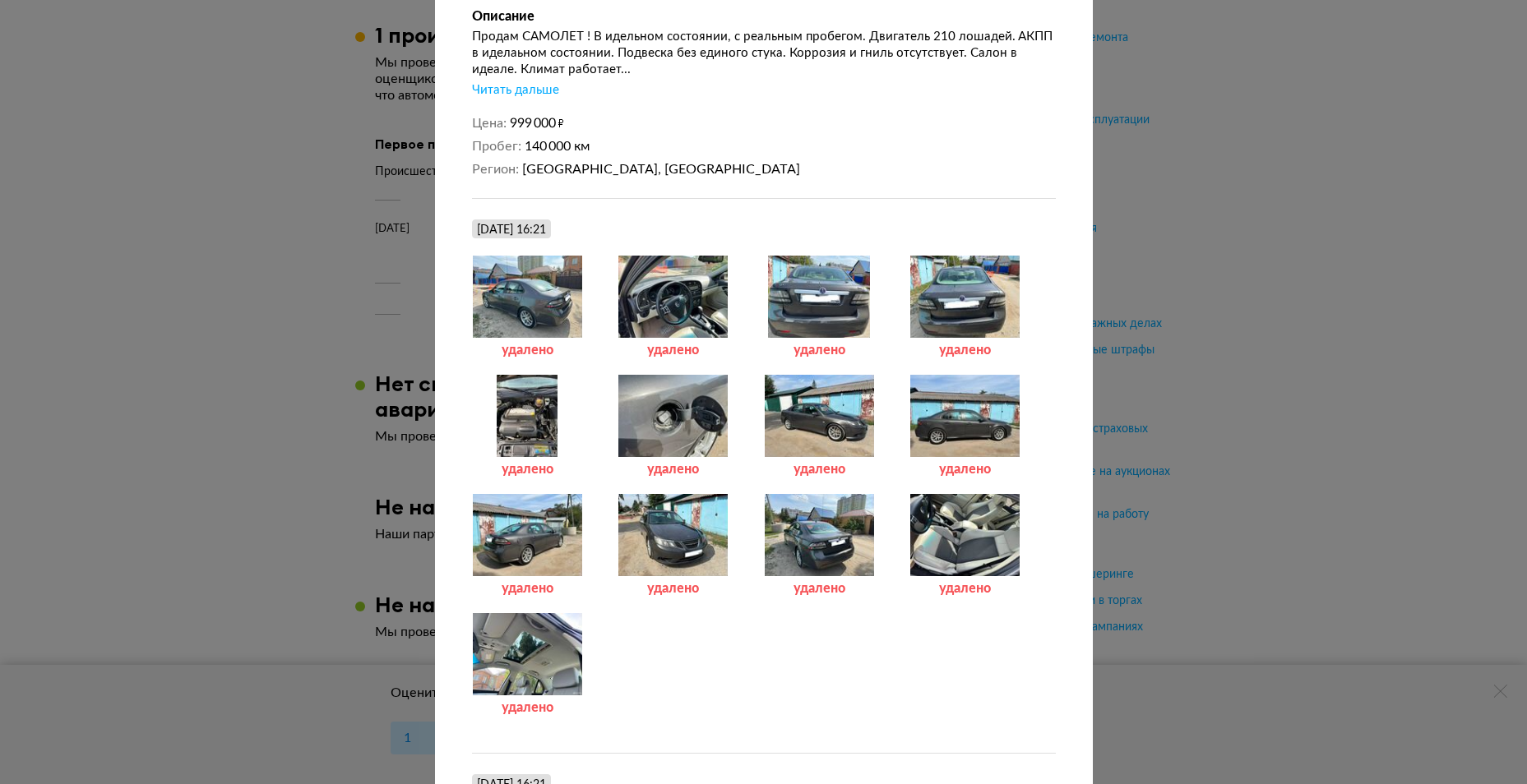 click at bounding box center [965, 535] 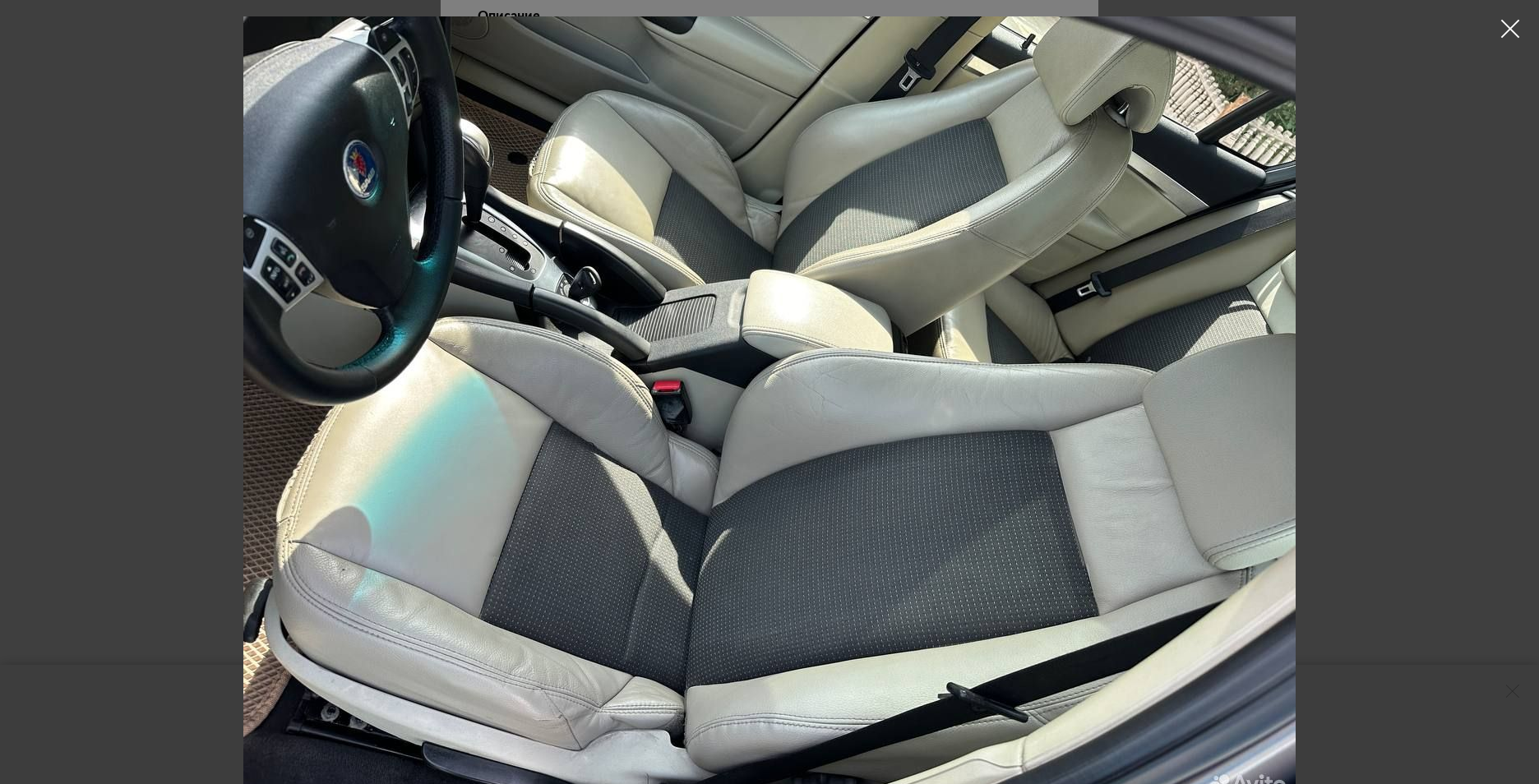 click at bounding box center [1510, 29] 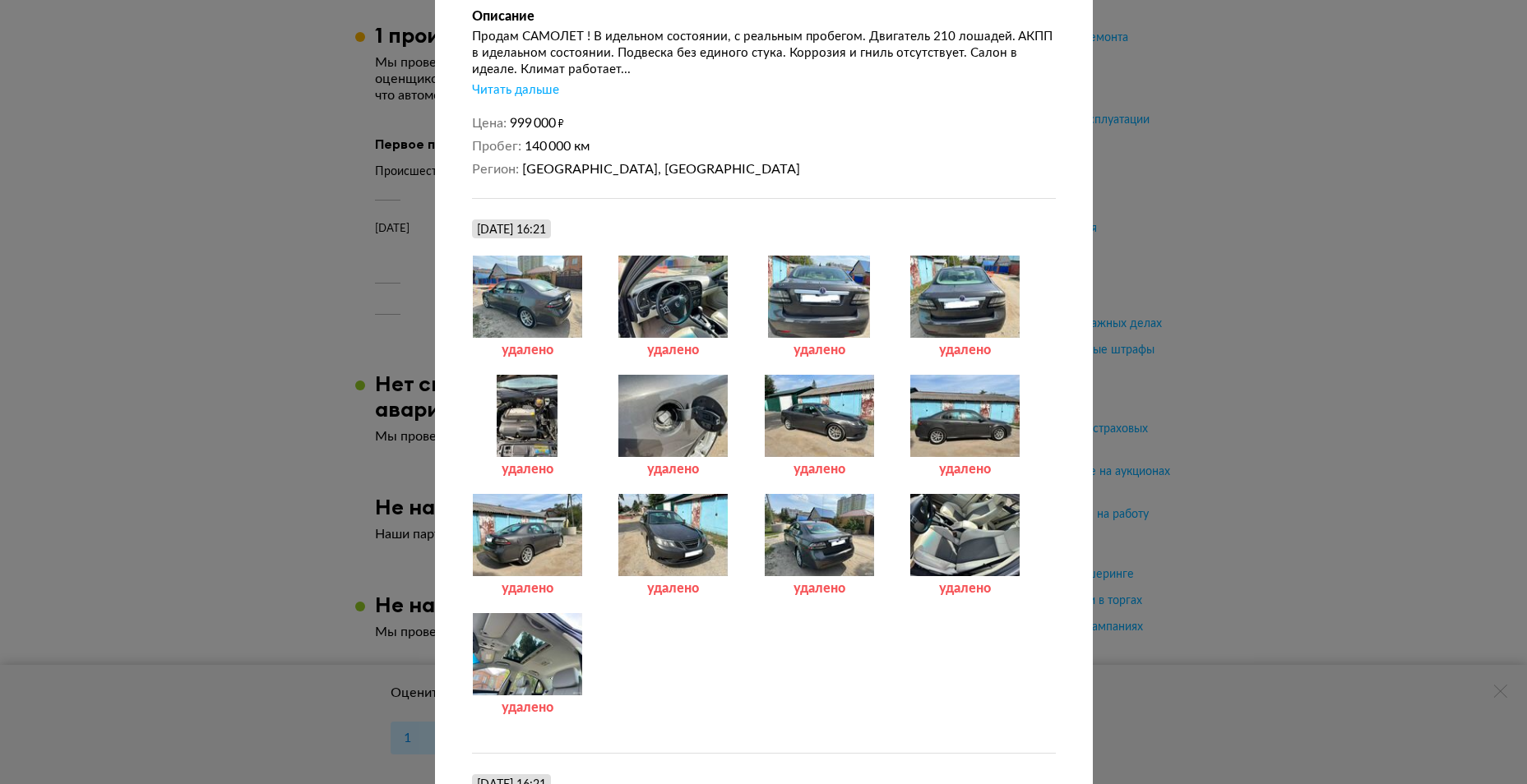 click at bounding box center (819, 535) 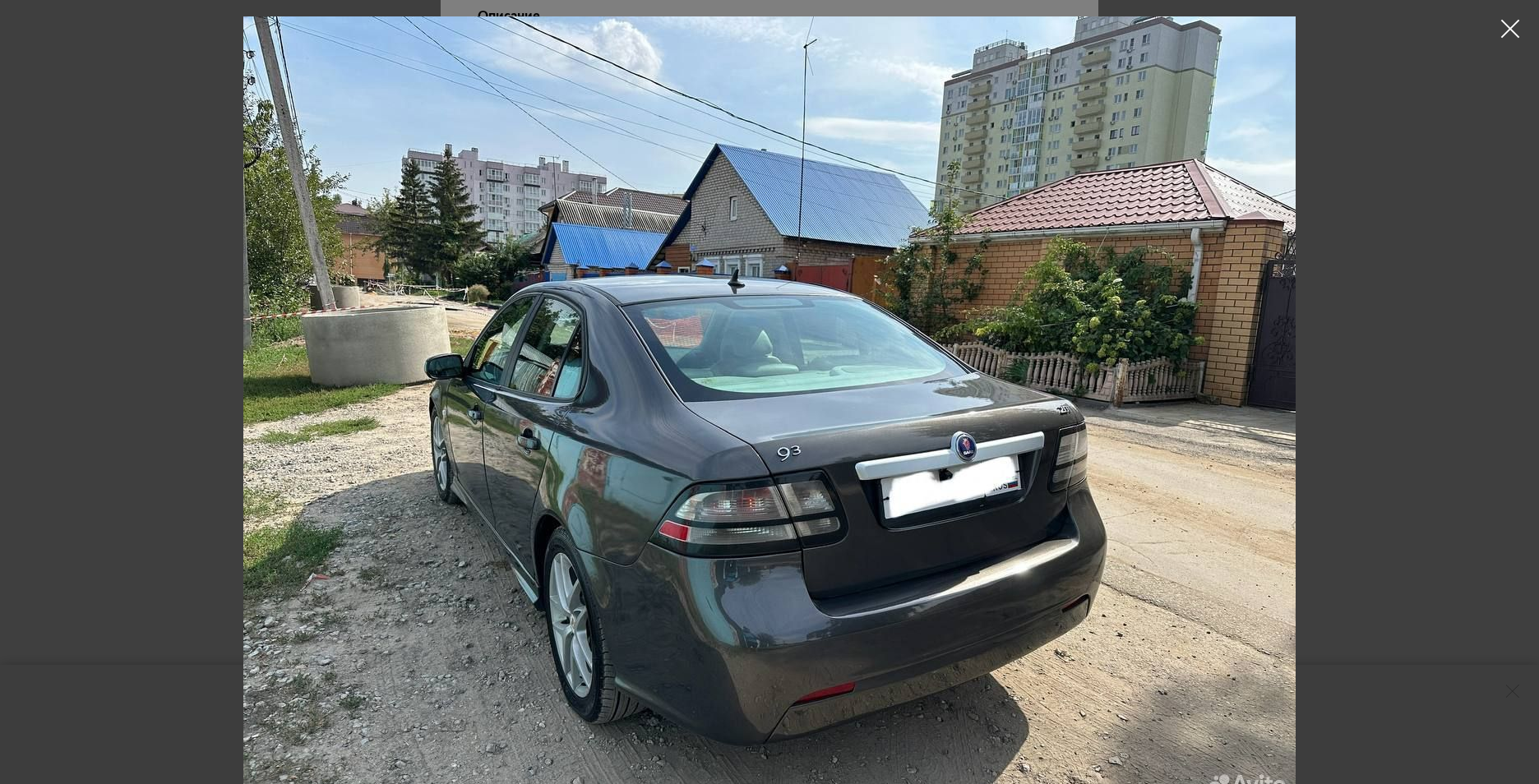 click at bounding box center (1510, 29) 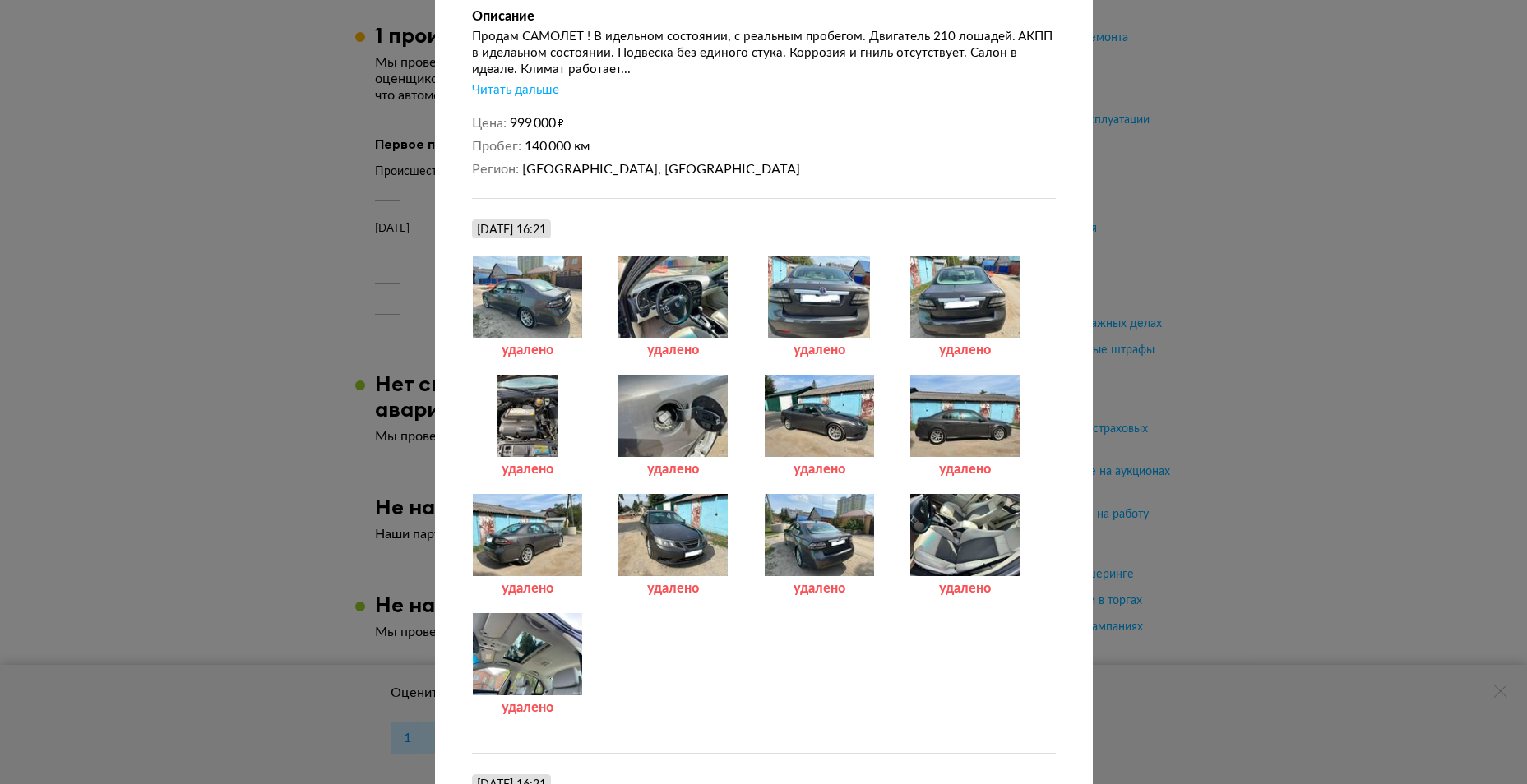 click at bounding box center (673, 535) 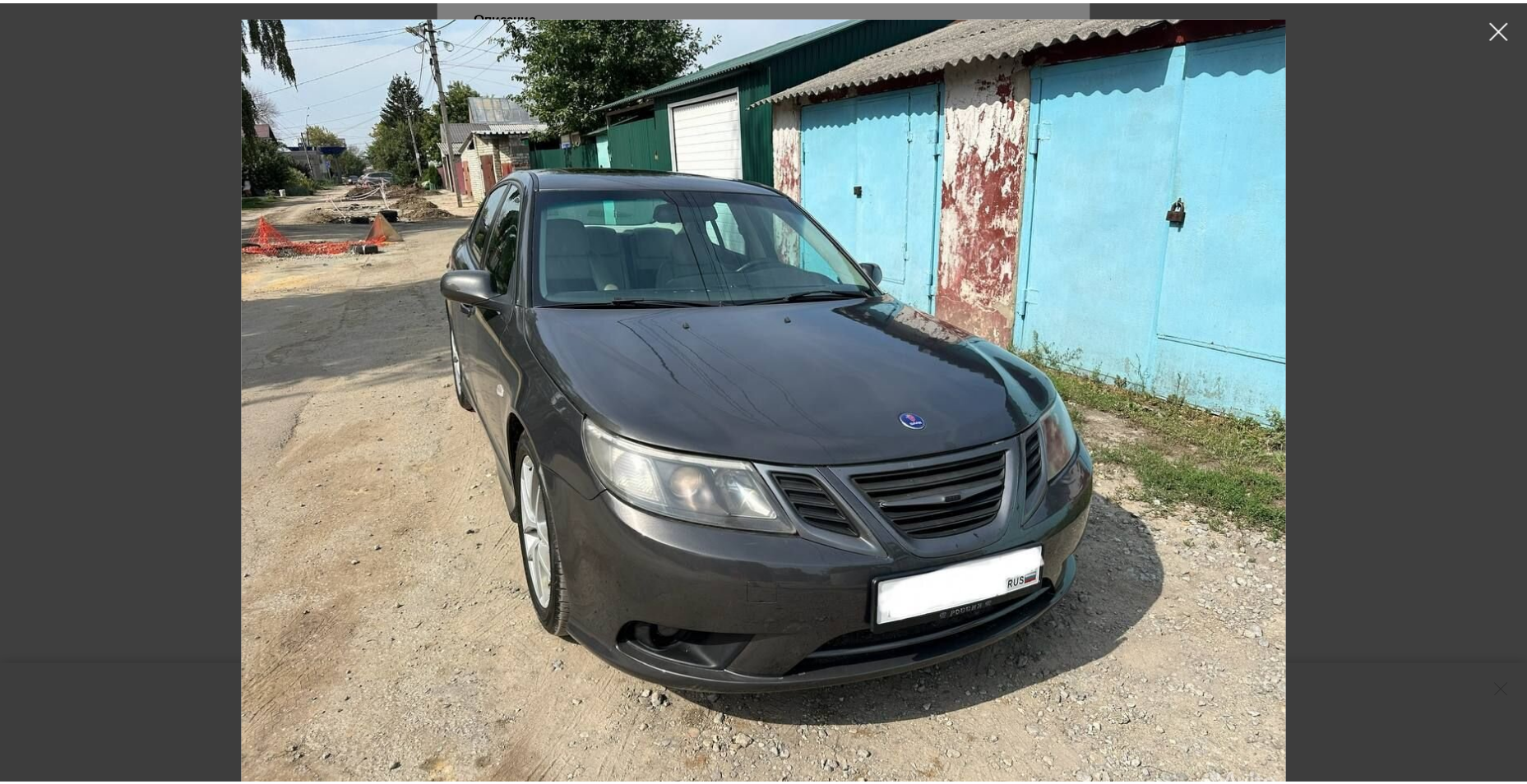scroll, scrollTop: 67, scrollLeft: 0, axis: vertical 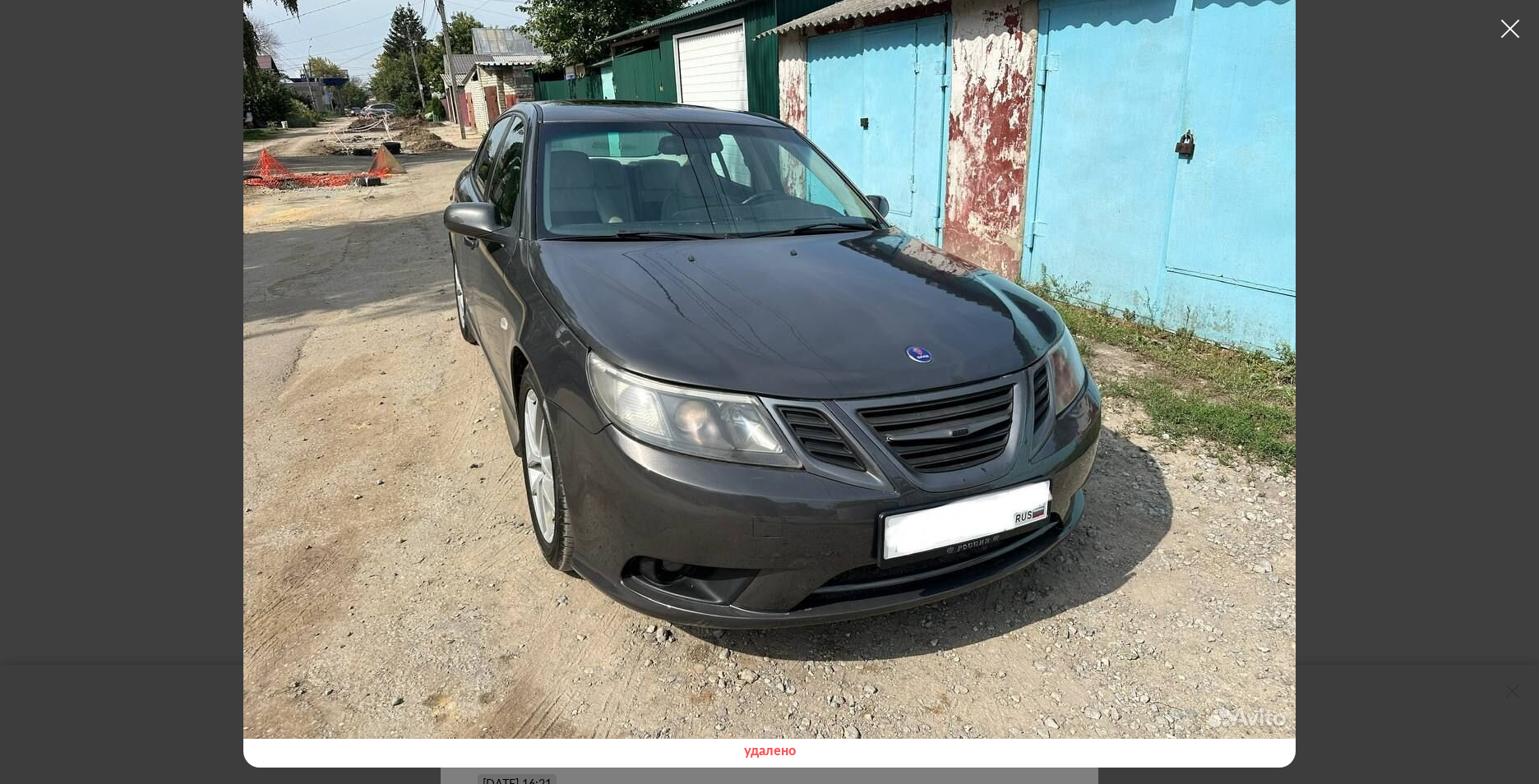 click at bounding box center [1510, 29] 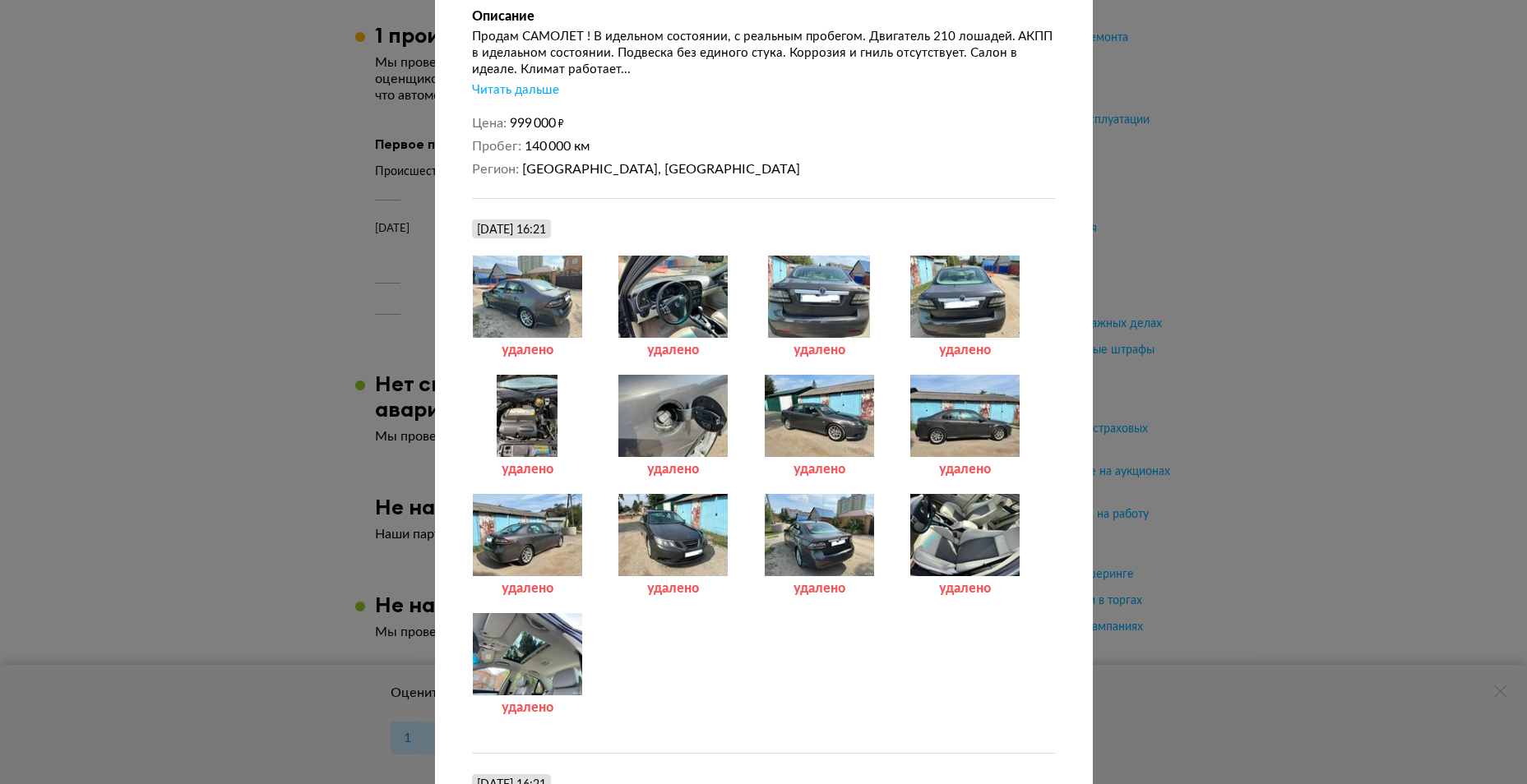 click at bounding box center (965, 297) 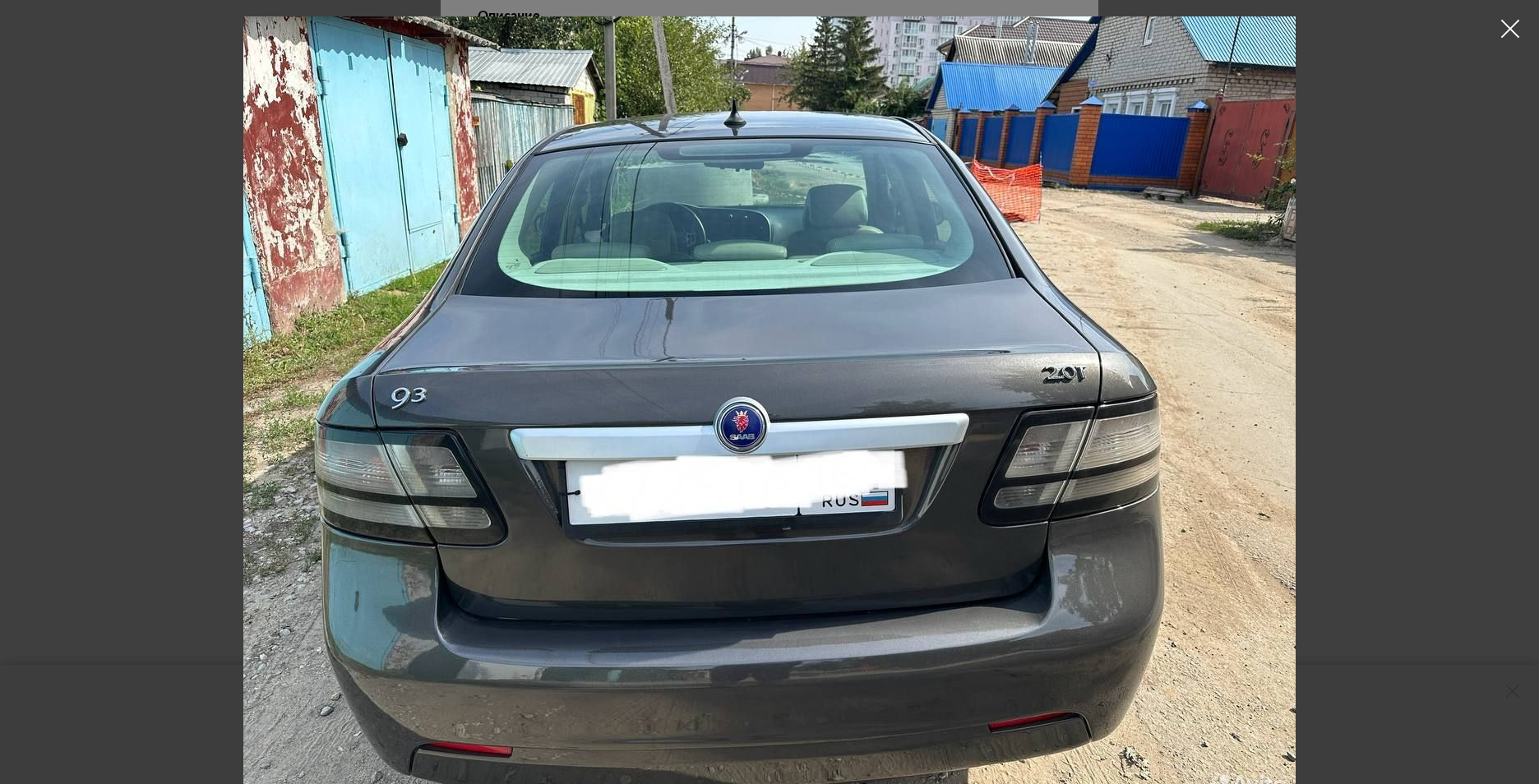 click at bounding box center (1510, 29) 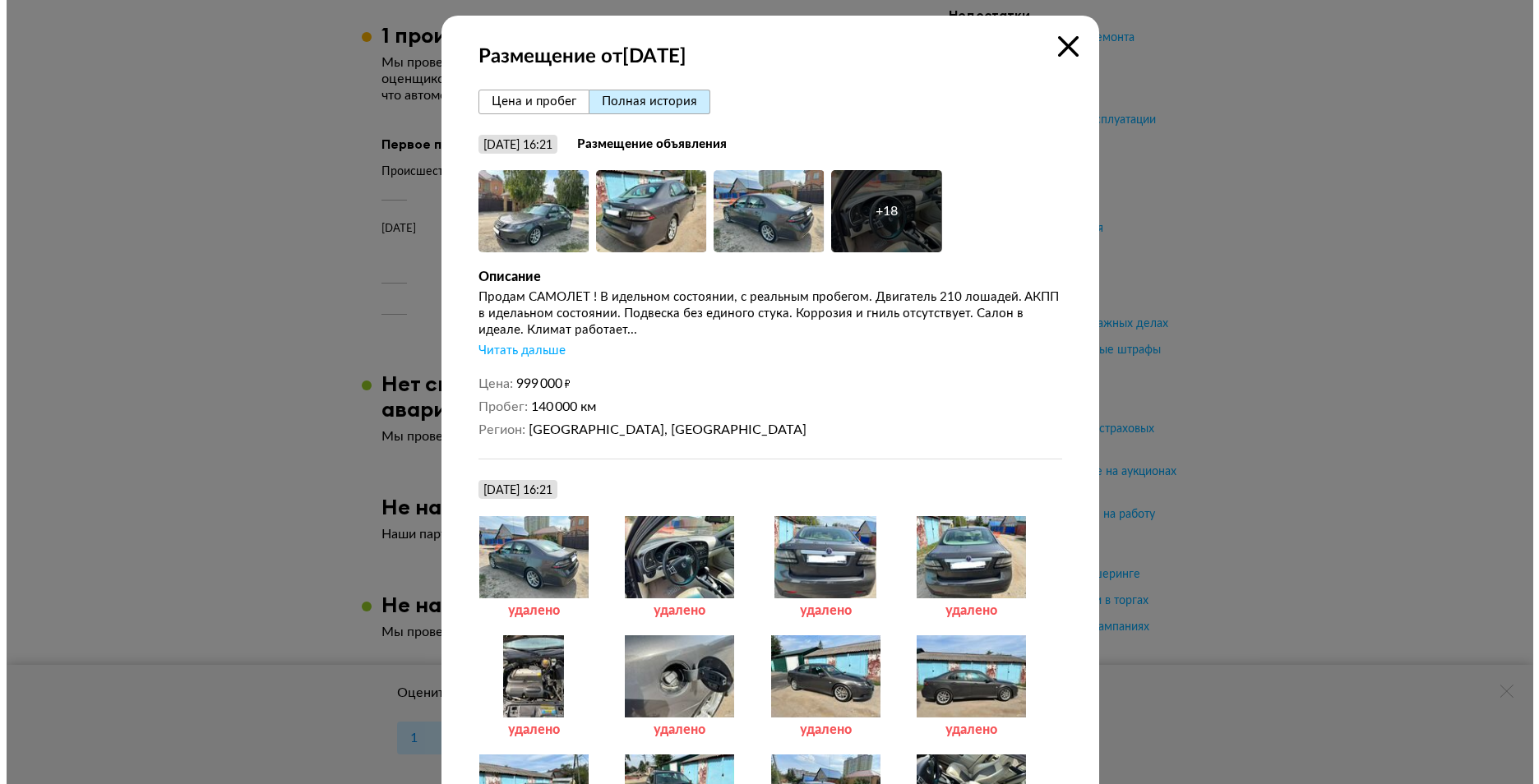 scroll, scrollTop: 0, scrollLeft: 0, axis: both 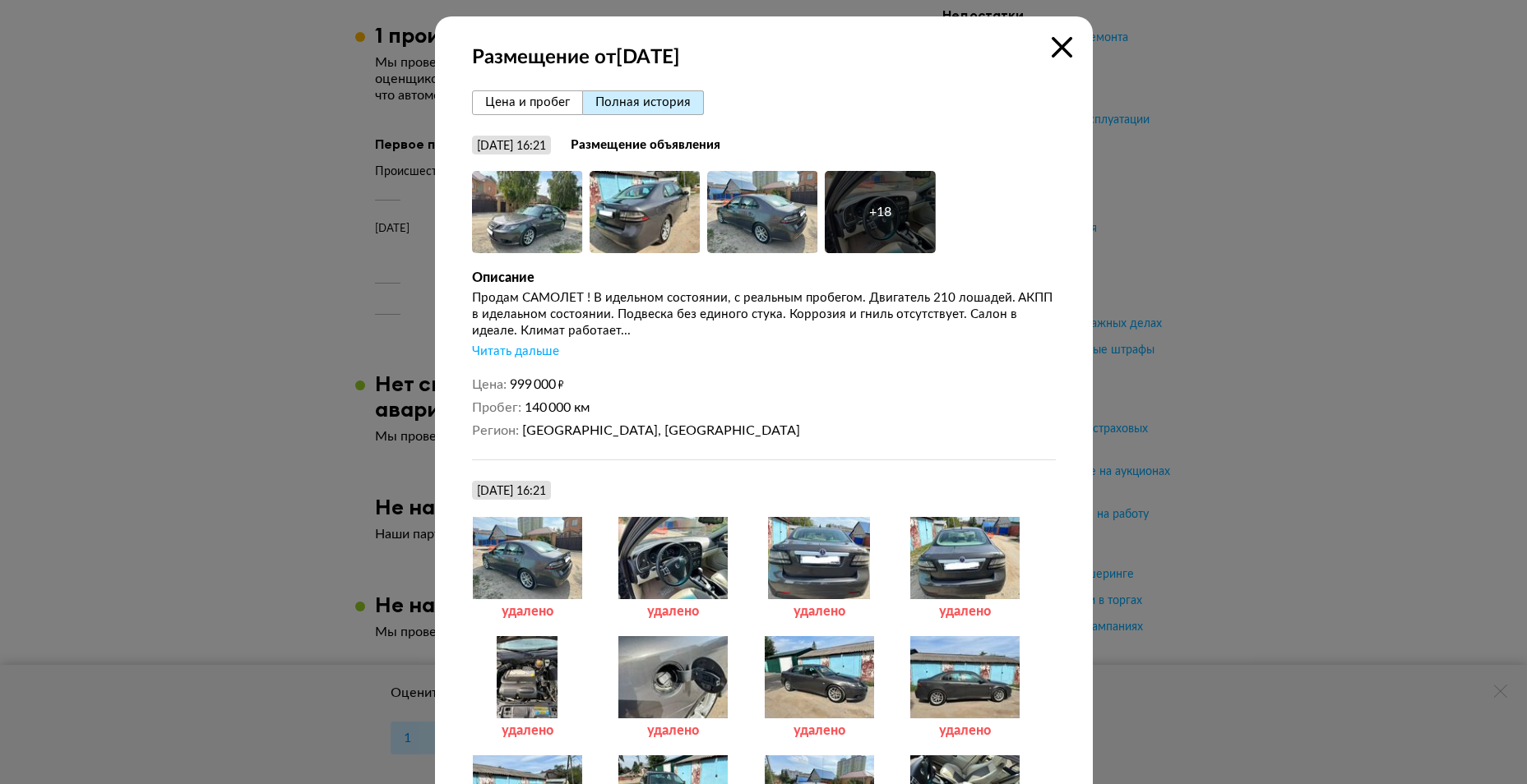 click on "+ 18" at bounding box center [880, 212] 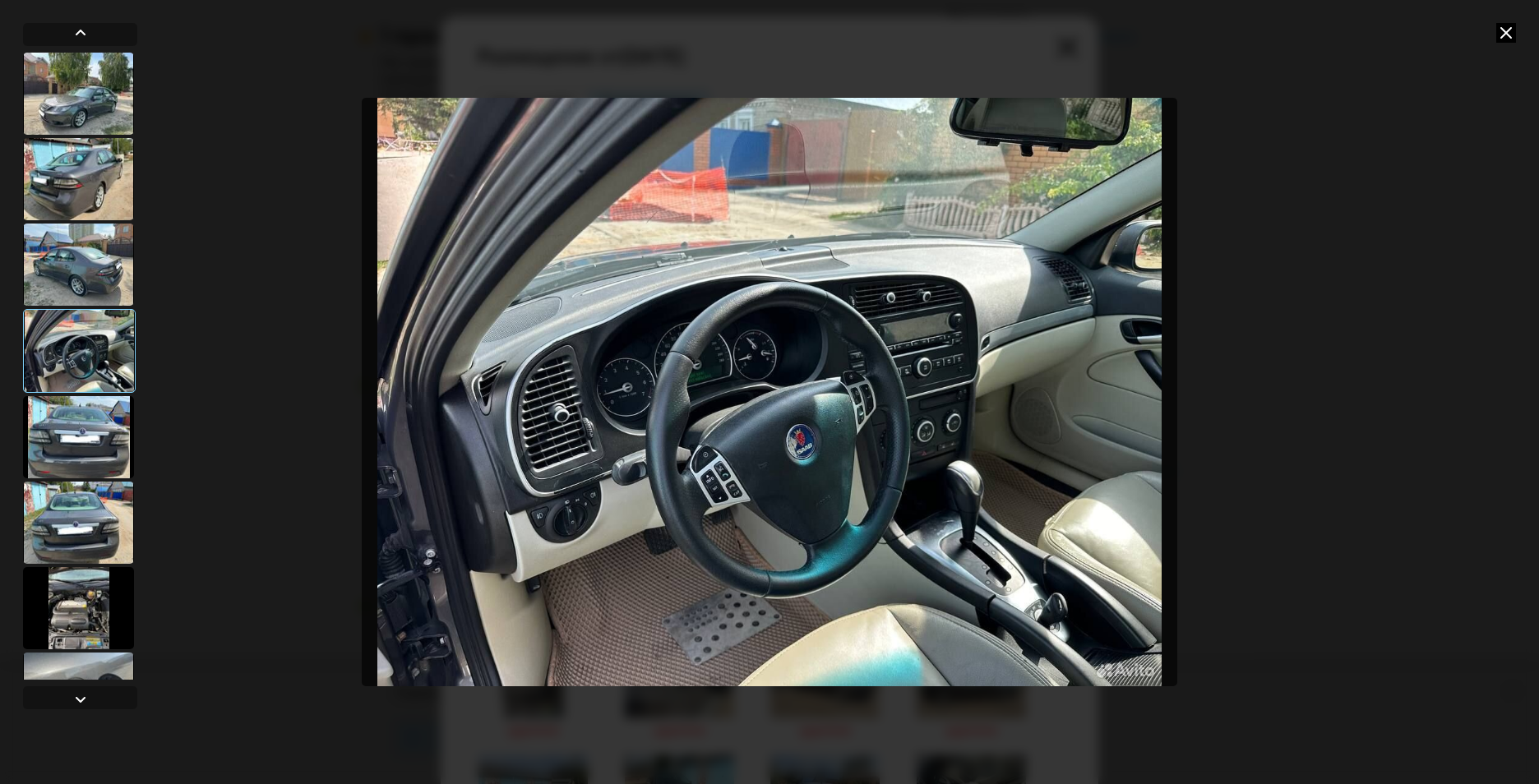 click at bounding box center (78, 94) 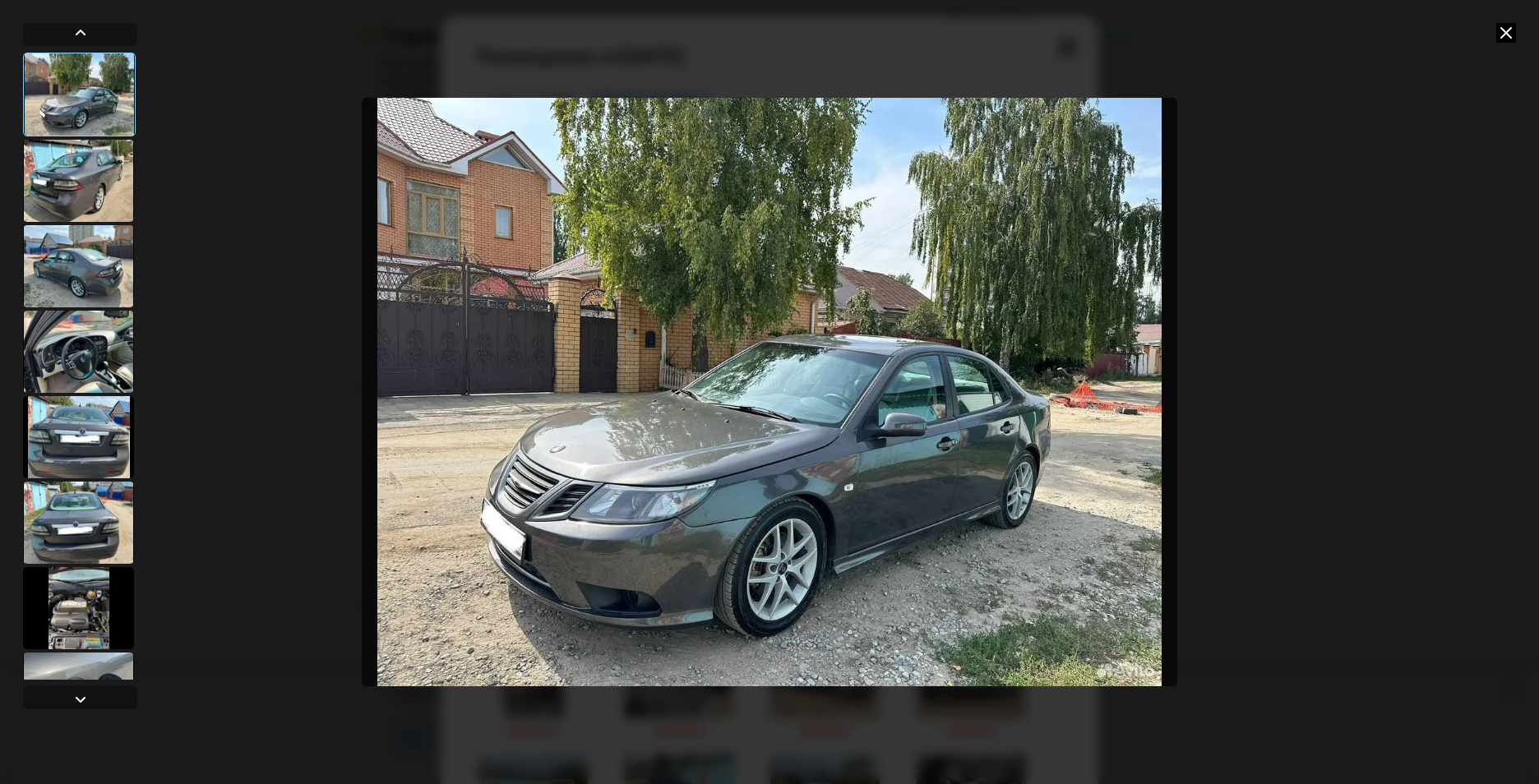 click at bounding box center [78, 181] 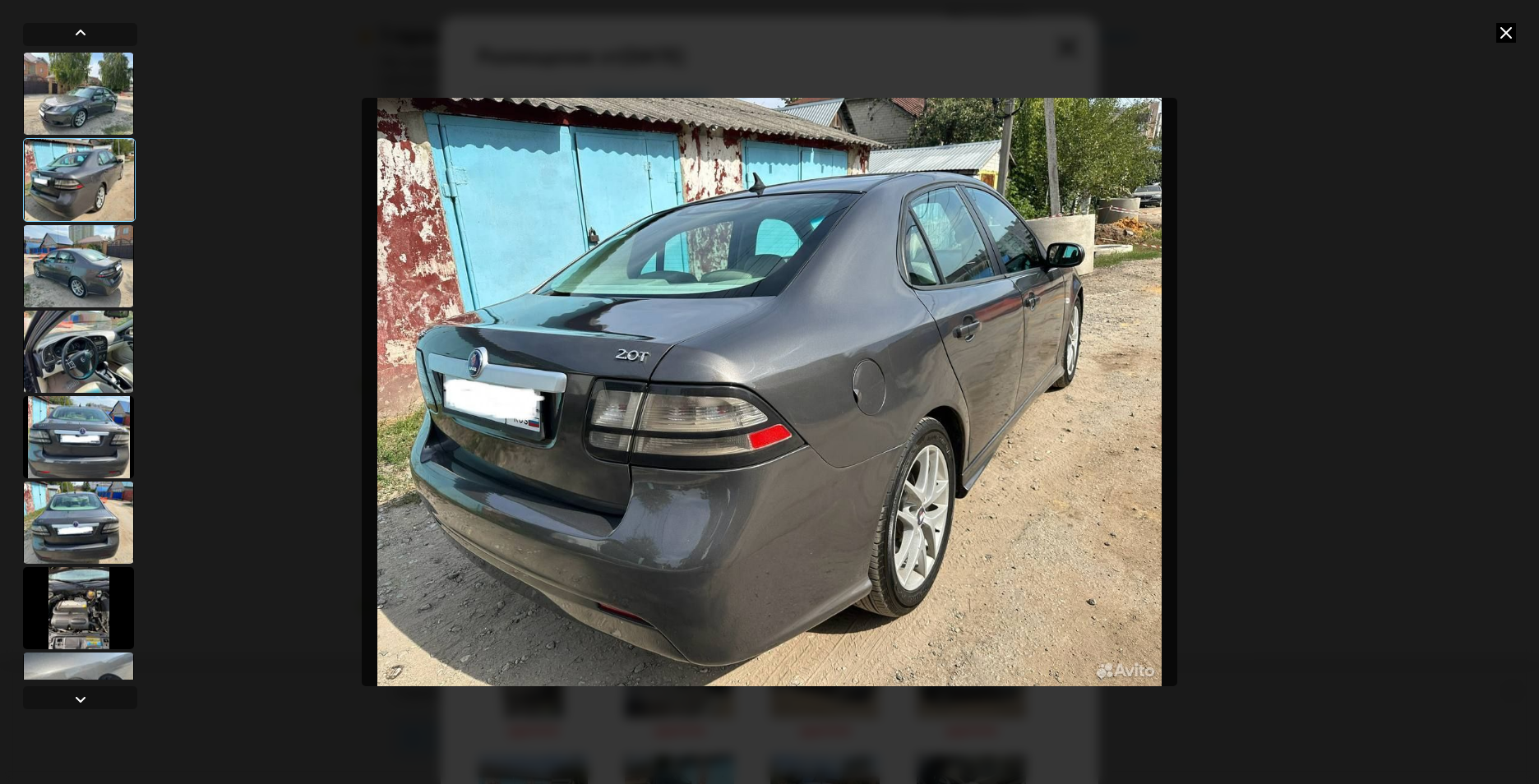 click at bounding box center (78, 266) 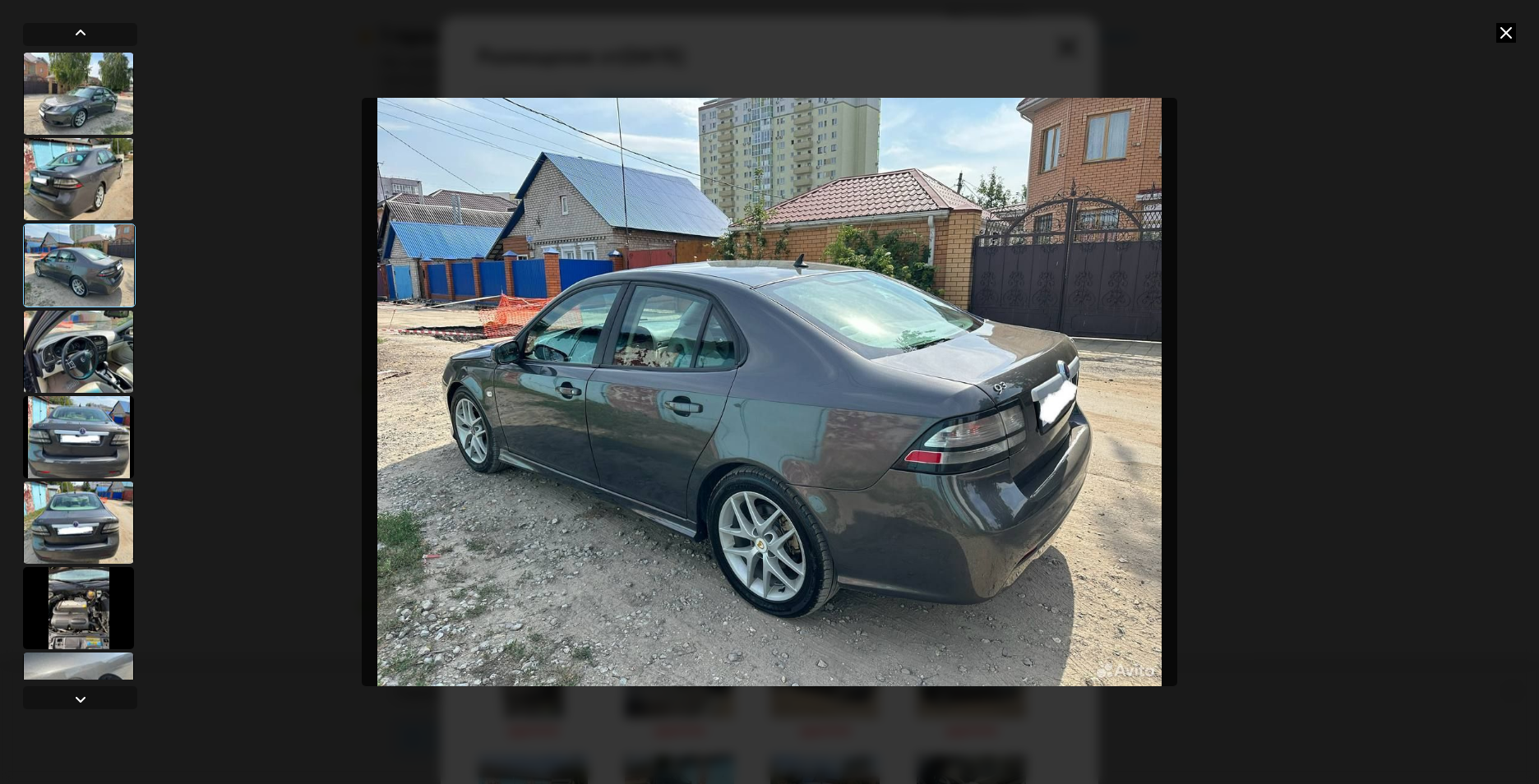 click at bounding box center [78, 352] 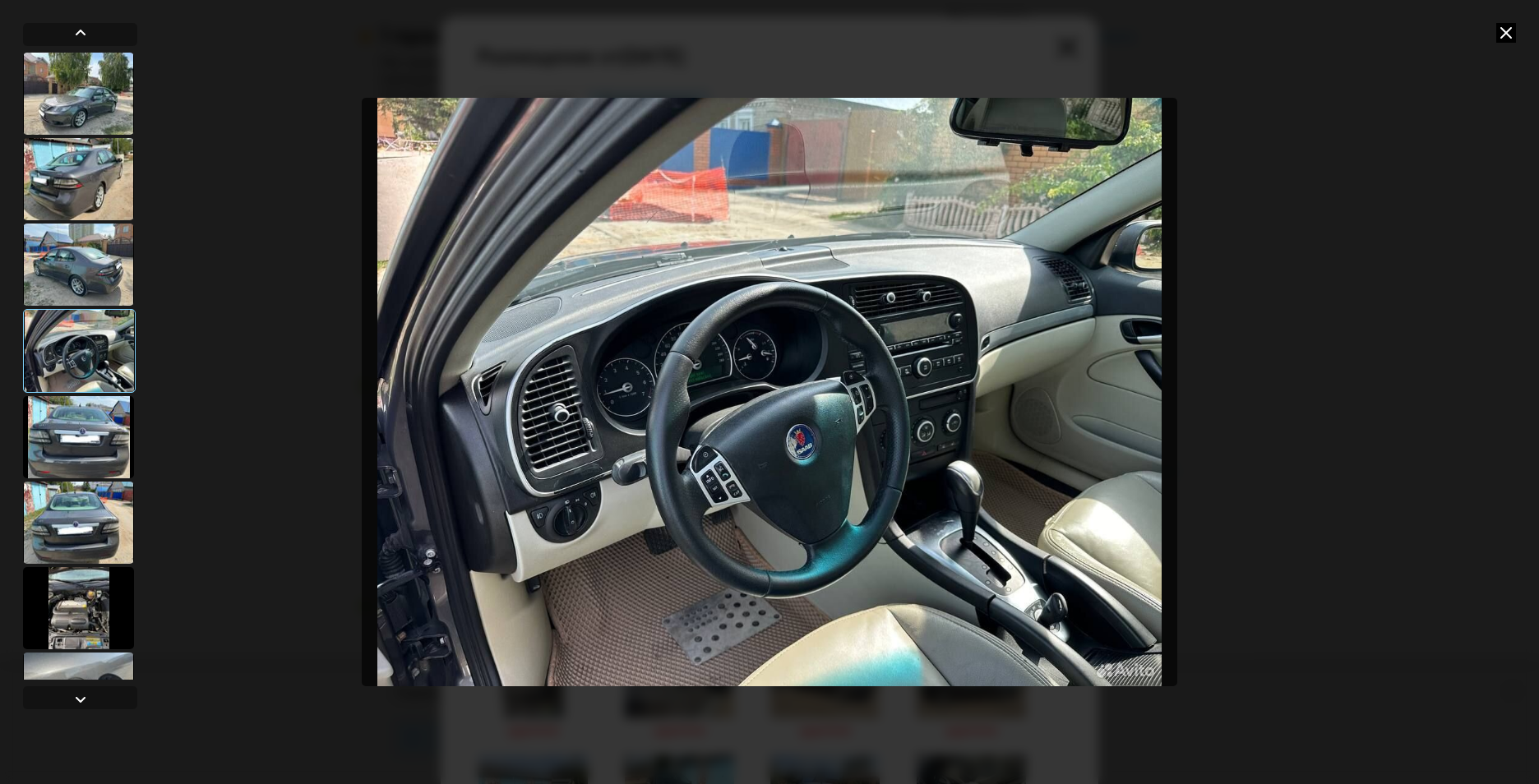click at bounding box center [78, 437] 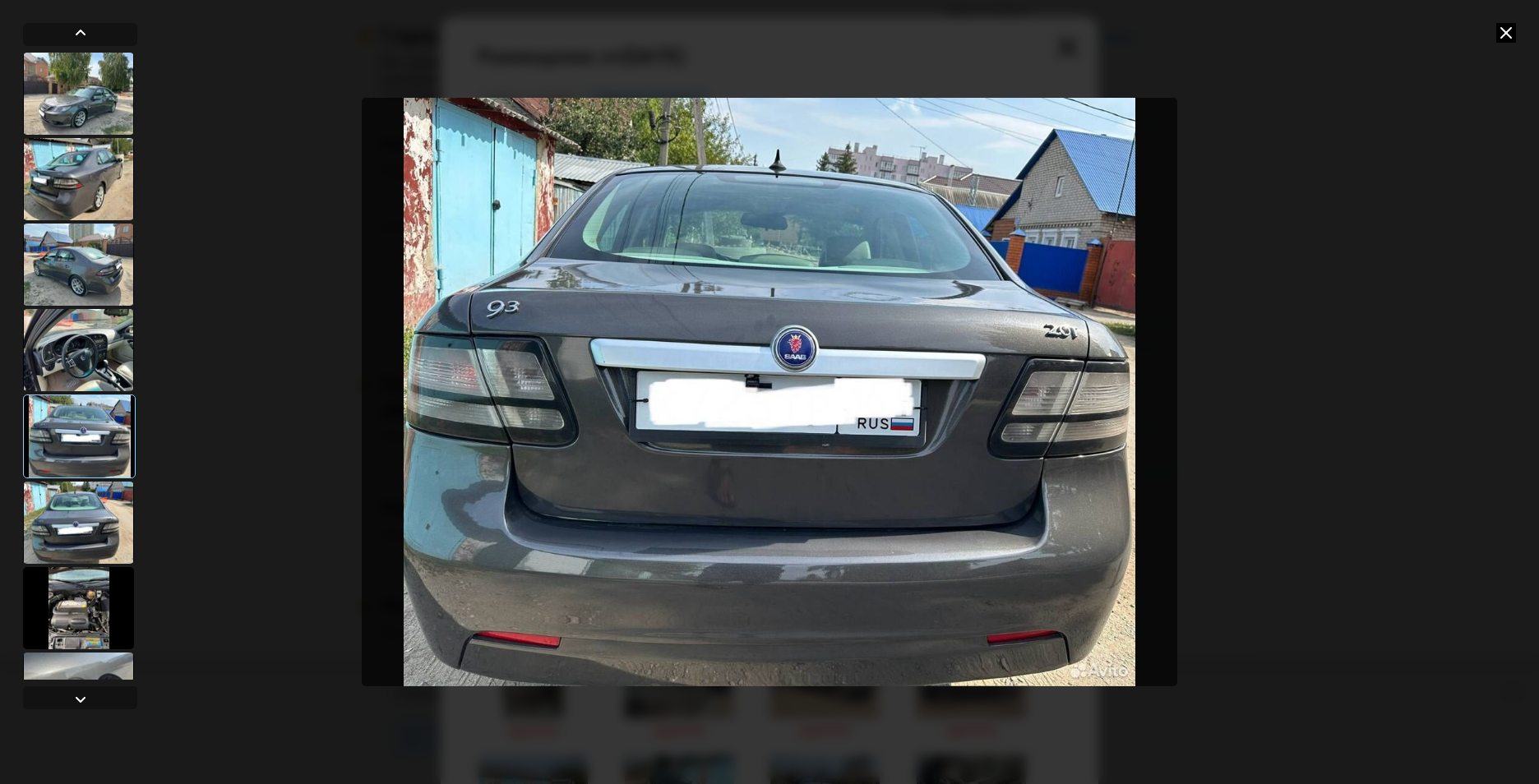 click at bounding box center [78, 523] 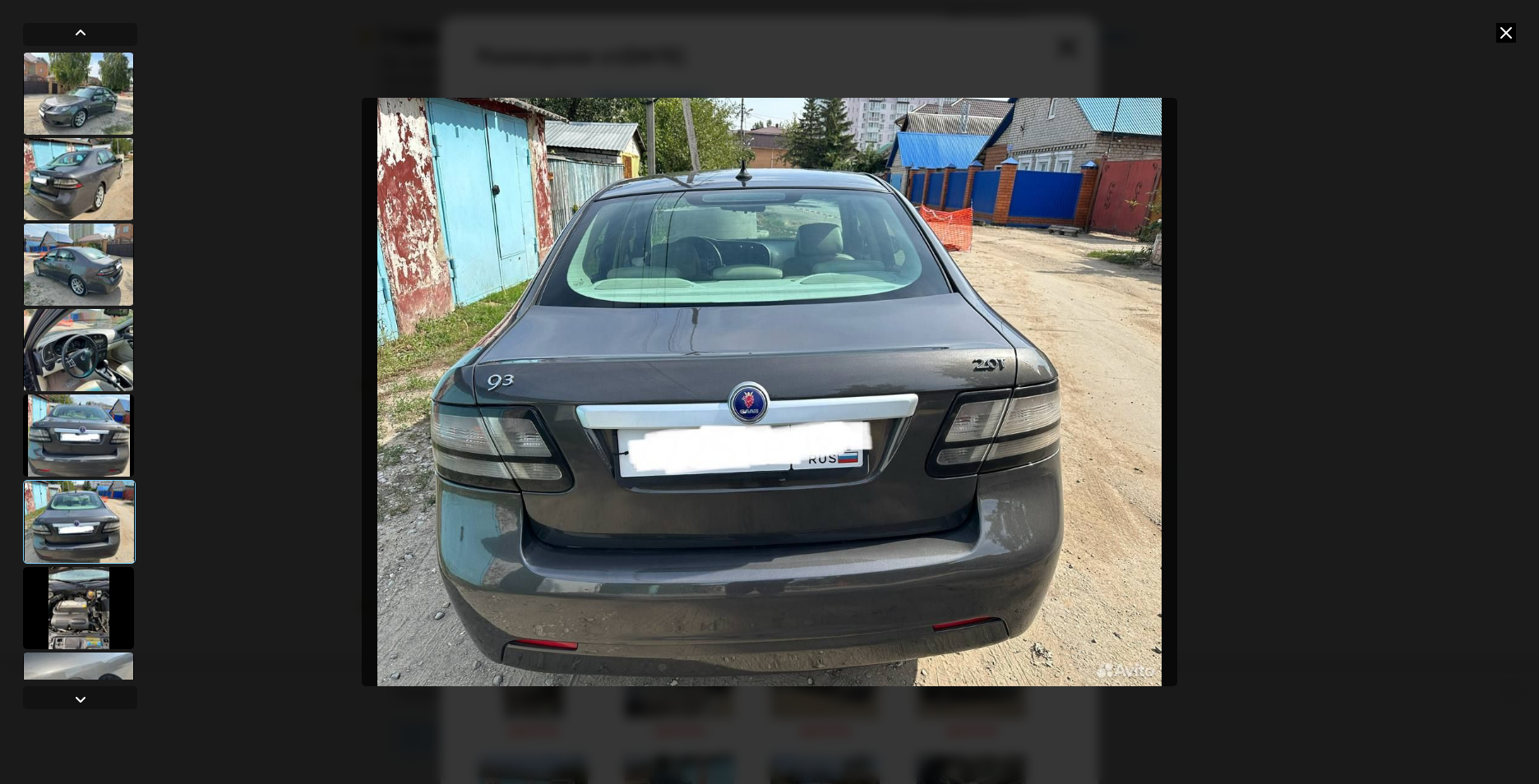 click at bounding box center [78, 608] 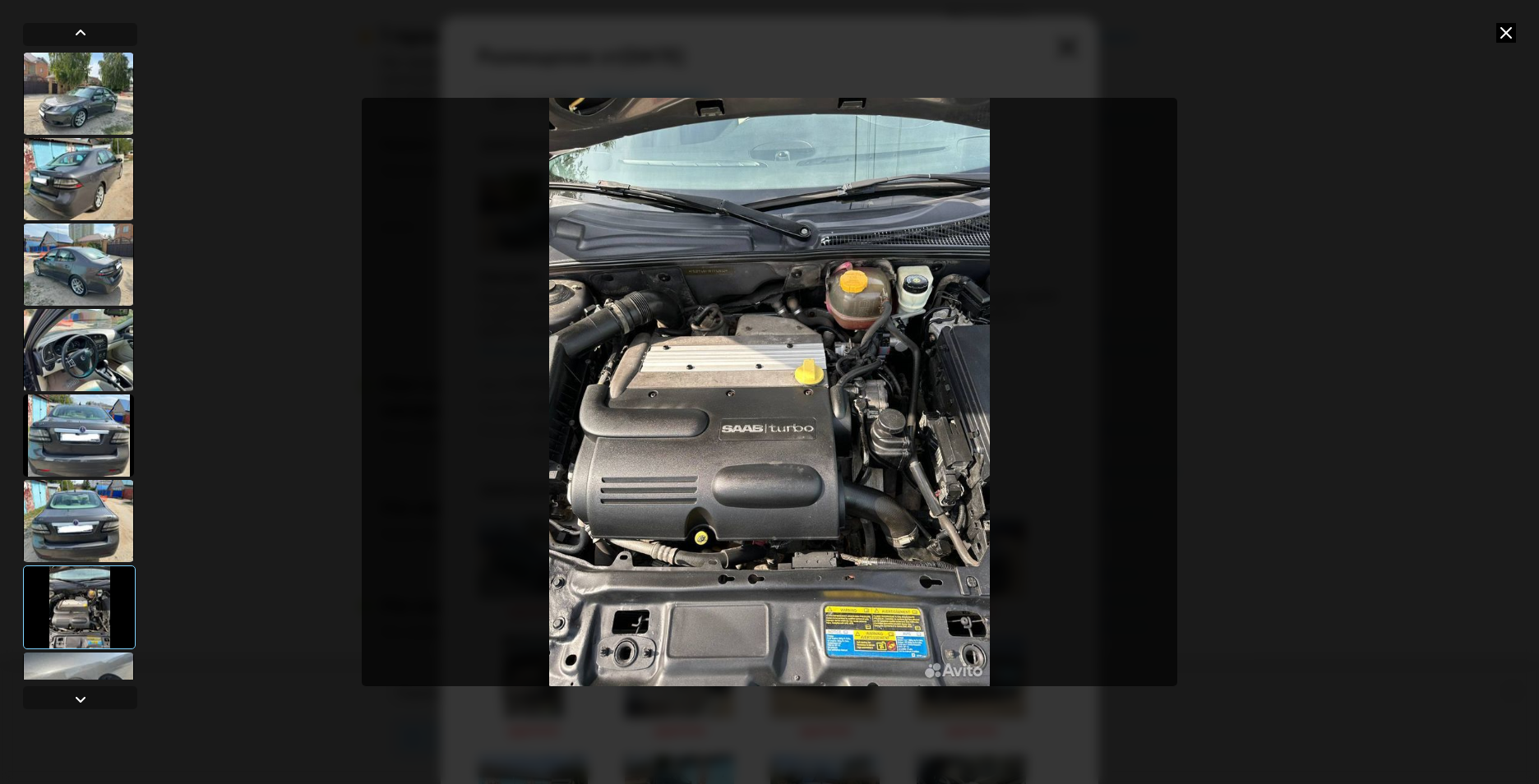 scroll, scrollTop: 82, scrollLeft: 0, axis: vertical 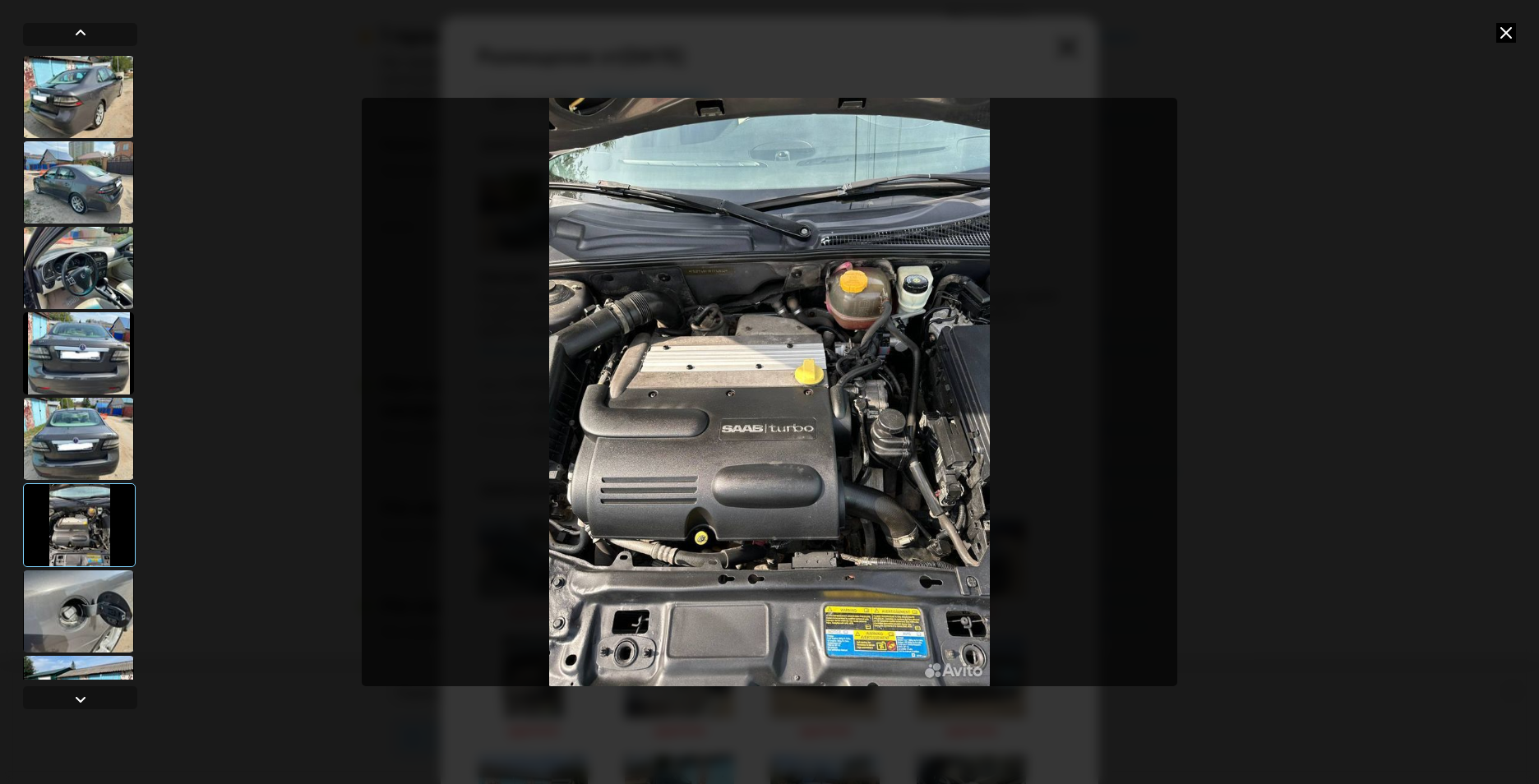 click at bounding box center (78, 611) 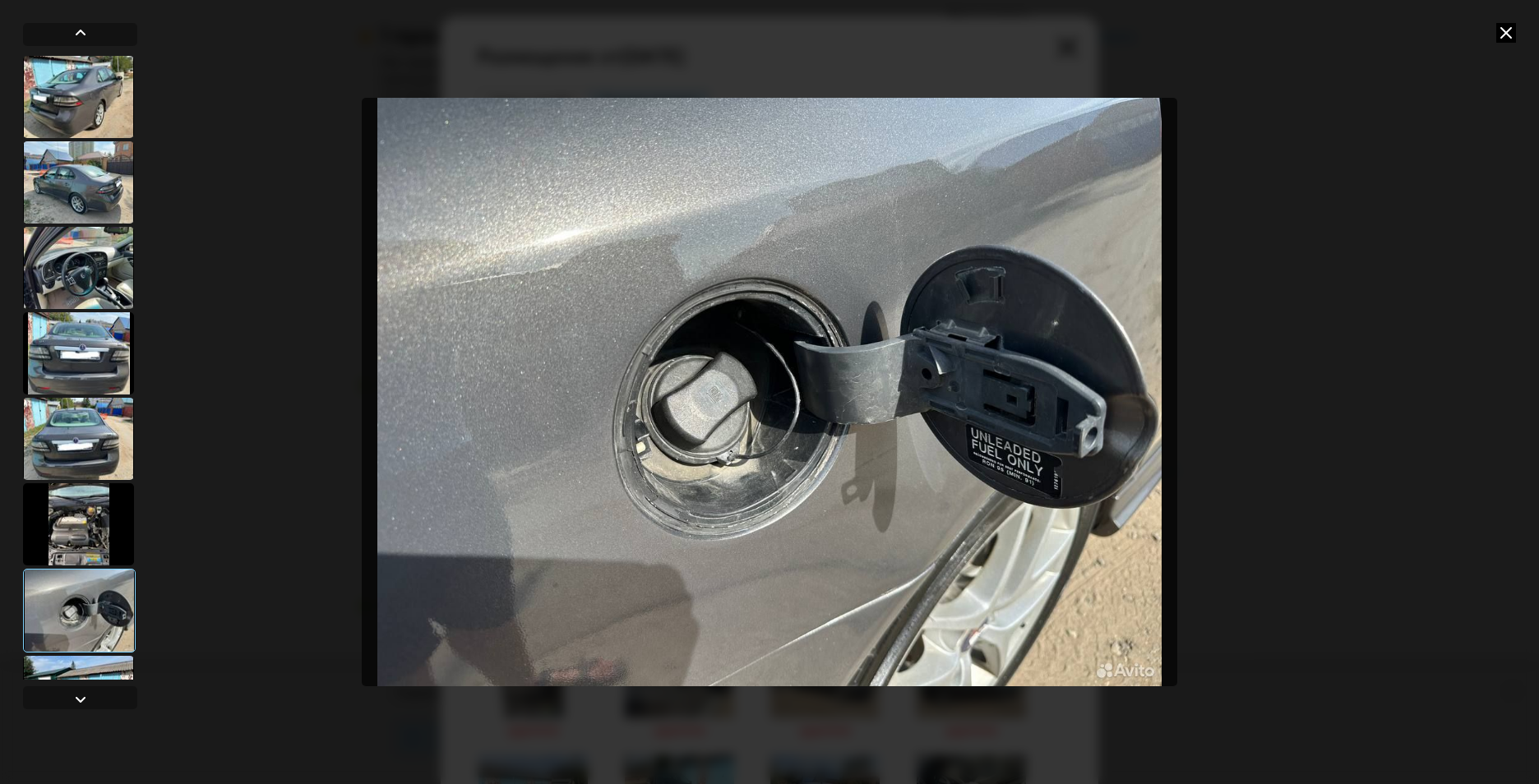 click at bounding box center [78, 697] 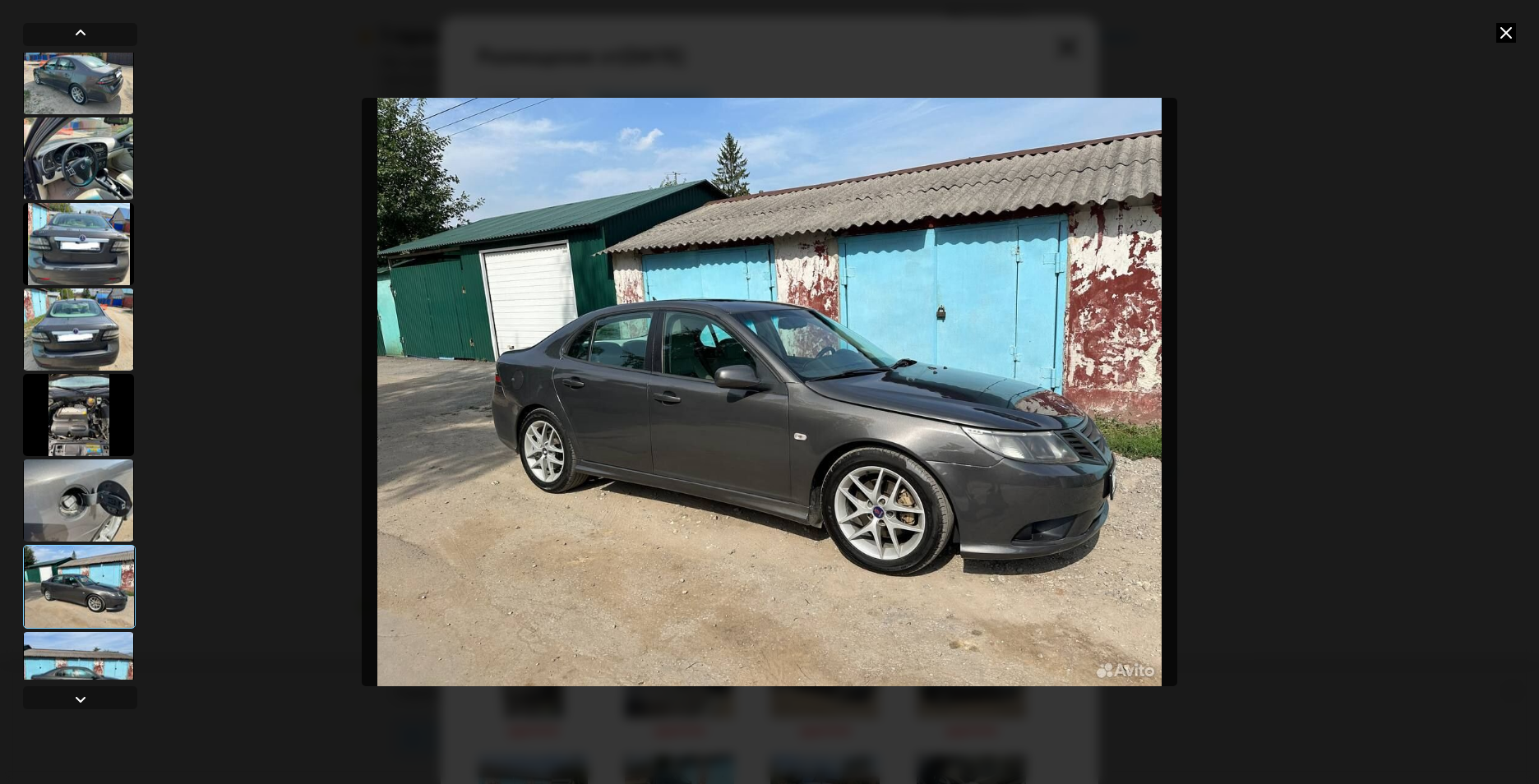 scroll, scrollTop: 247, scrollLeft: 0, axis: vertical 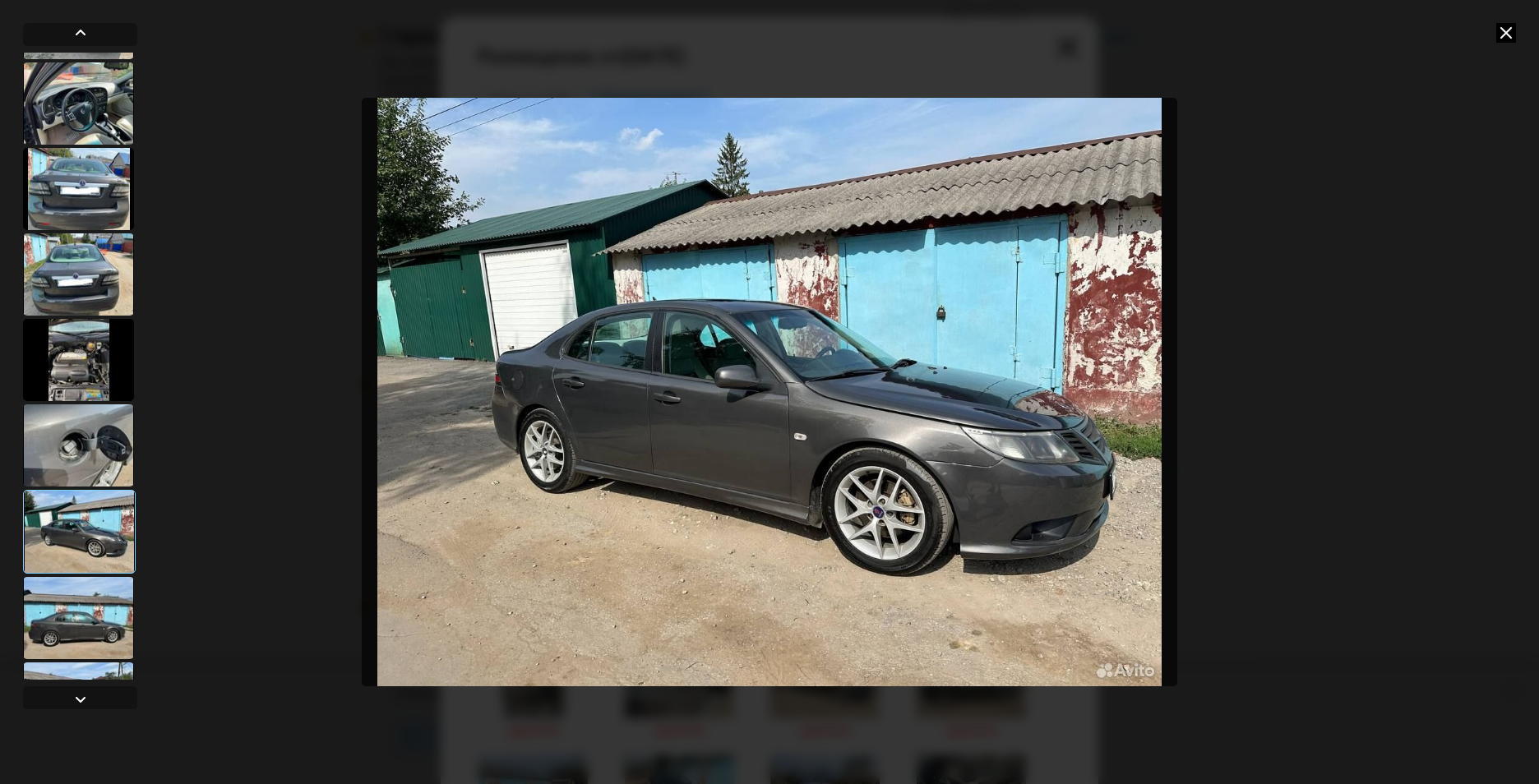click at bounding box center [78, 618] 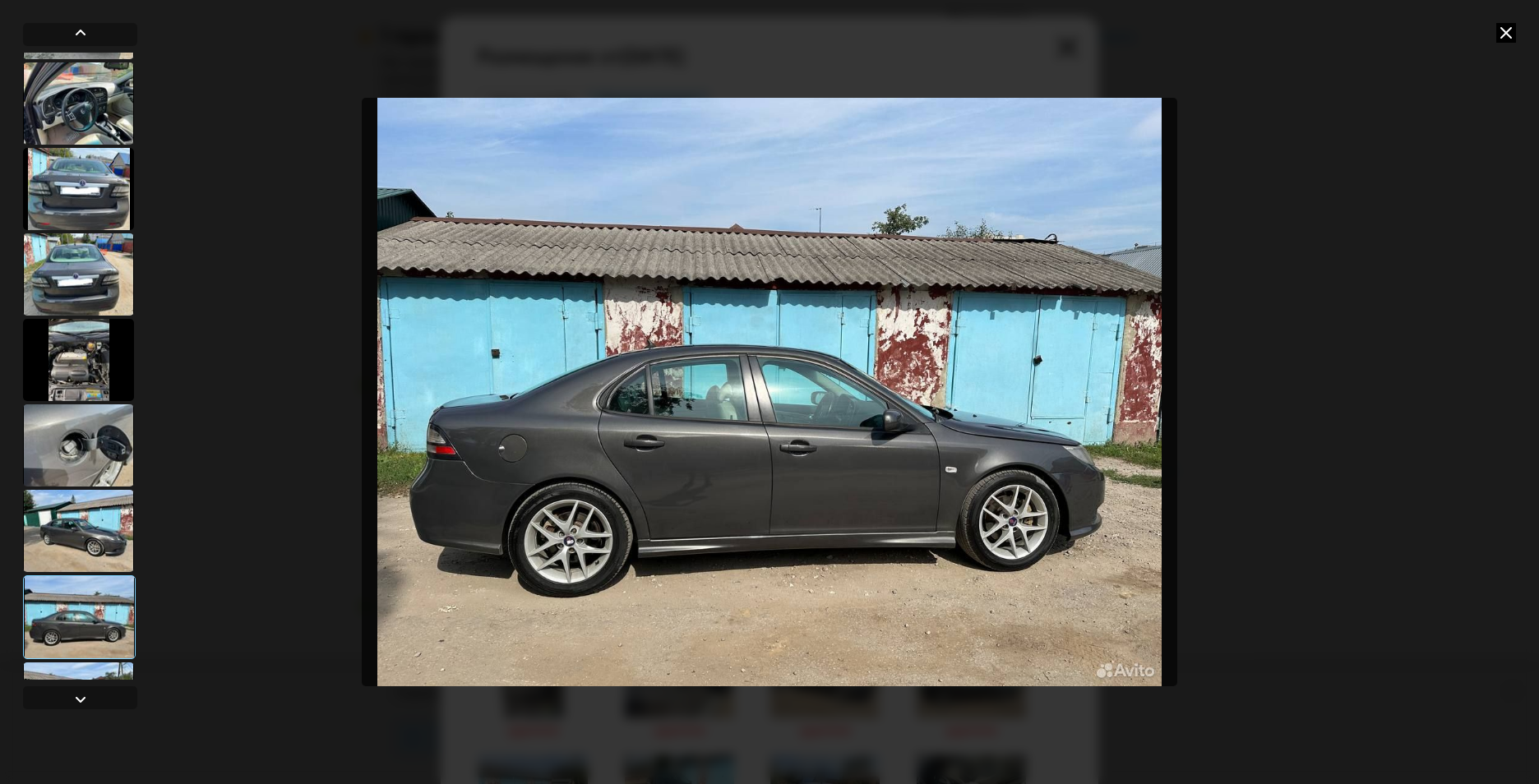 scroll, scrollTop: 329, scrollLeft: 0, axis: vertical 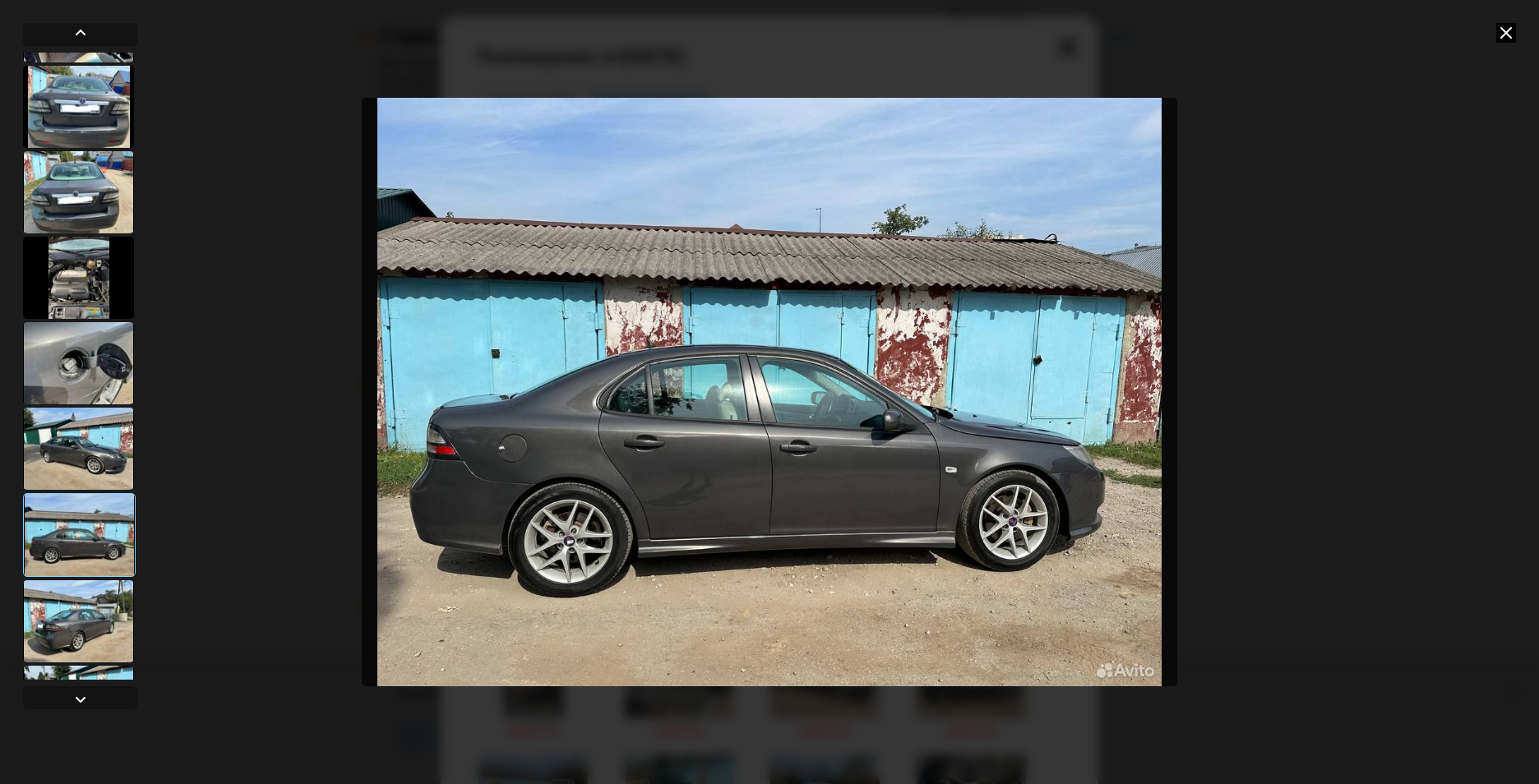 click at bounding box center [79, 535] 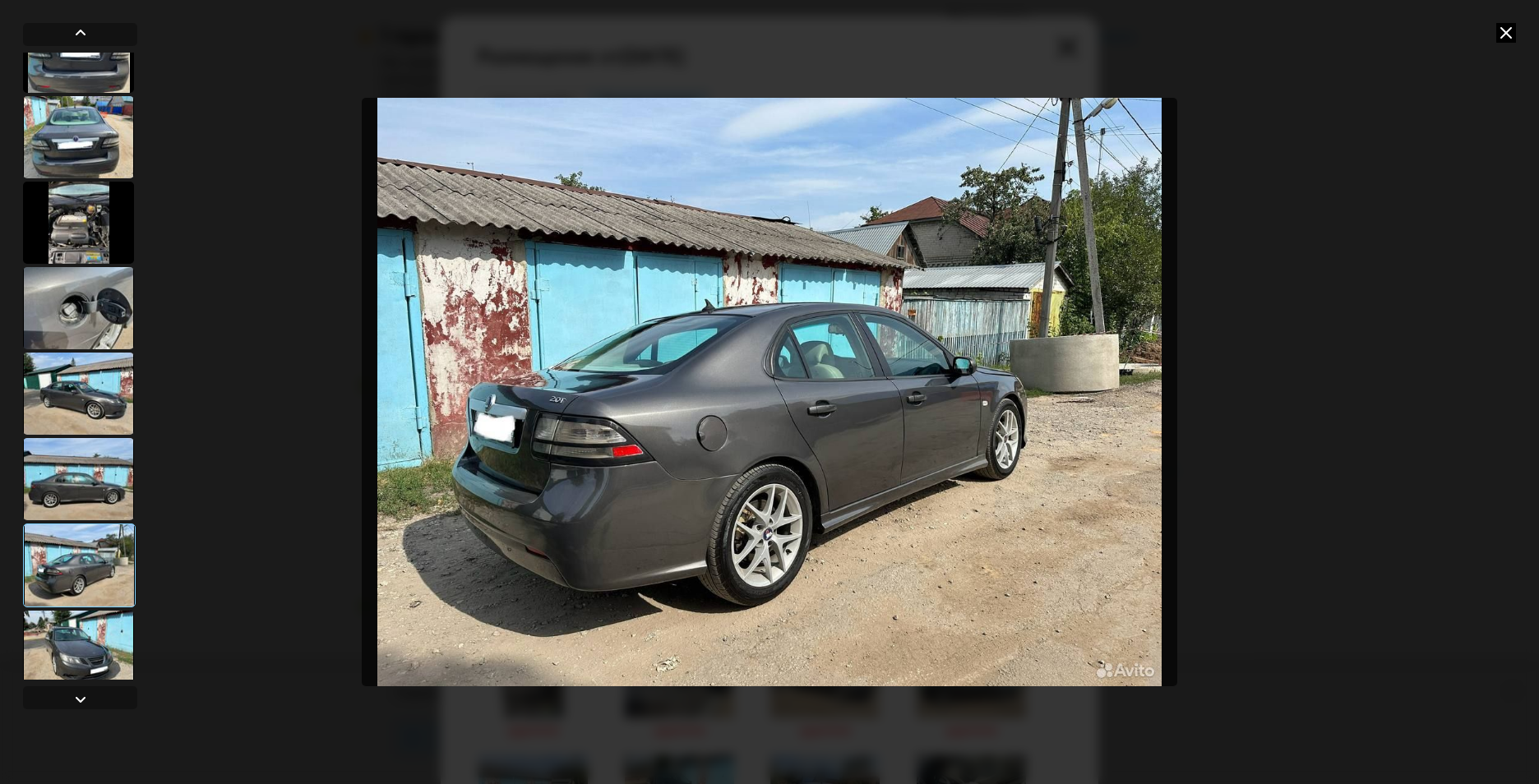 scroll, scrollTop: 411, scrollLeft: 0, axis: vertical 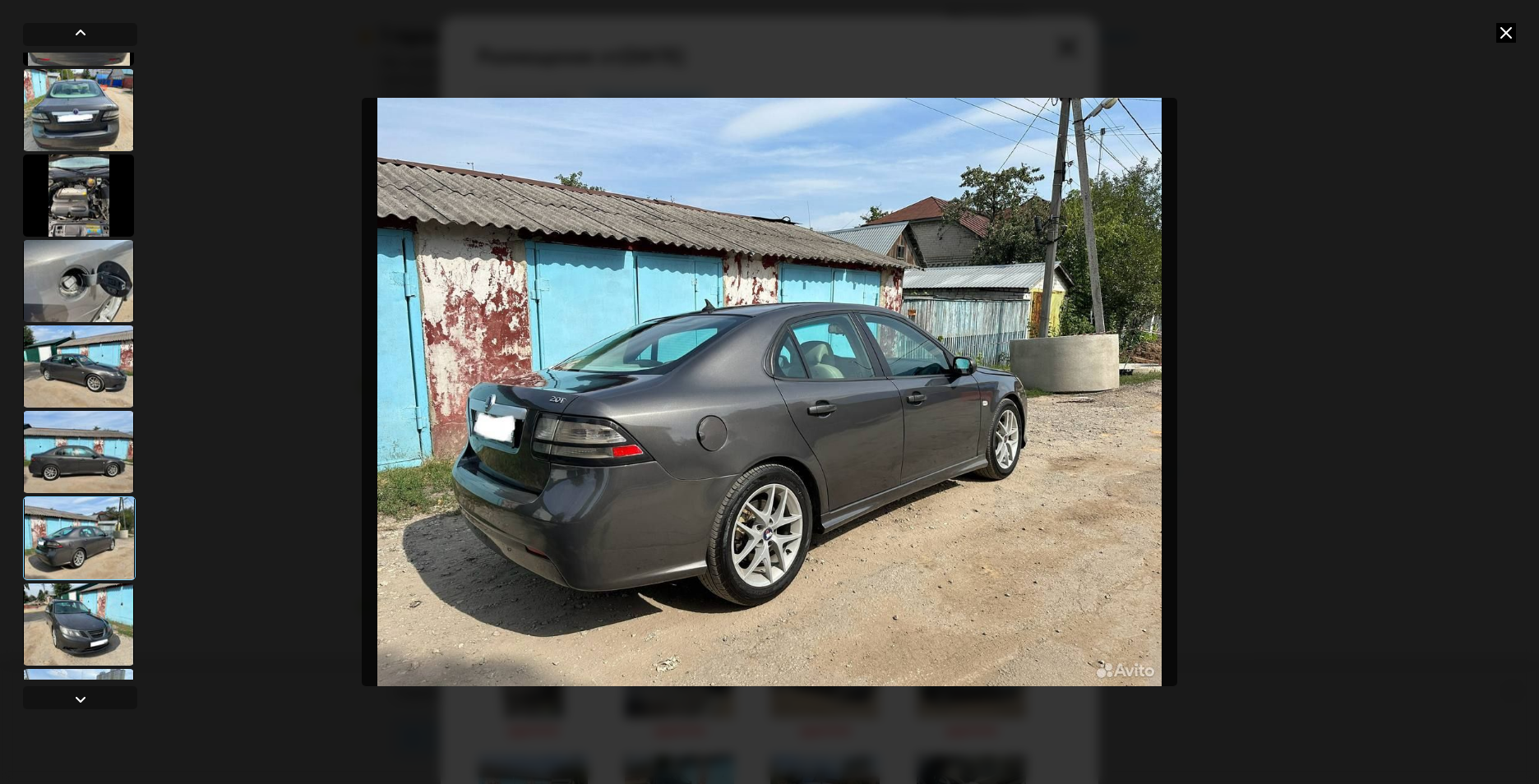 click at bounding box center [78, 625] 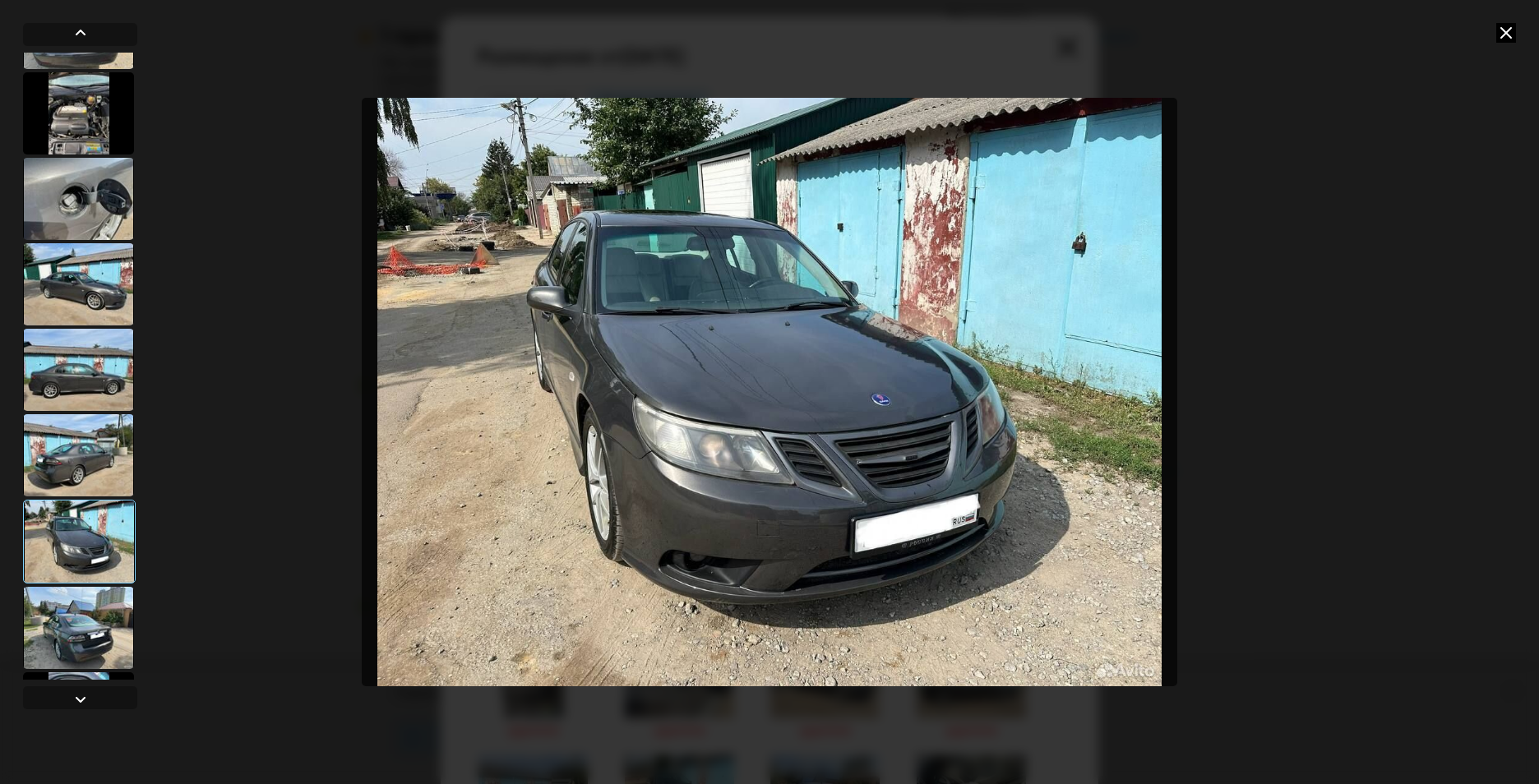 scroll, scrollTop: 575, scrollLeft: 0, axis: vertical 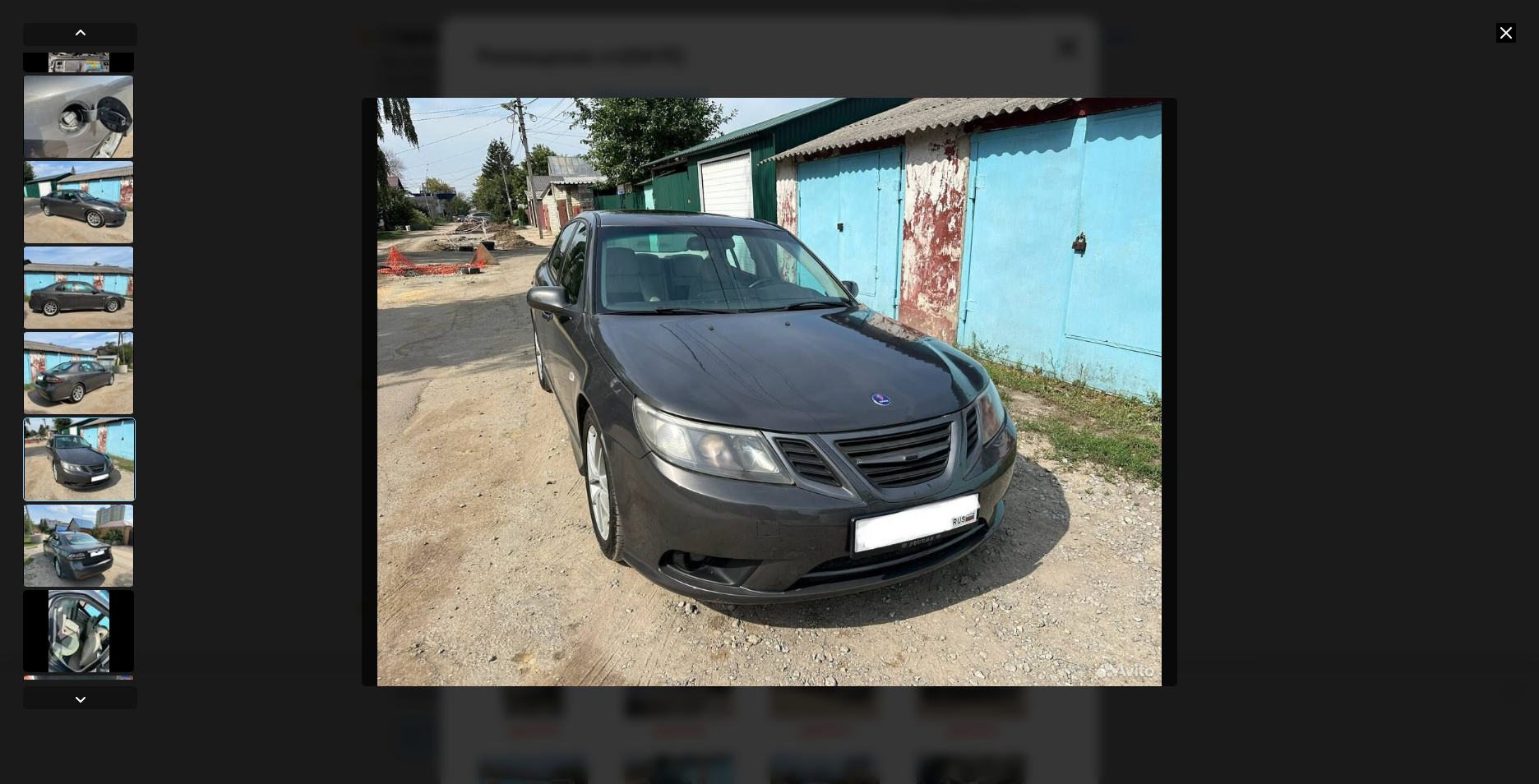 click at bounding box center (78, 546) 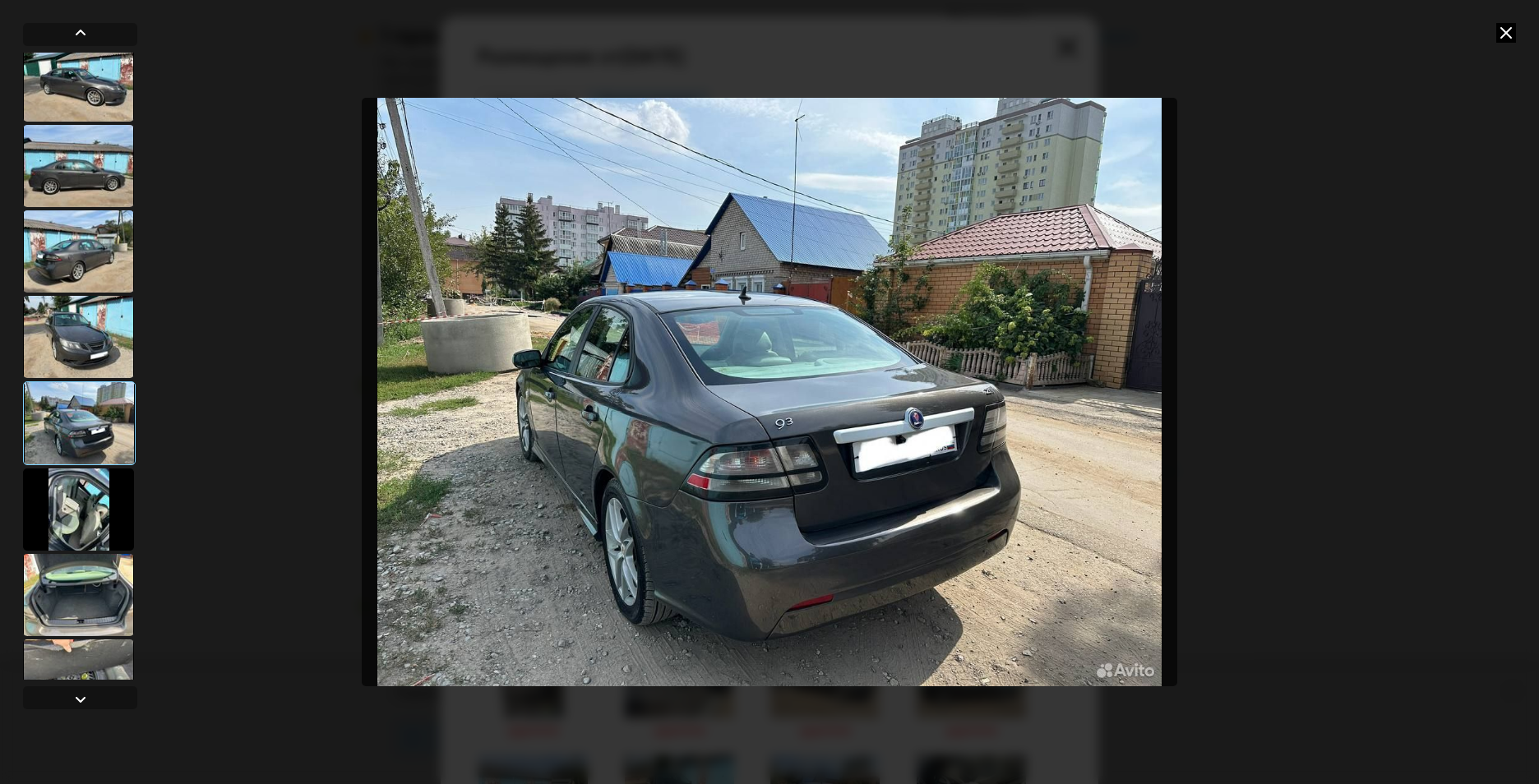 scroll, scrollTop: 740, scrollLeft: 0, axis: vertical 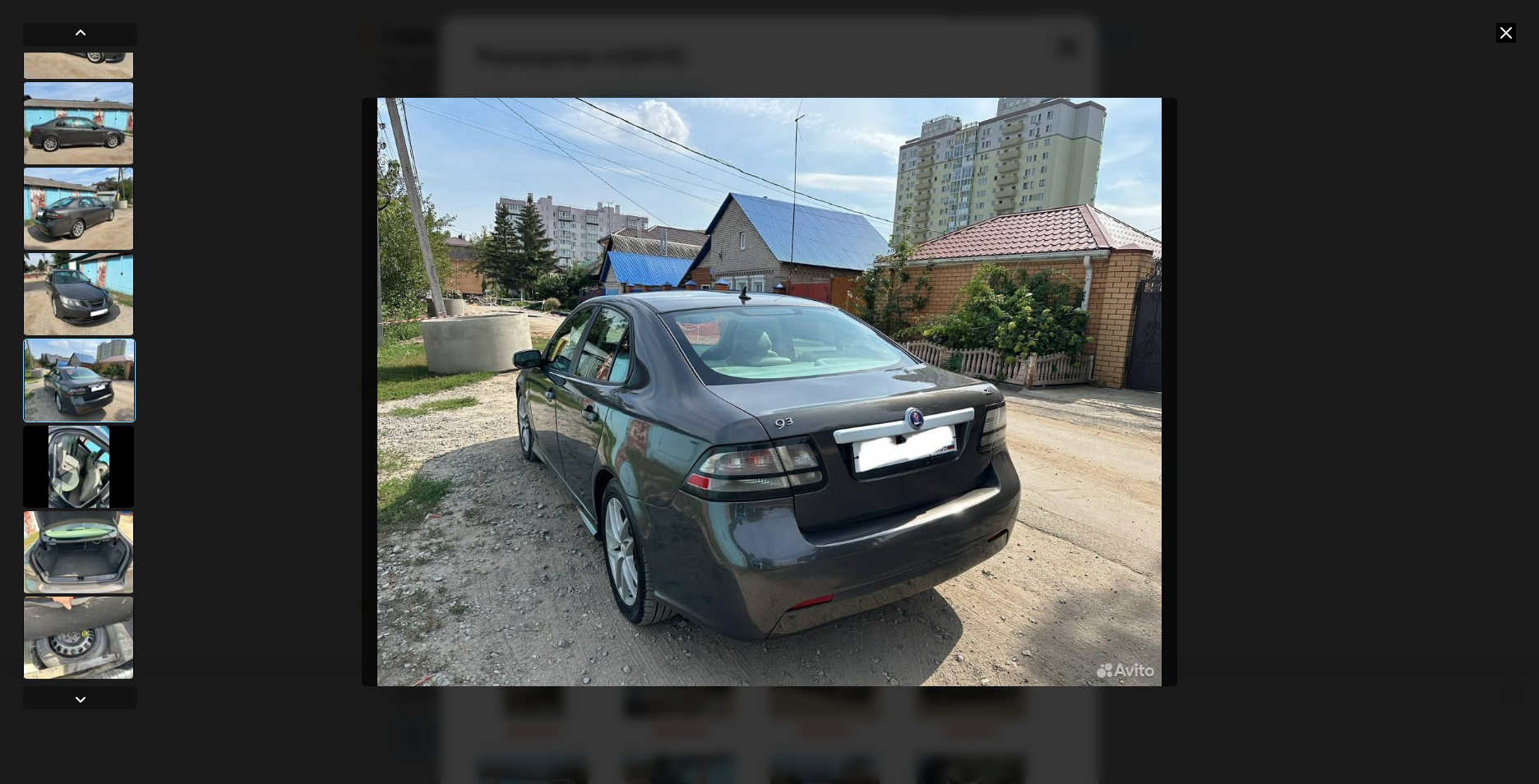 click at bounding box center (78, 467) 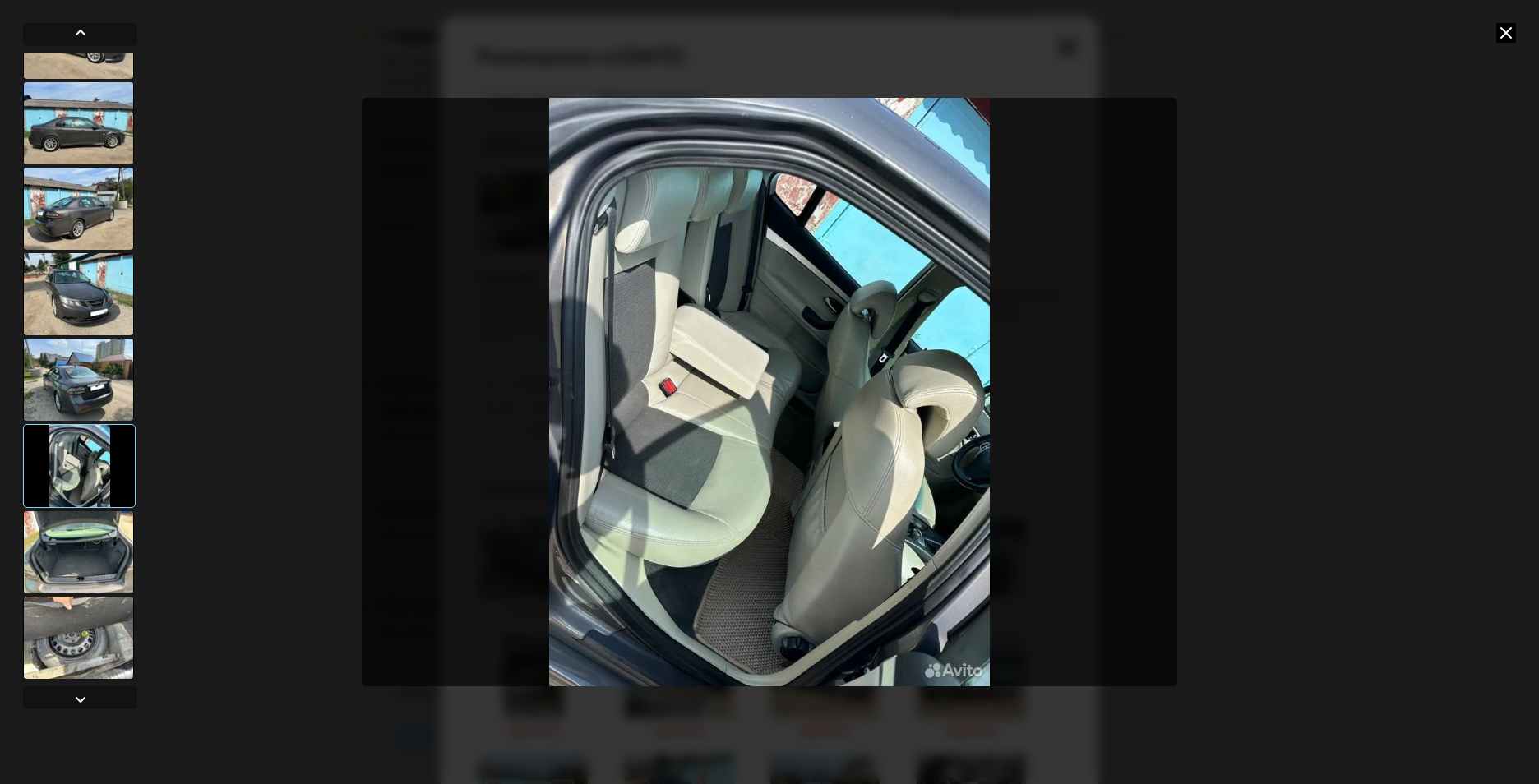 click at bounding box center (78, 552) 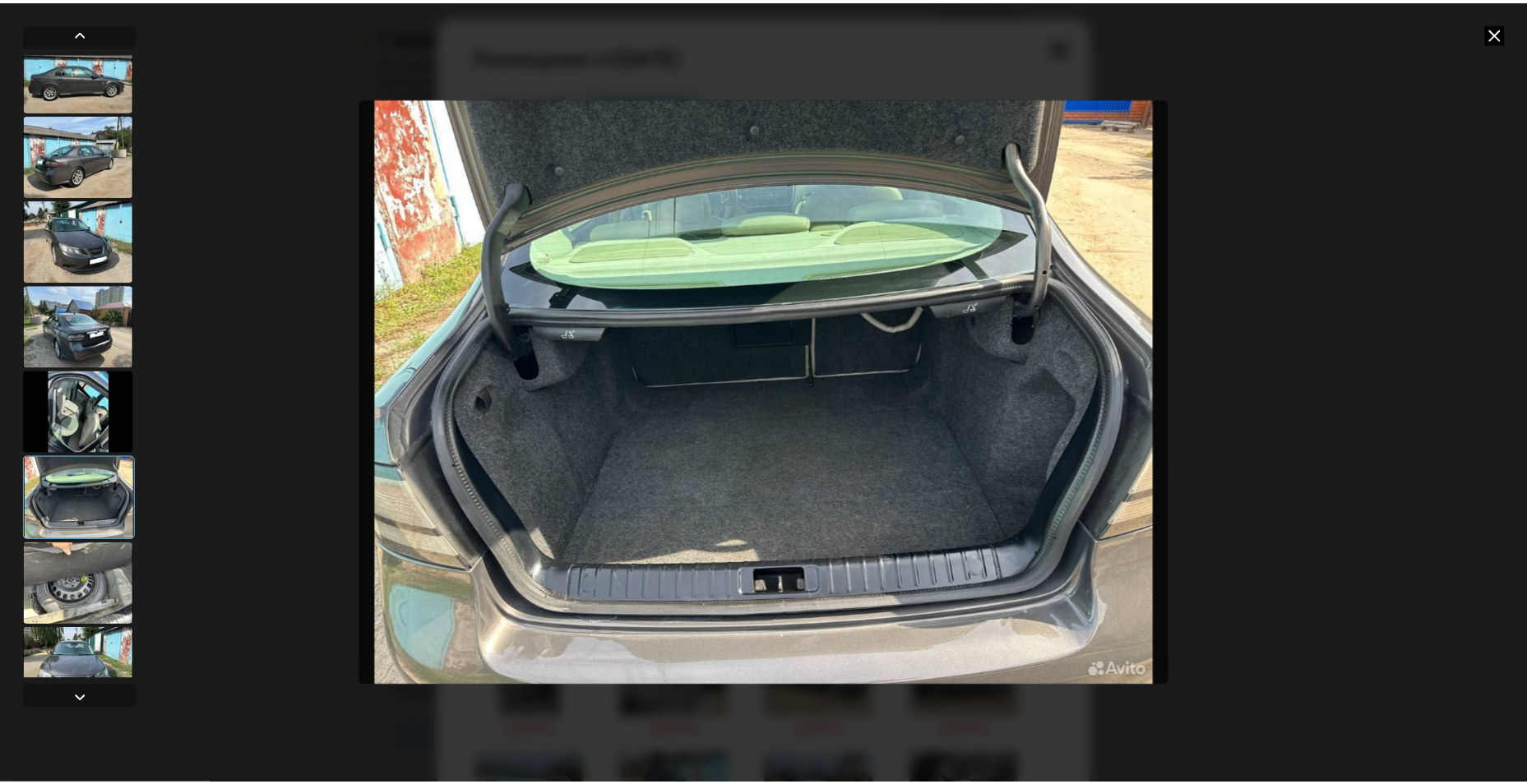 scroll, scrollTop: 822, scrollLeft: 0, axis: vertical 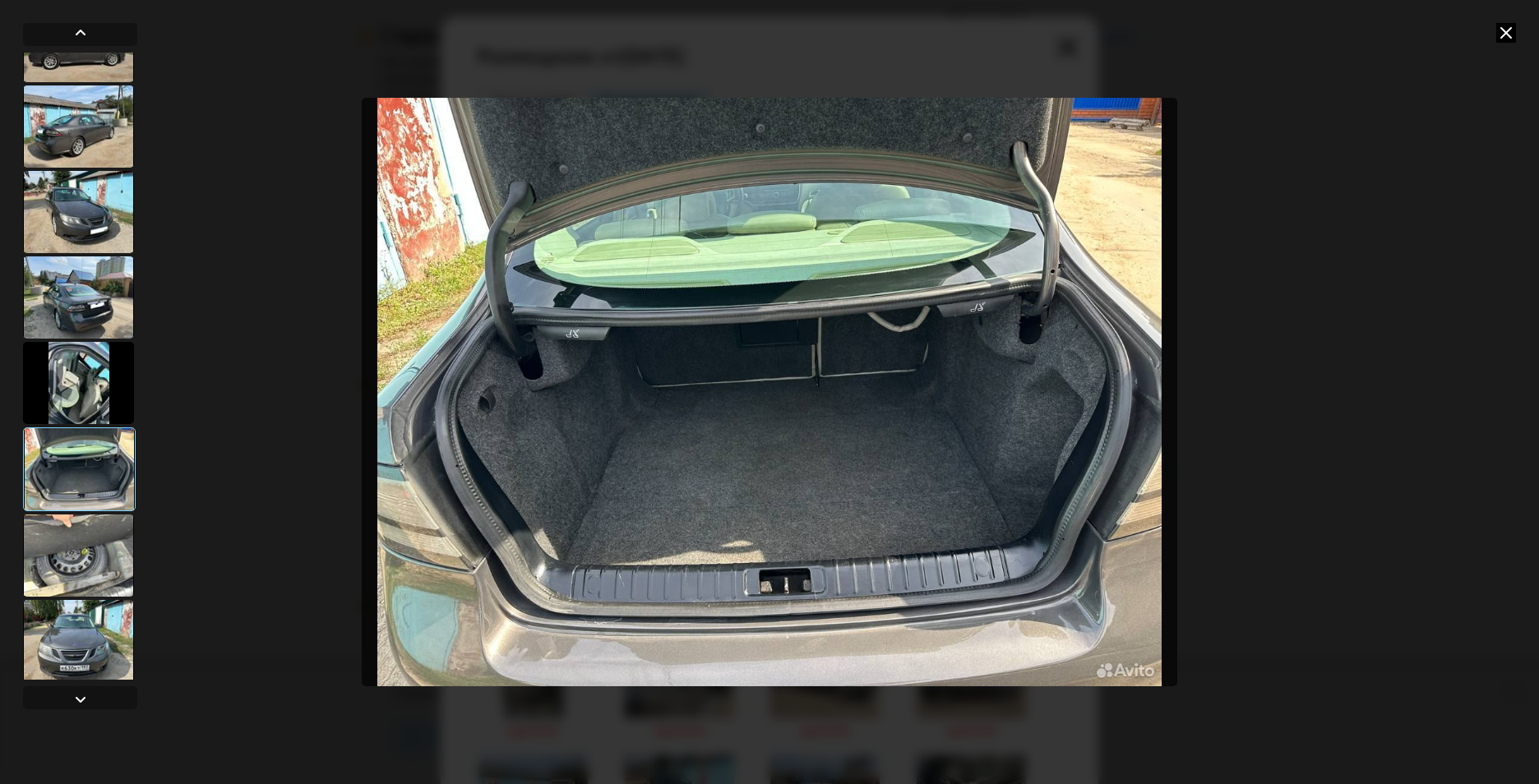 click at bounding box center (78, 556) 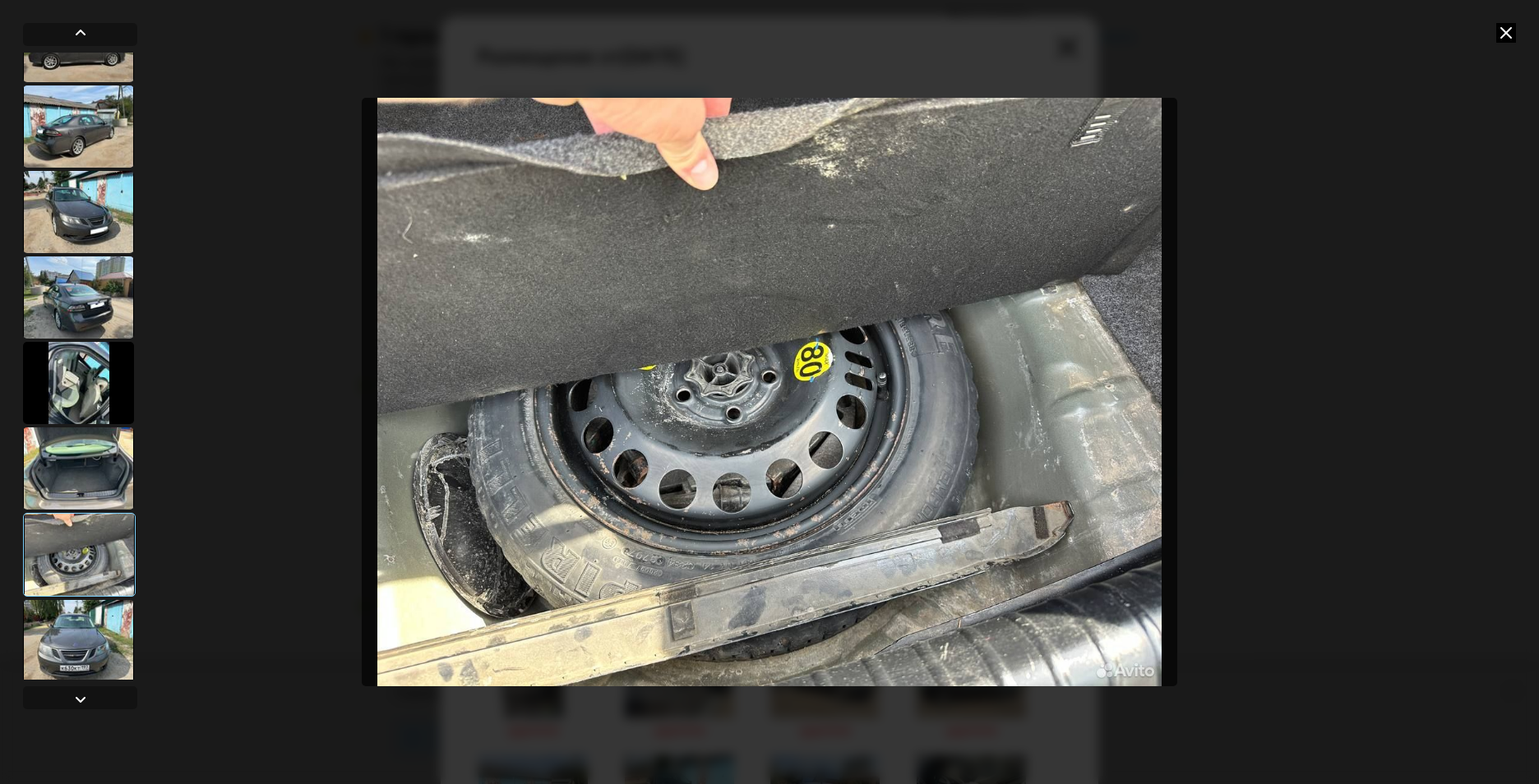 click at bounding box center [78, 641] 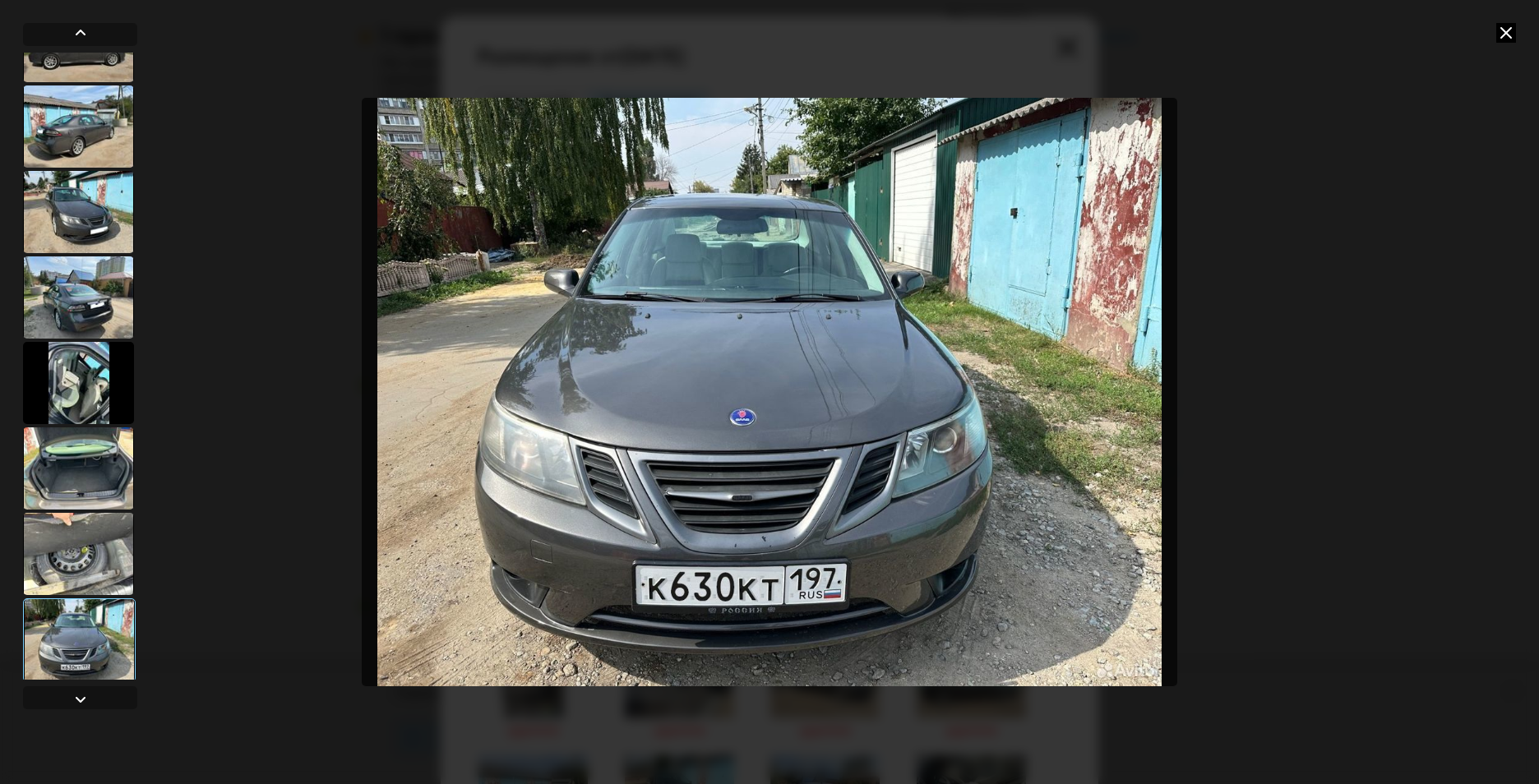 click at bounding box center [1506, 33] 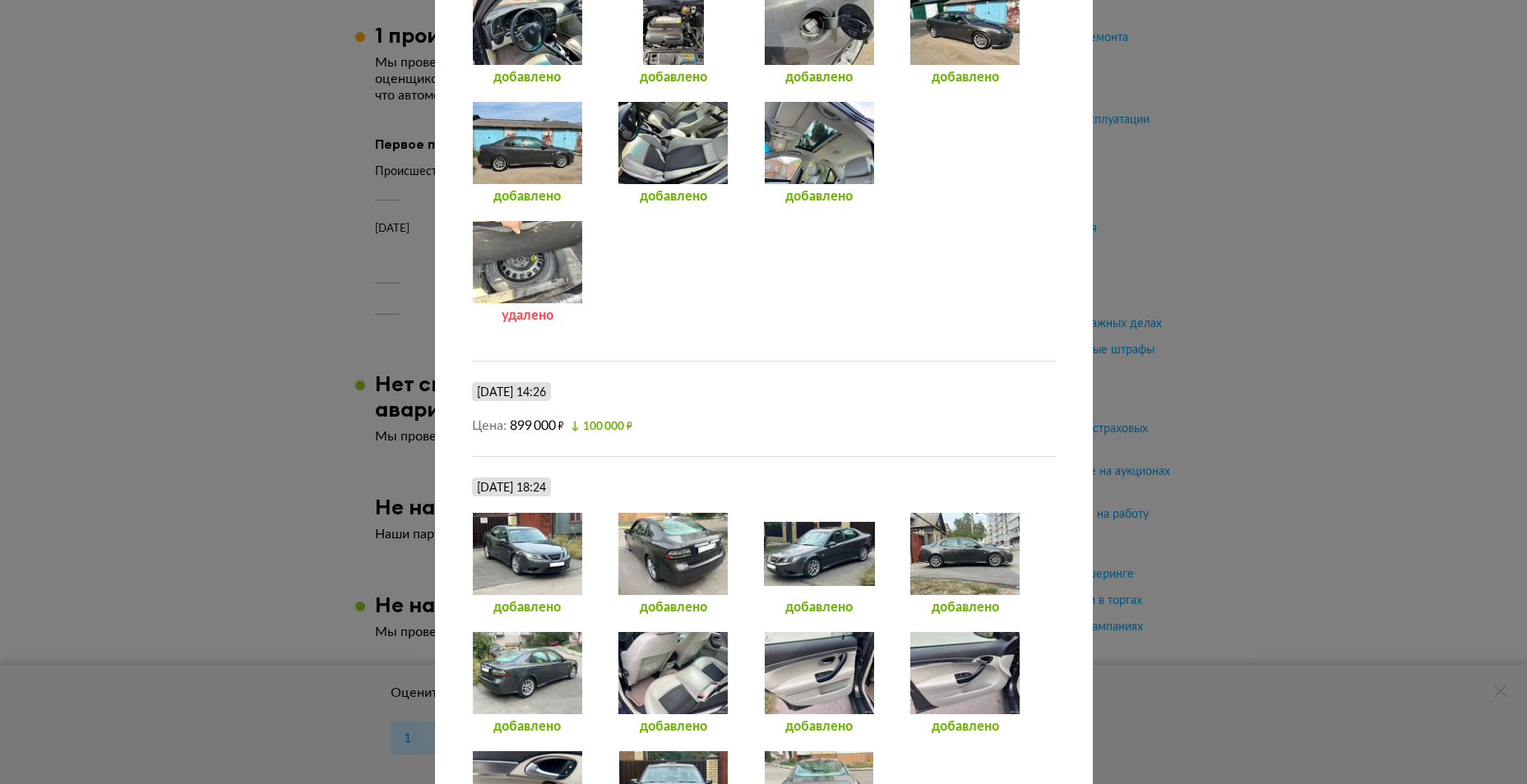 scroll, scrollTop: 1644, scrollLeft: 0, axis: vertical 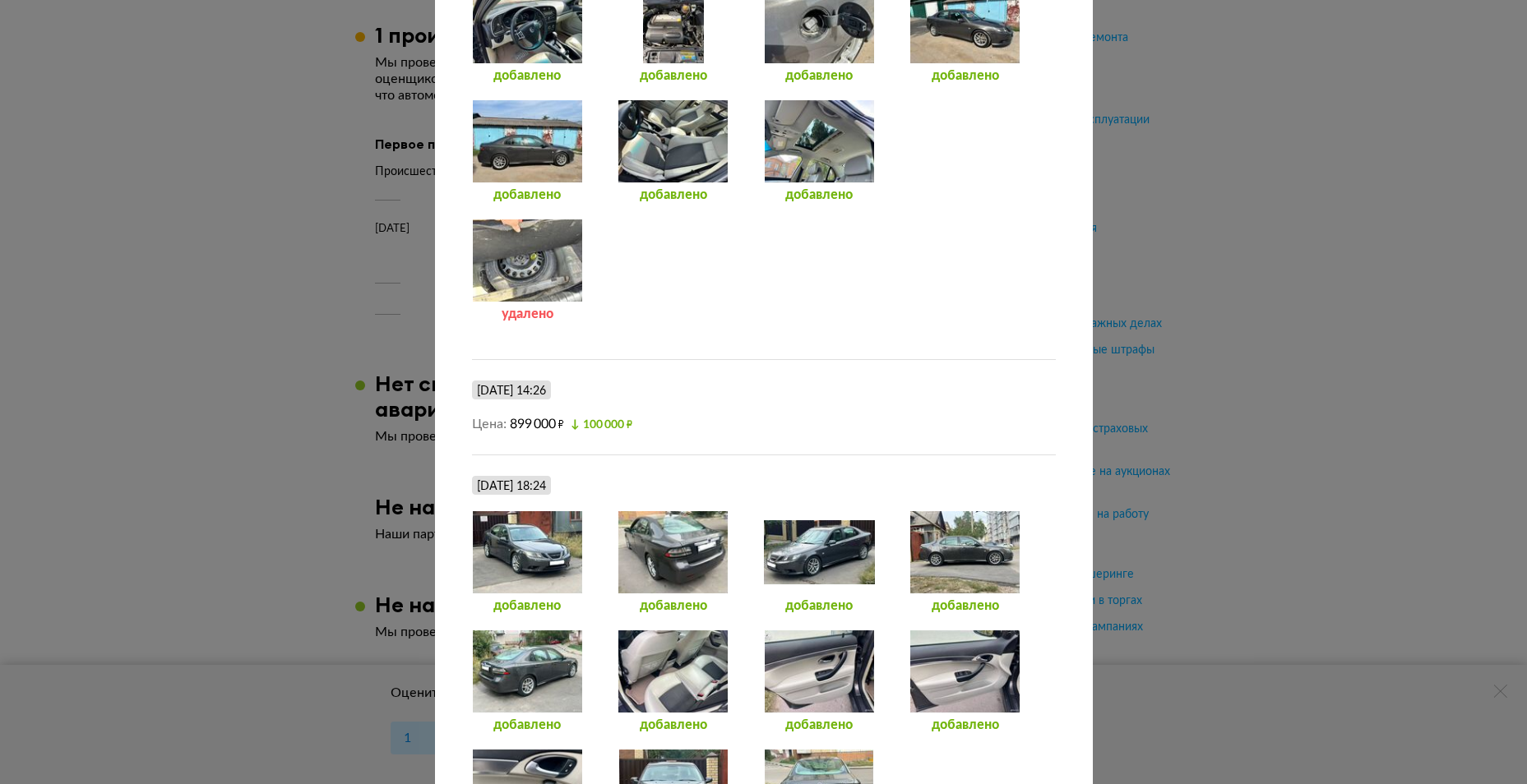 click at bounding box center (673, 552) 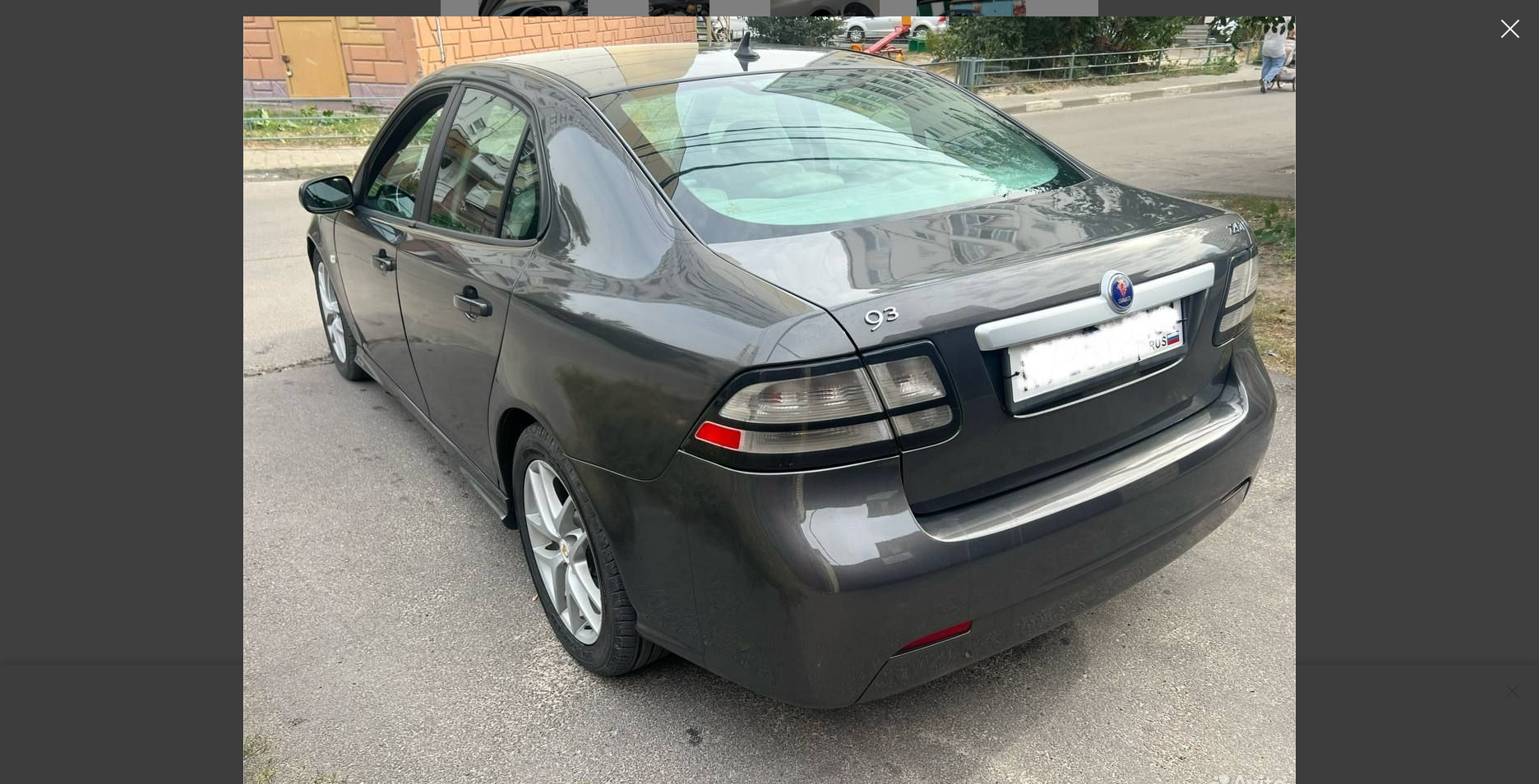 click at bounding box center (1510, 29) 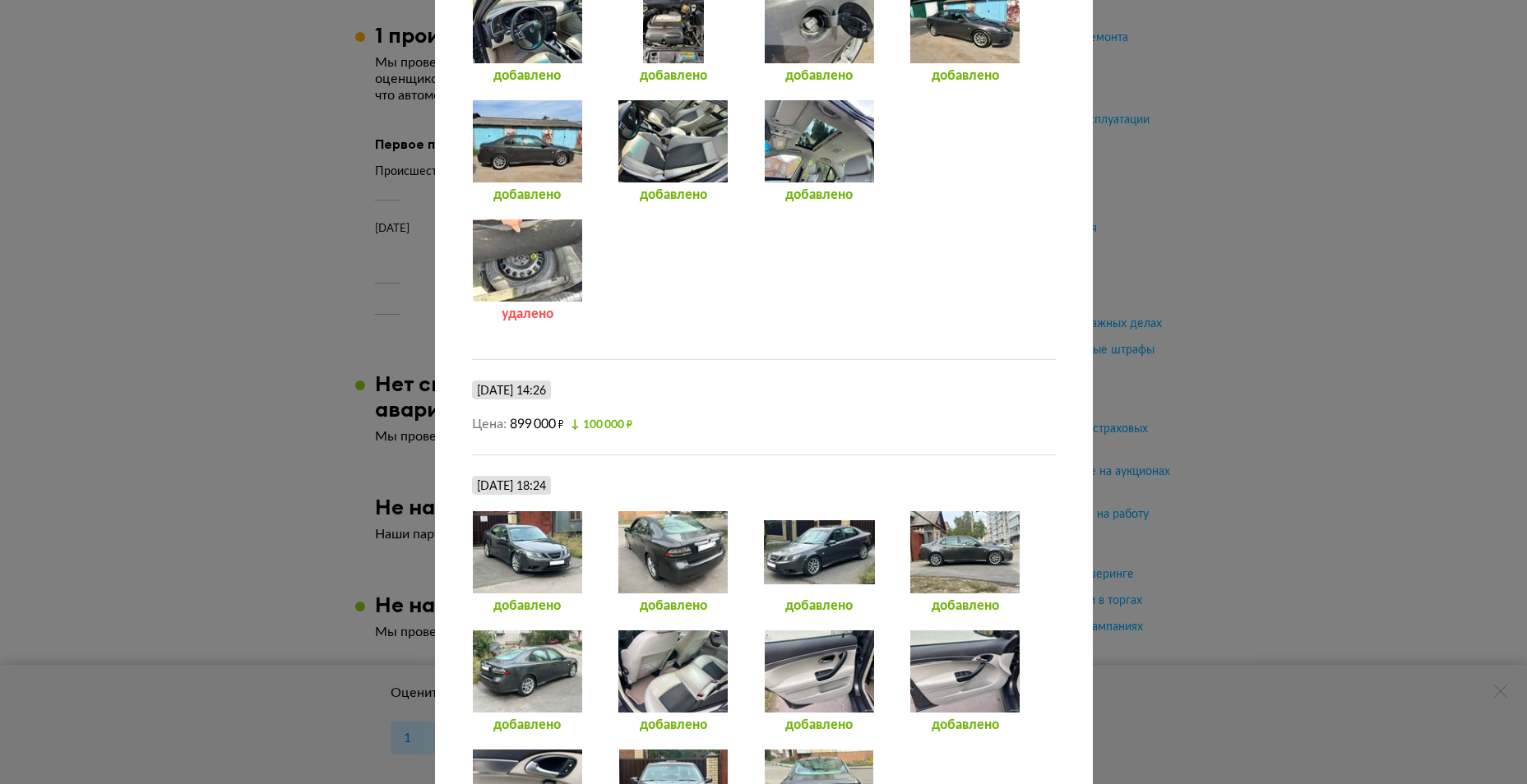 click at bounding box center [527, 552] 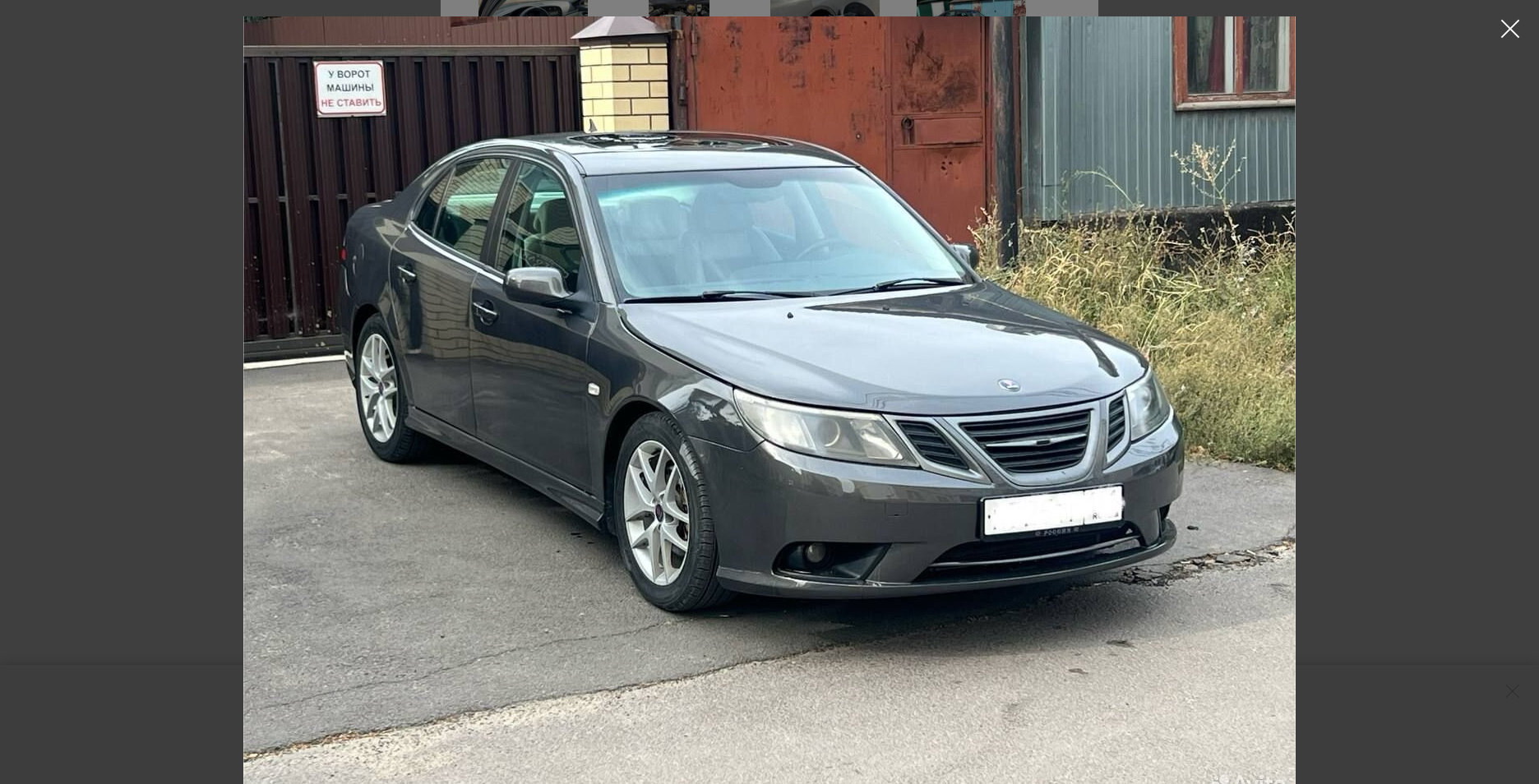 click at bounding box center [1510, 29] 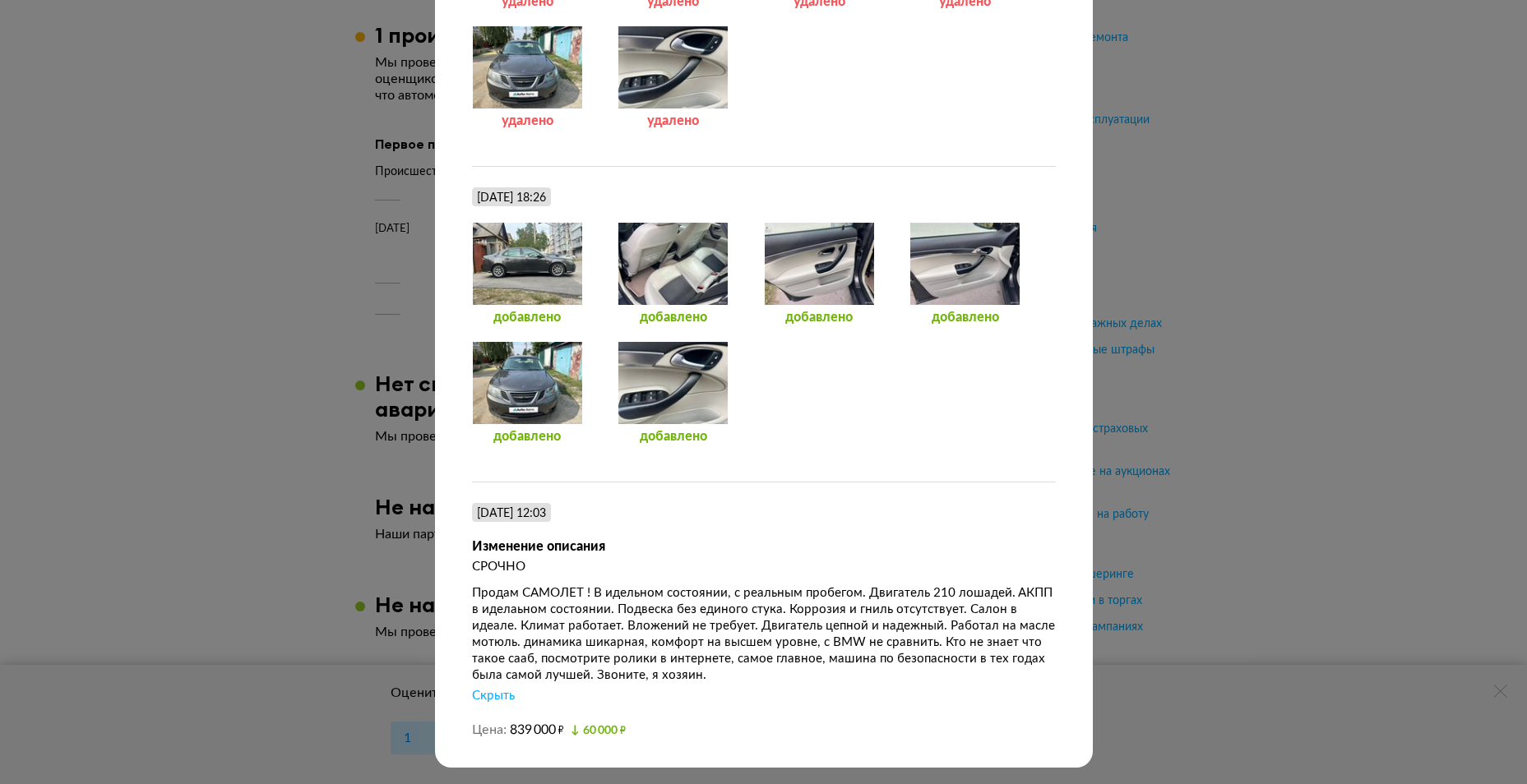 scroll, scrollTop: 4042, scrollLeft: 0, axis: vertical 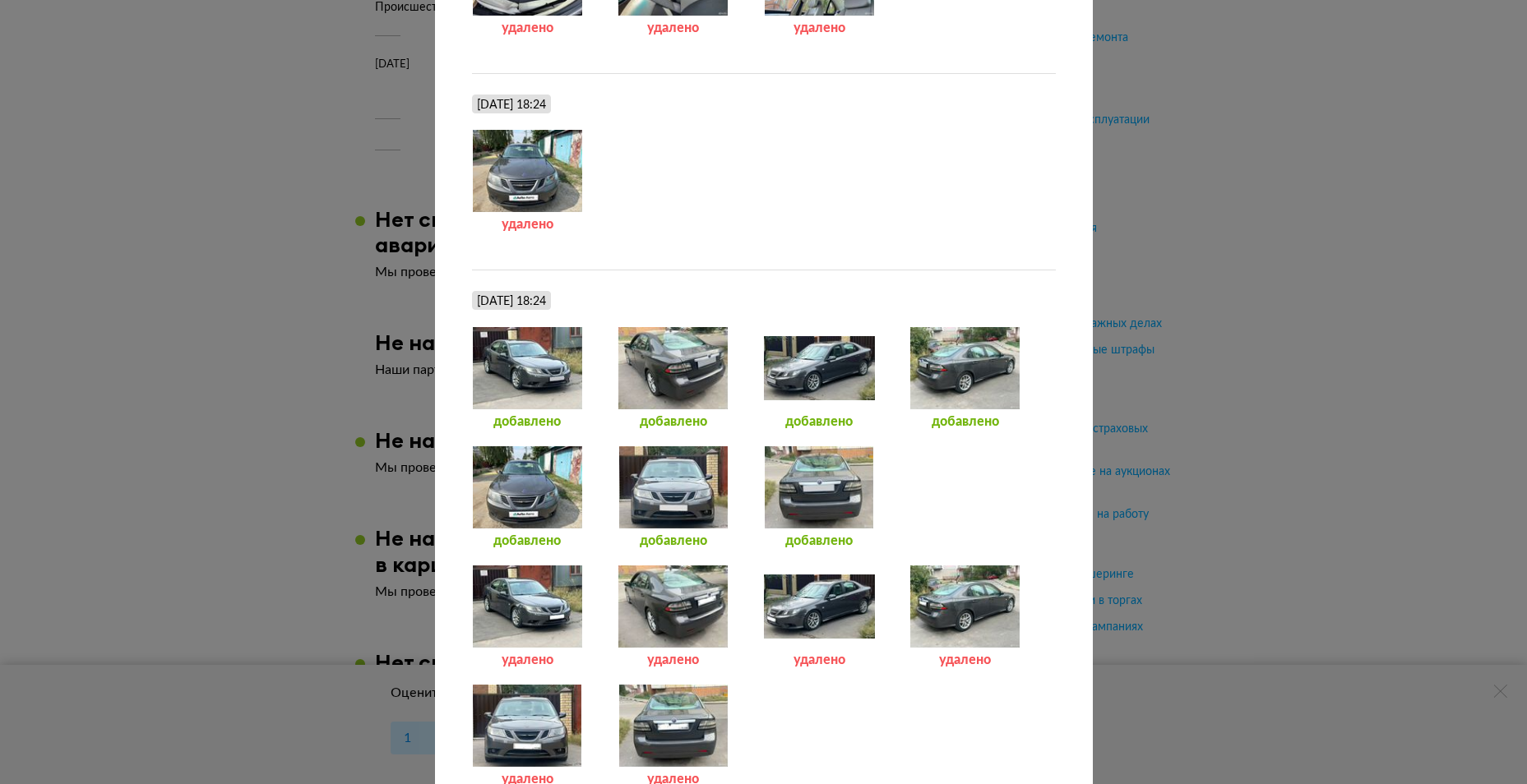 click at bounding box center (965, 368) 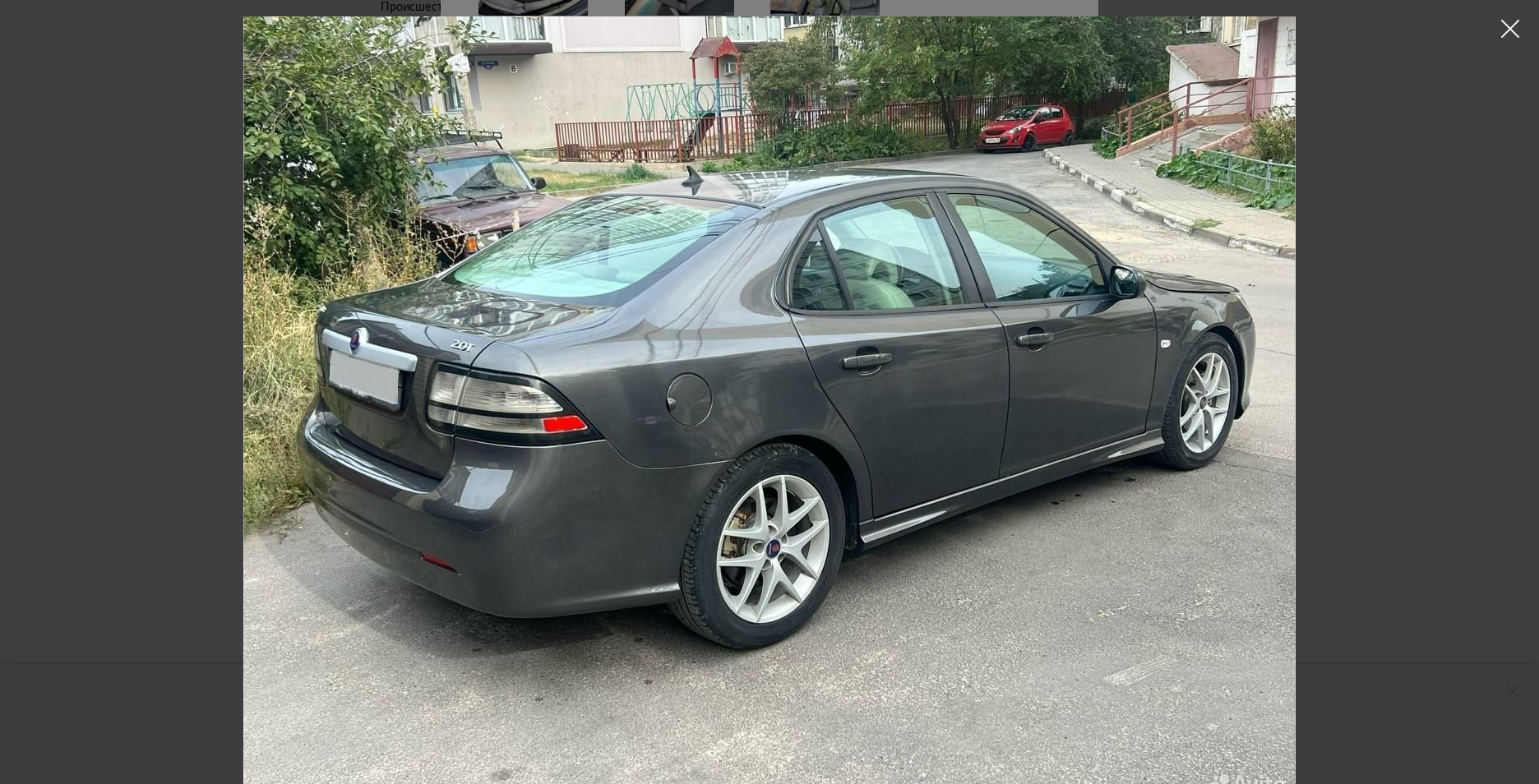 click at bounding box center (1510, 29) 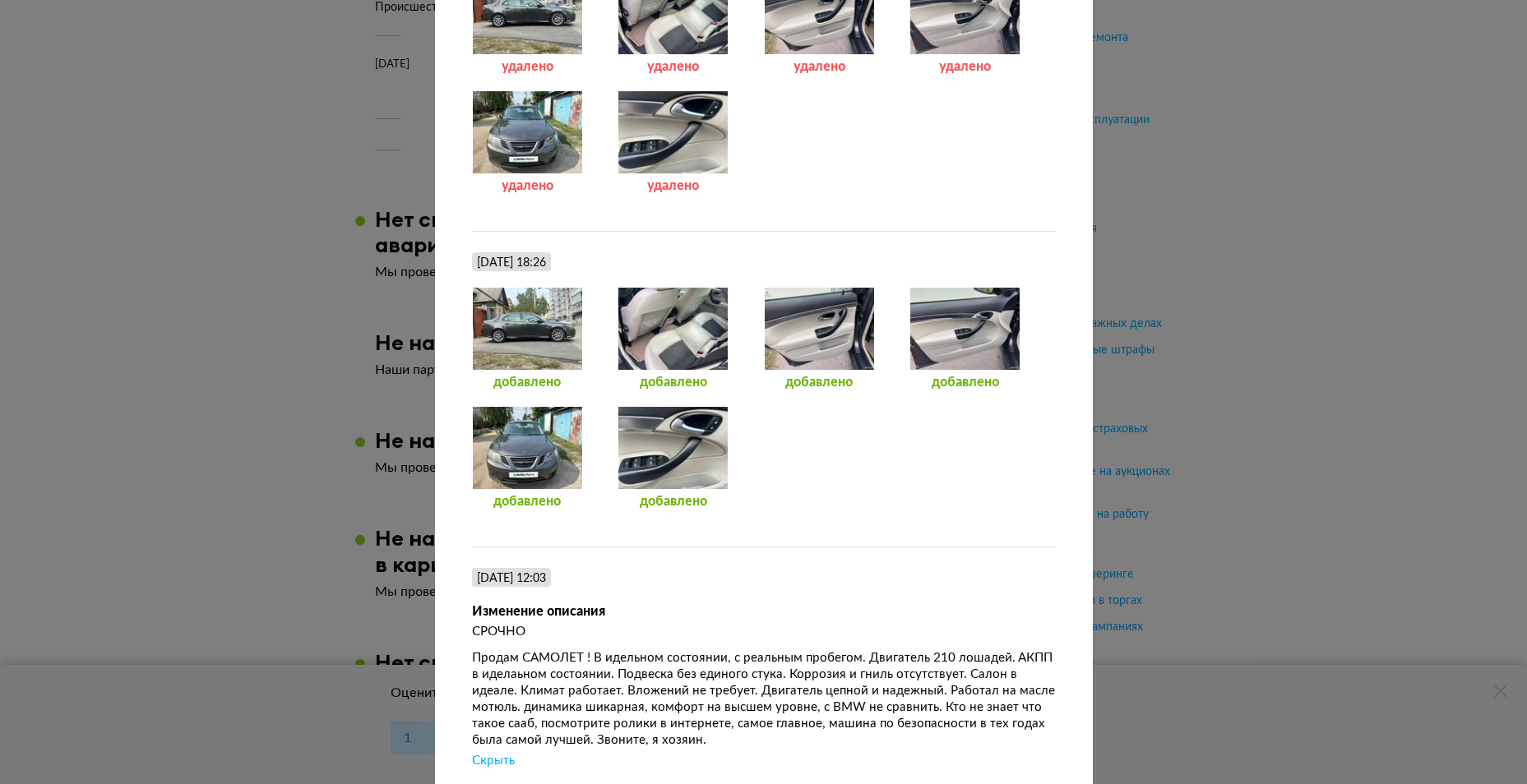 scroll, scrollTop: 4042, scrollLeft: 0, axis: vertical 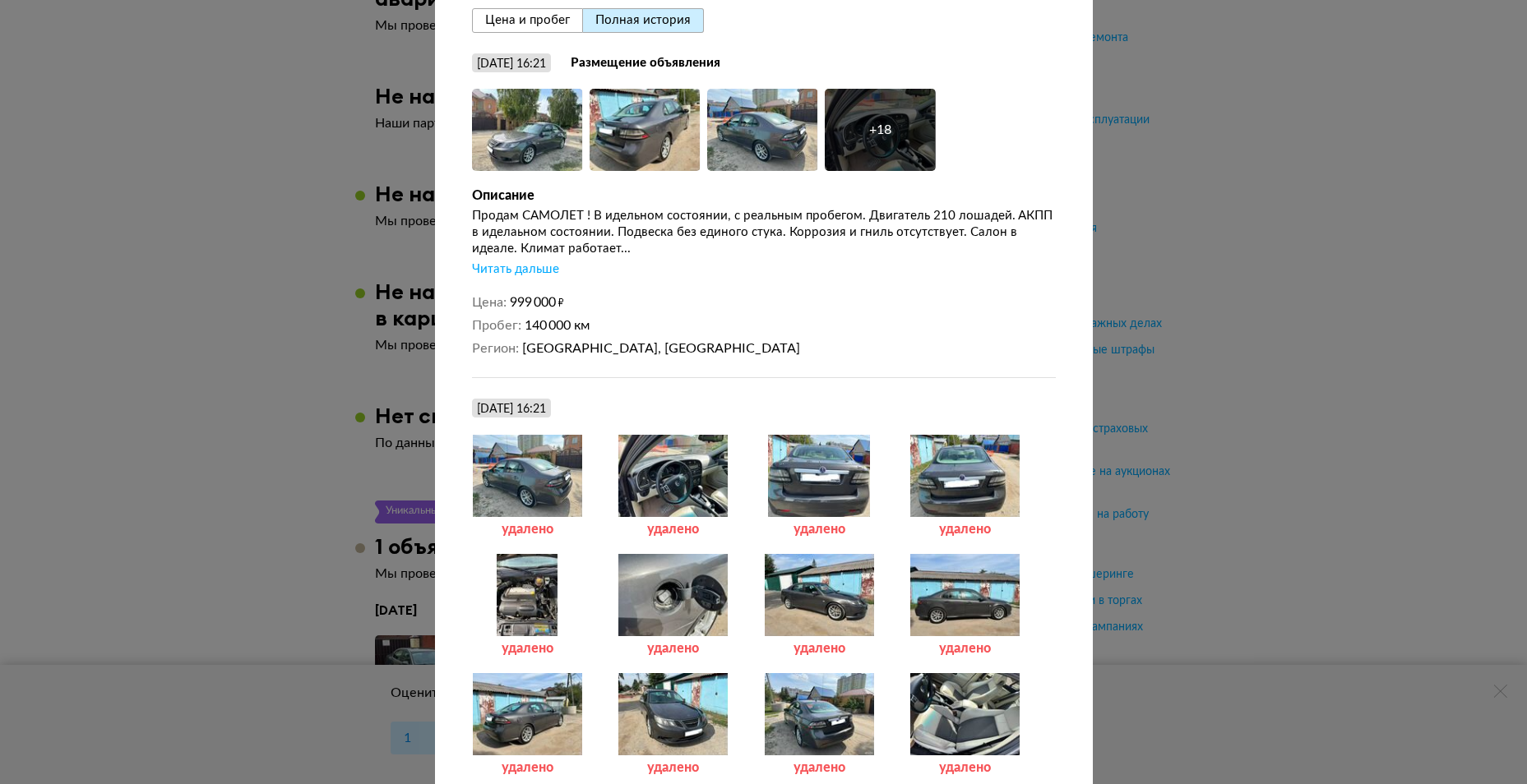 click at bounding box center (527, 595) 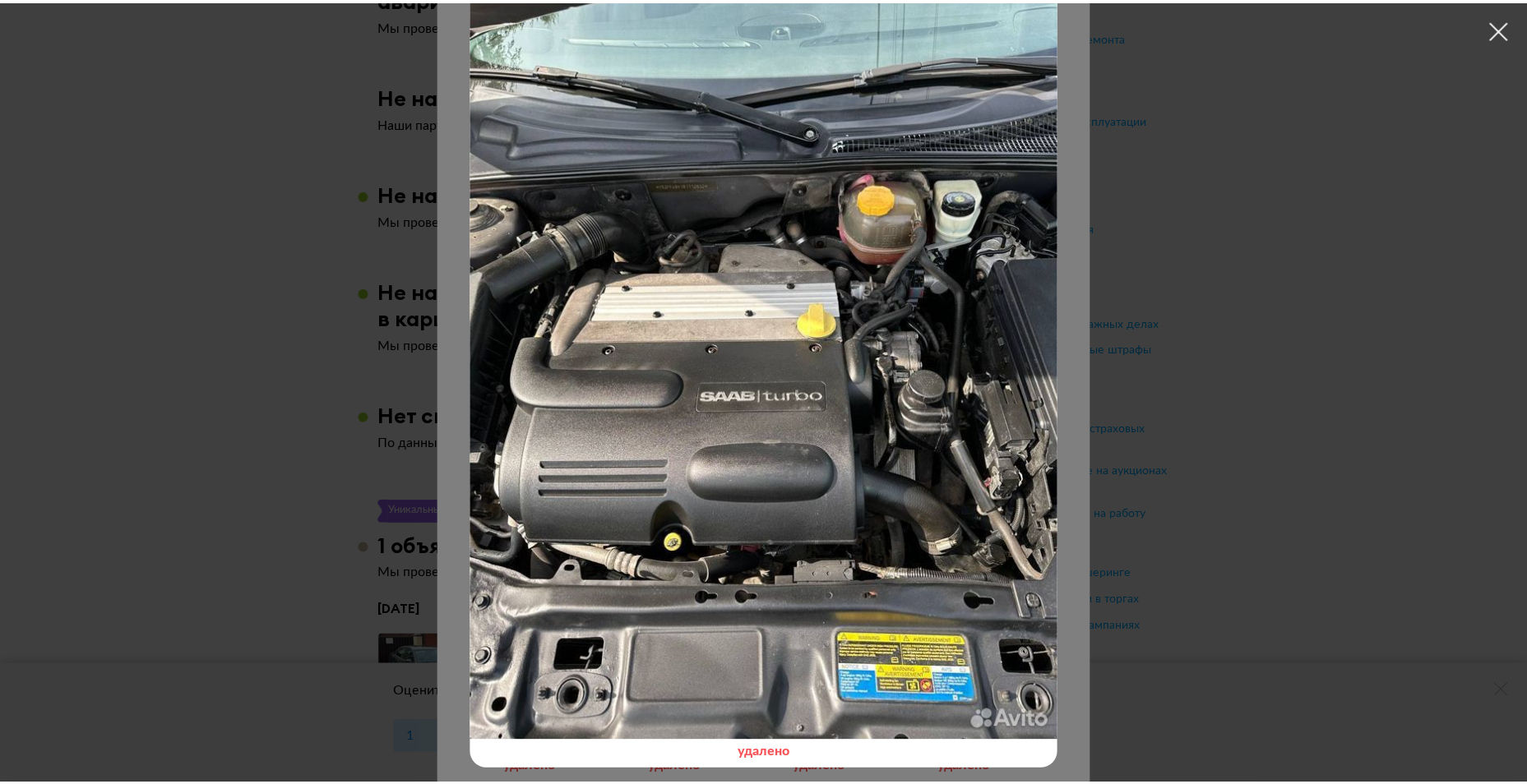 scroll, scrollTop: 67, scrollLeft: 0, axis: vertical 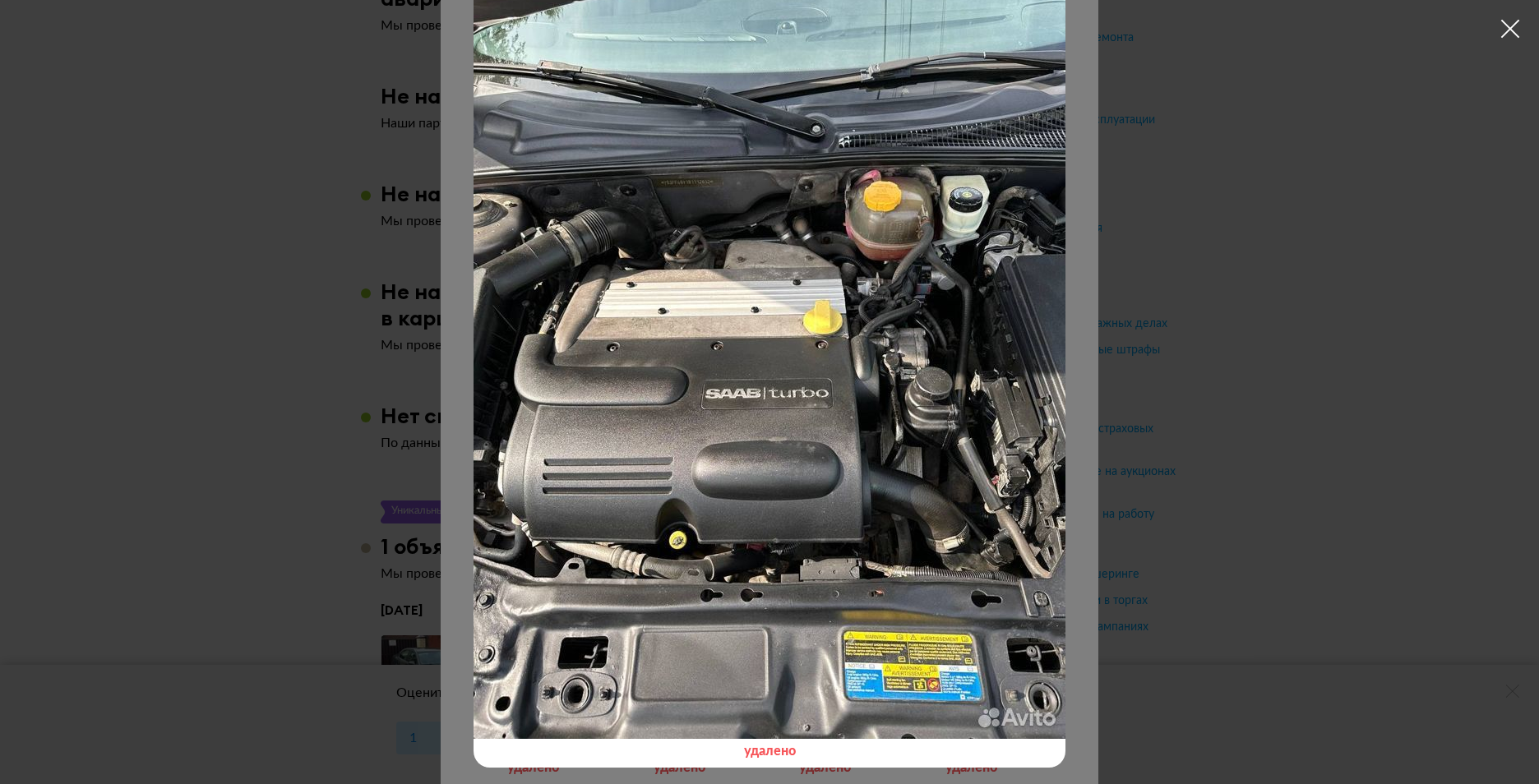 click at bounding box center [1510, 29] 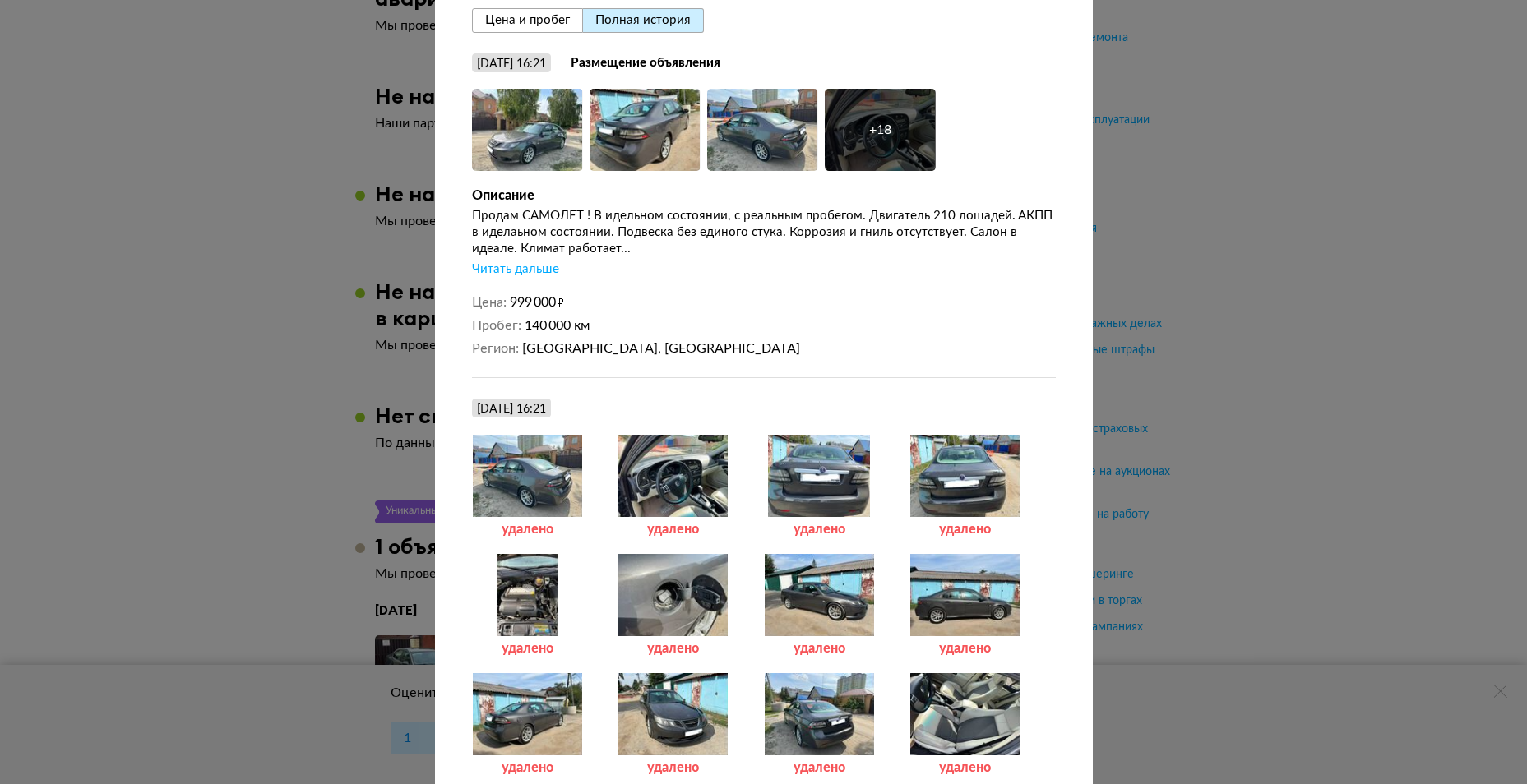 click at bounding box center (819, 476) 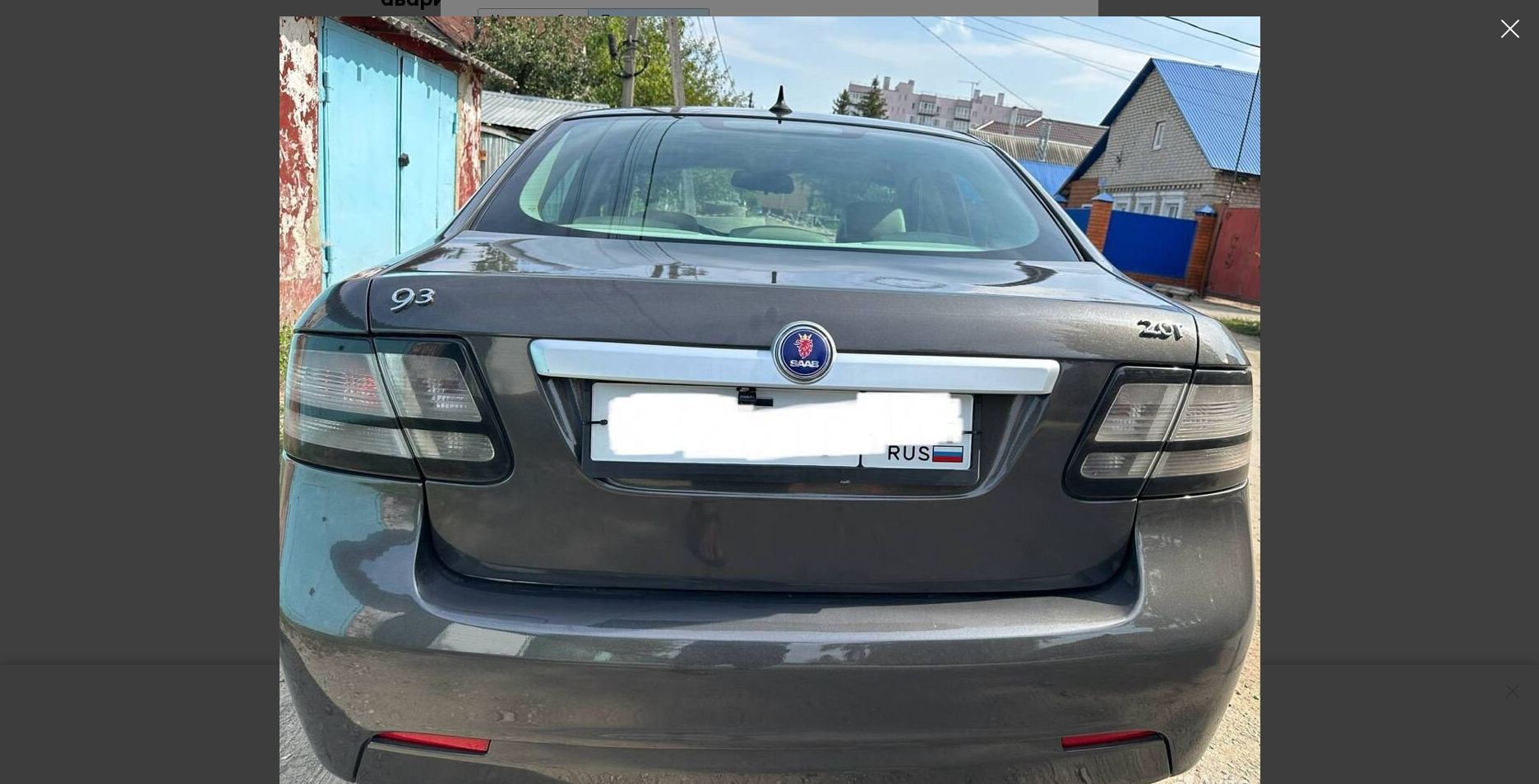 click at bounding box center [1510, 29] 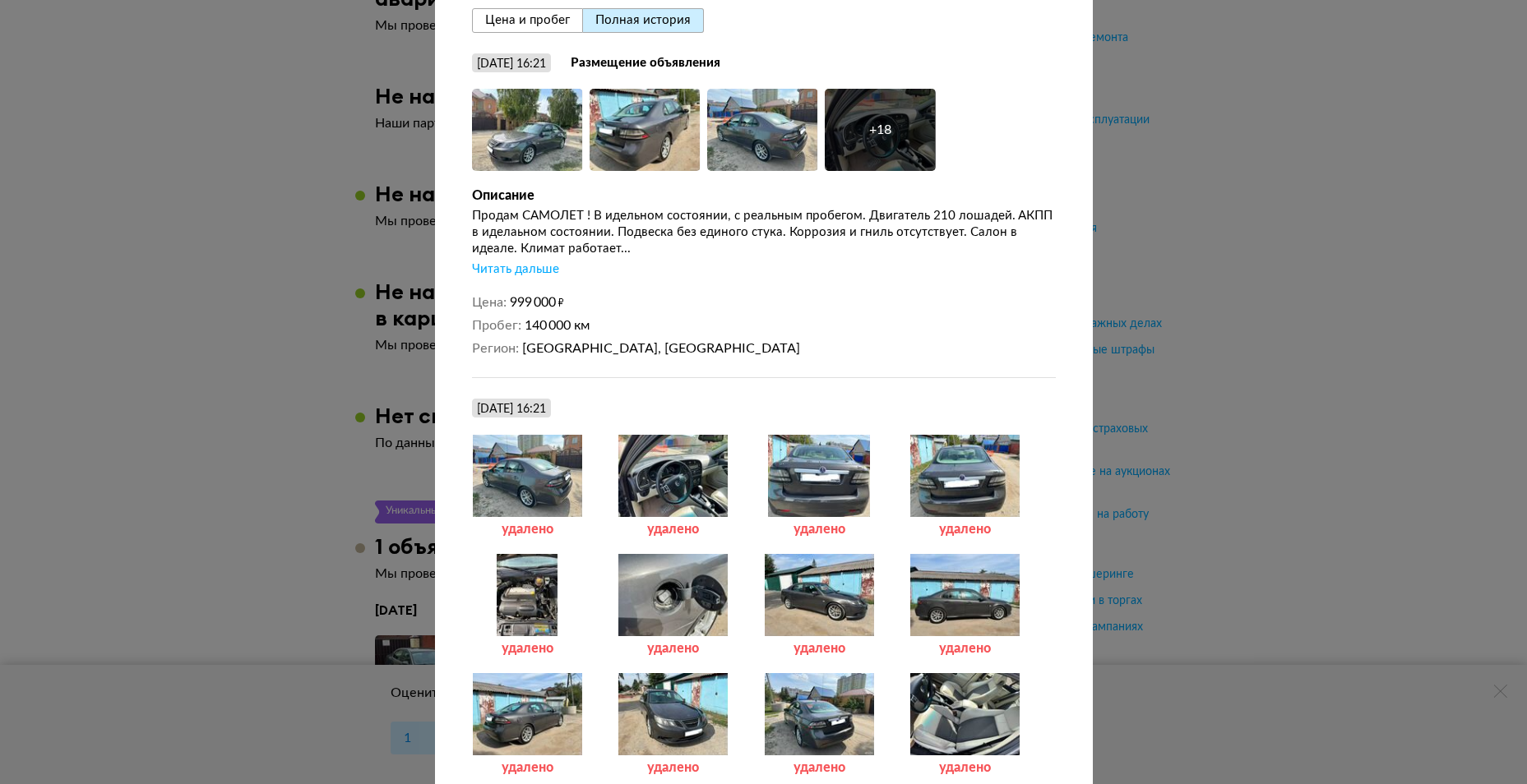 click at bounding box center [673, 714] 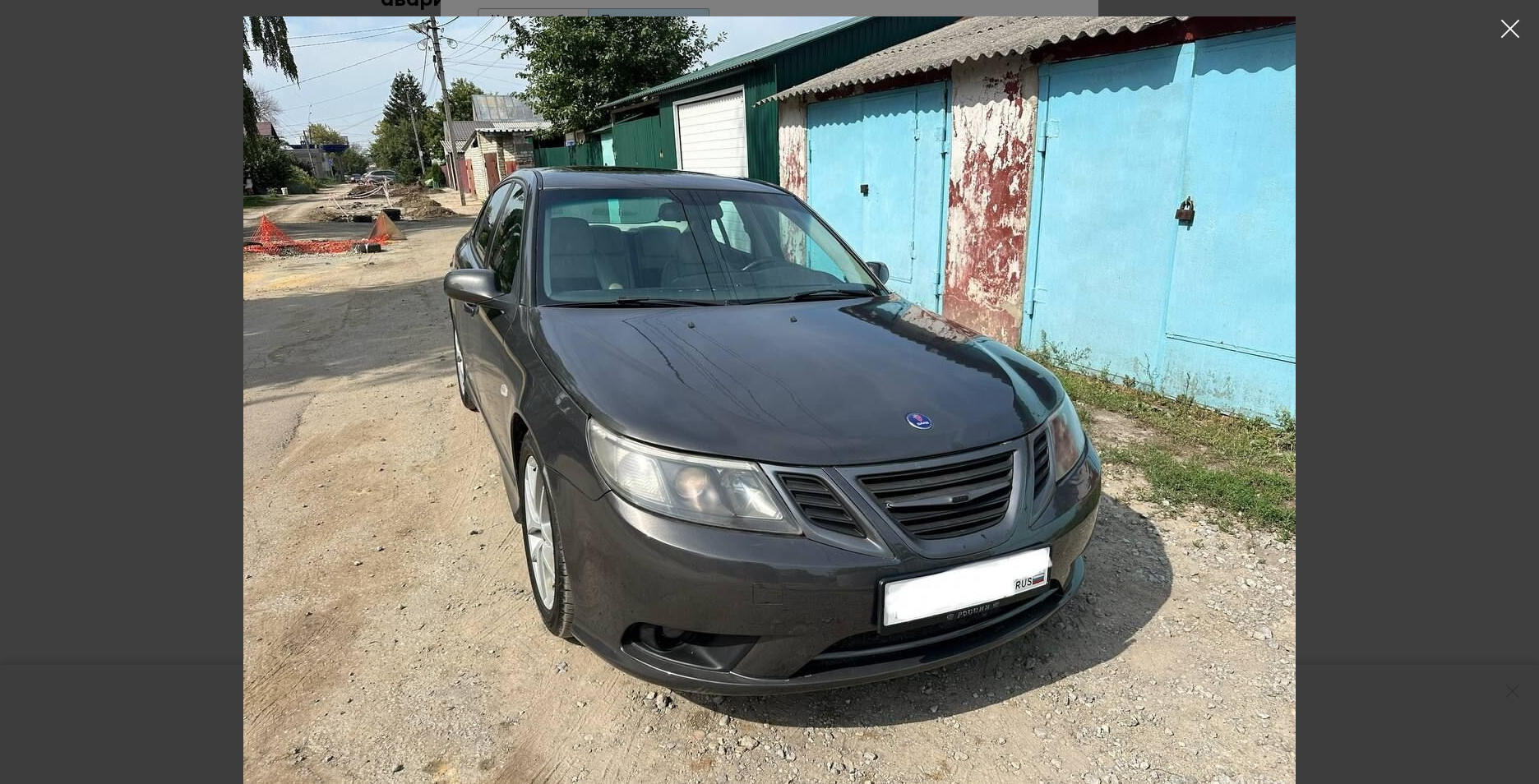 click at bounding box center (1510, 29) 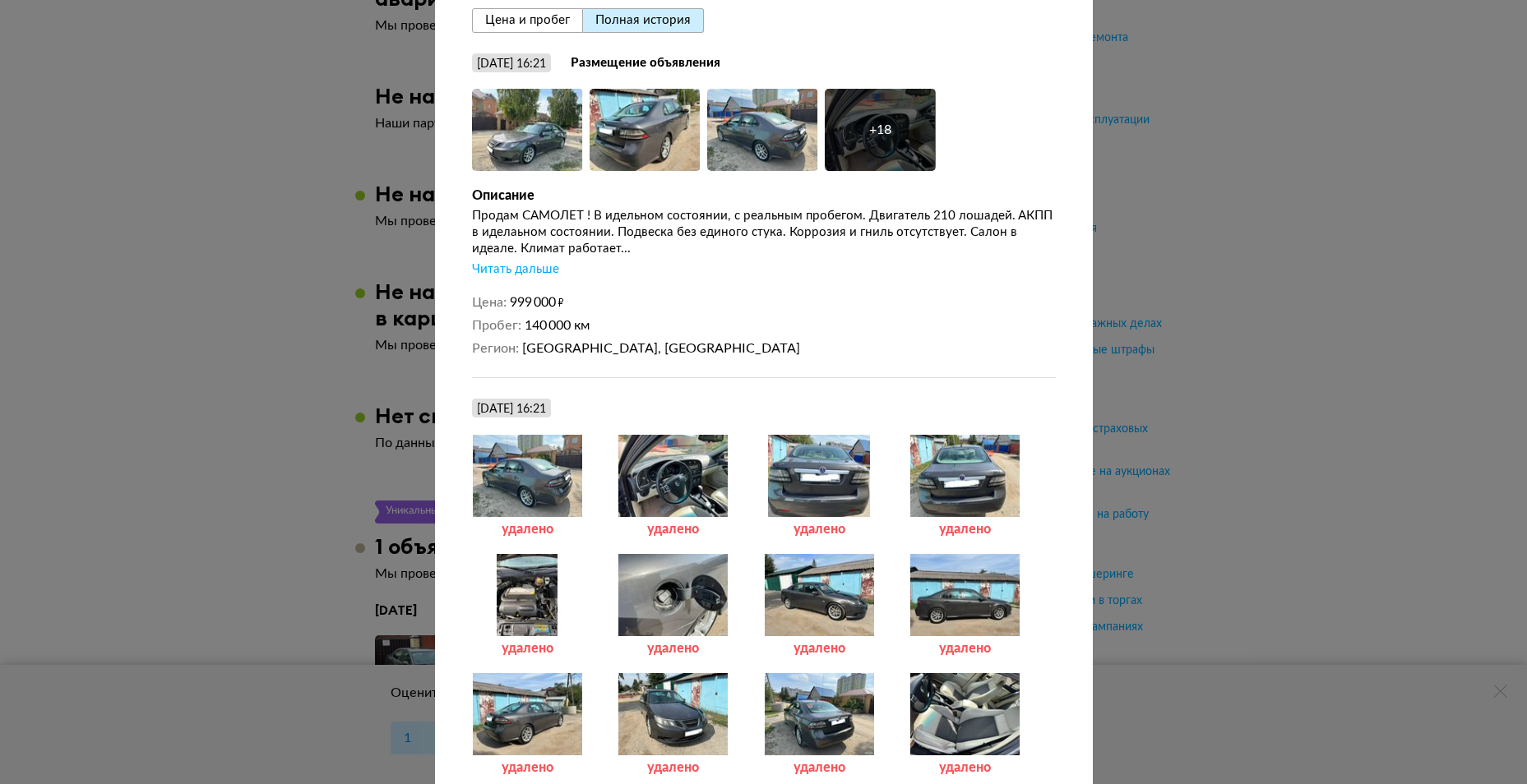 scroll, scrollTop: 0, scrollLeft: 0, axis: both 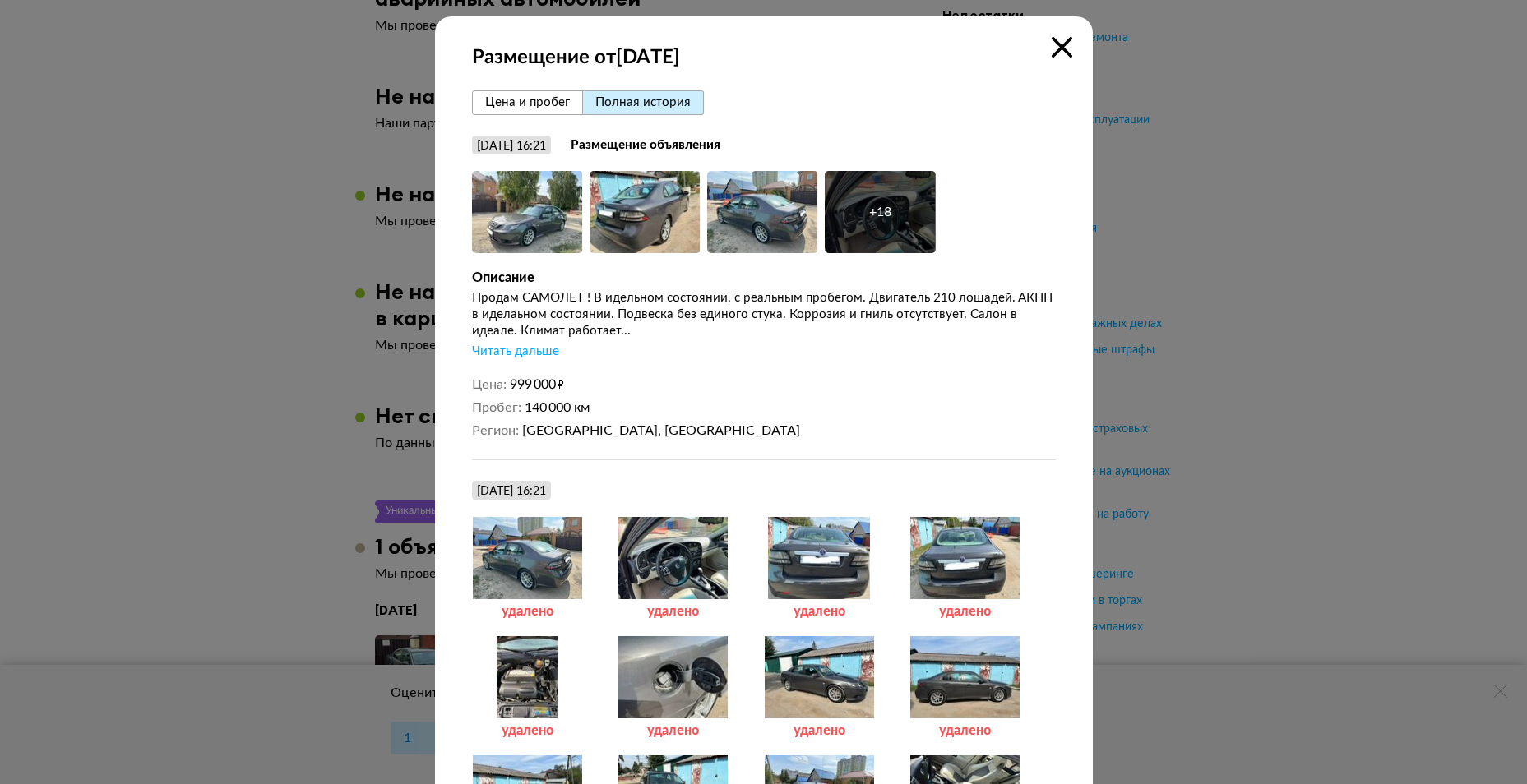 click at bounding box center (1062, 47) 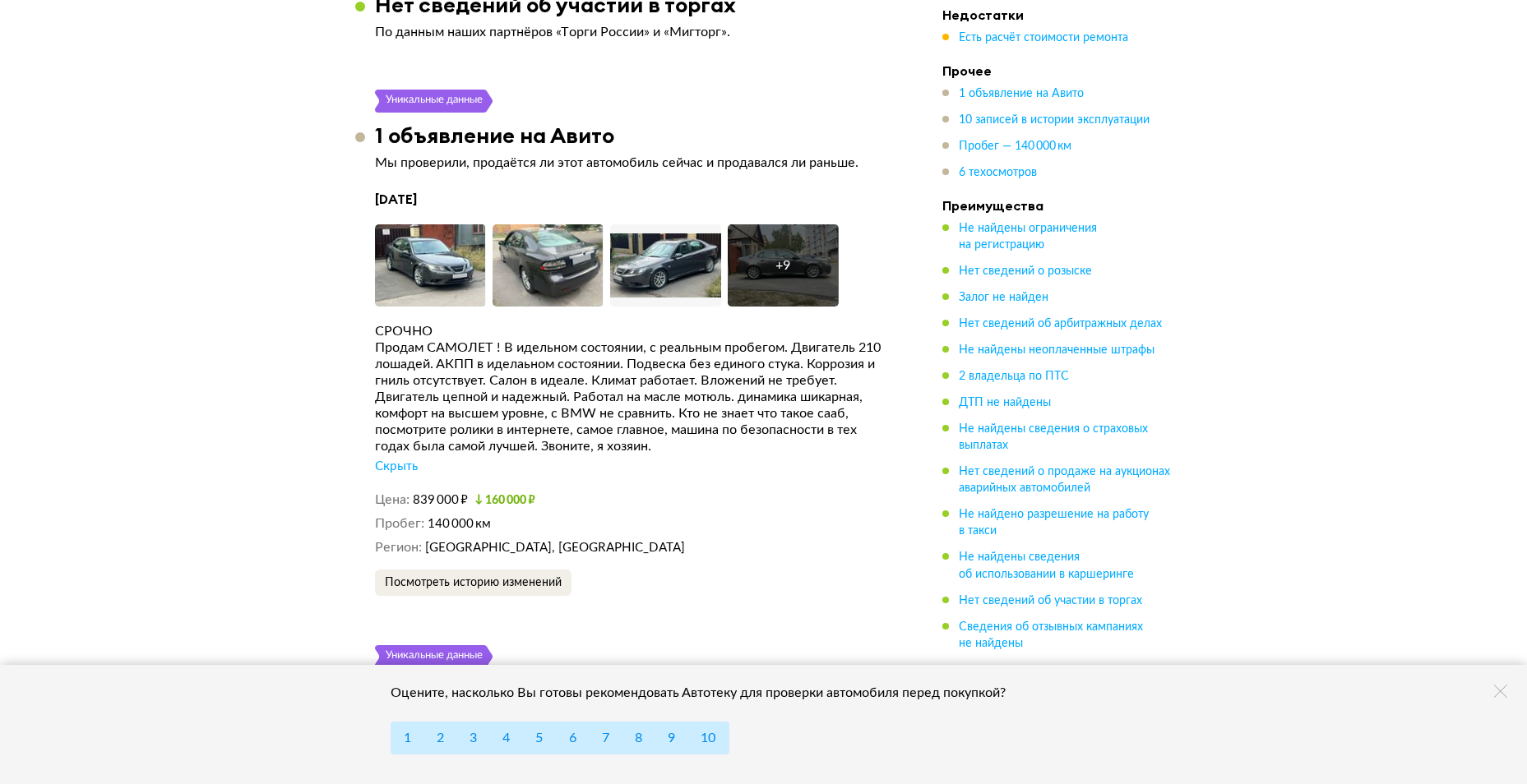 scroll, scrollTop: 2917, scrollLeft: 0, axis: vertical 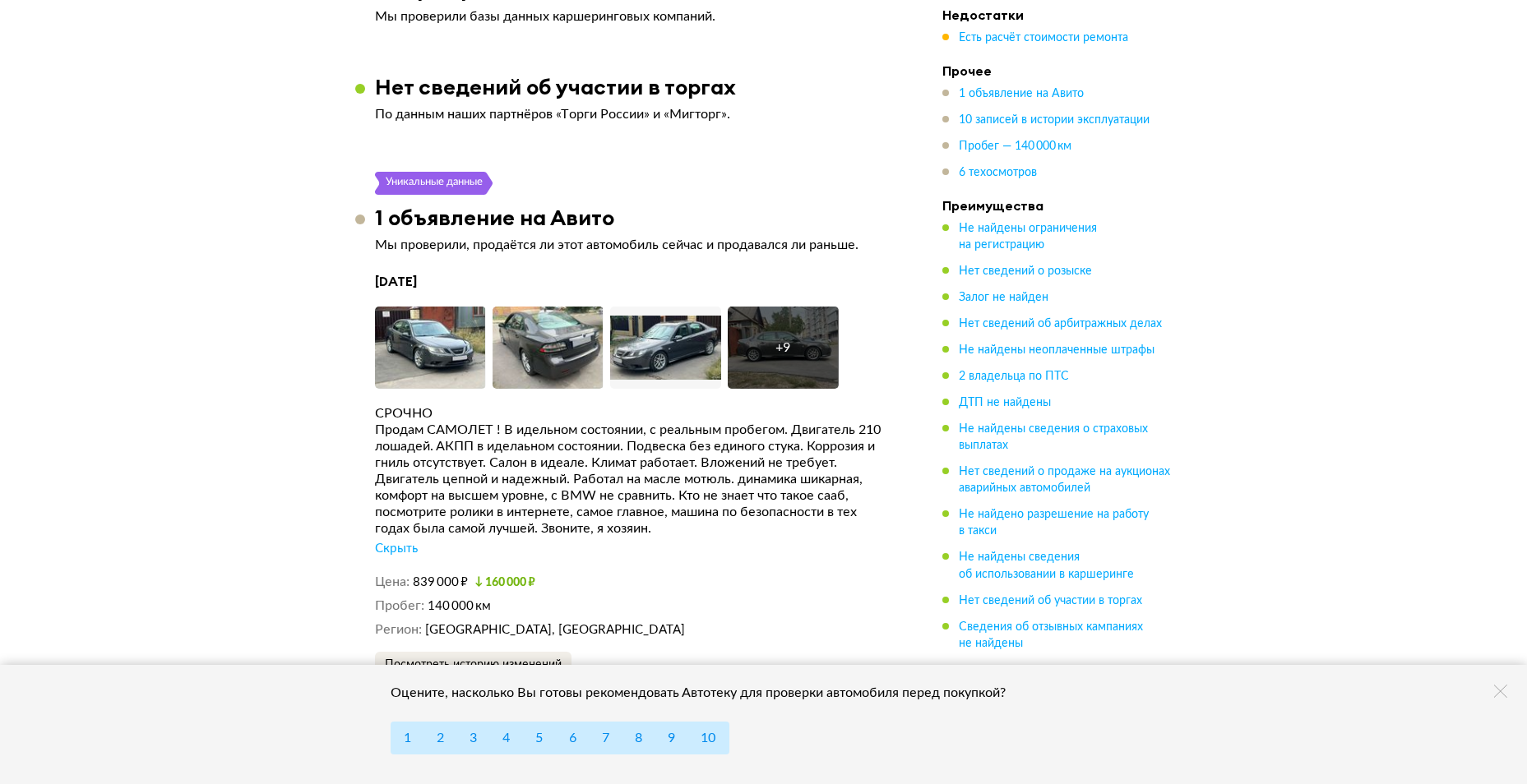 click on "+ 9" at bounding box center (783, 348) 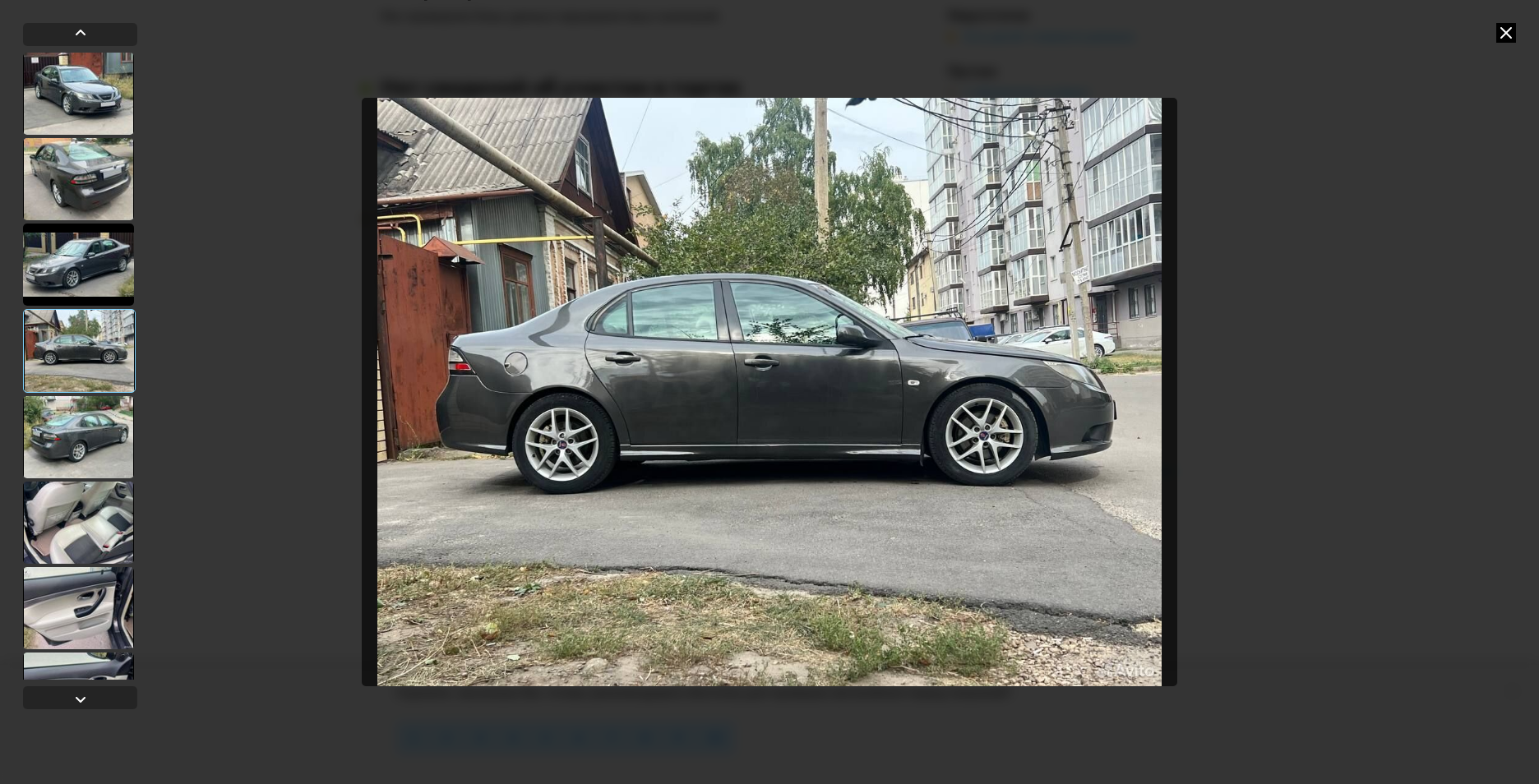 click at bounding box center (1506, 33) 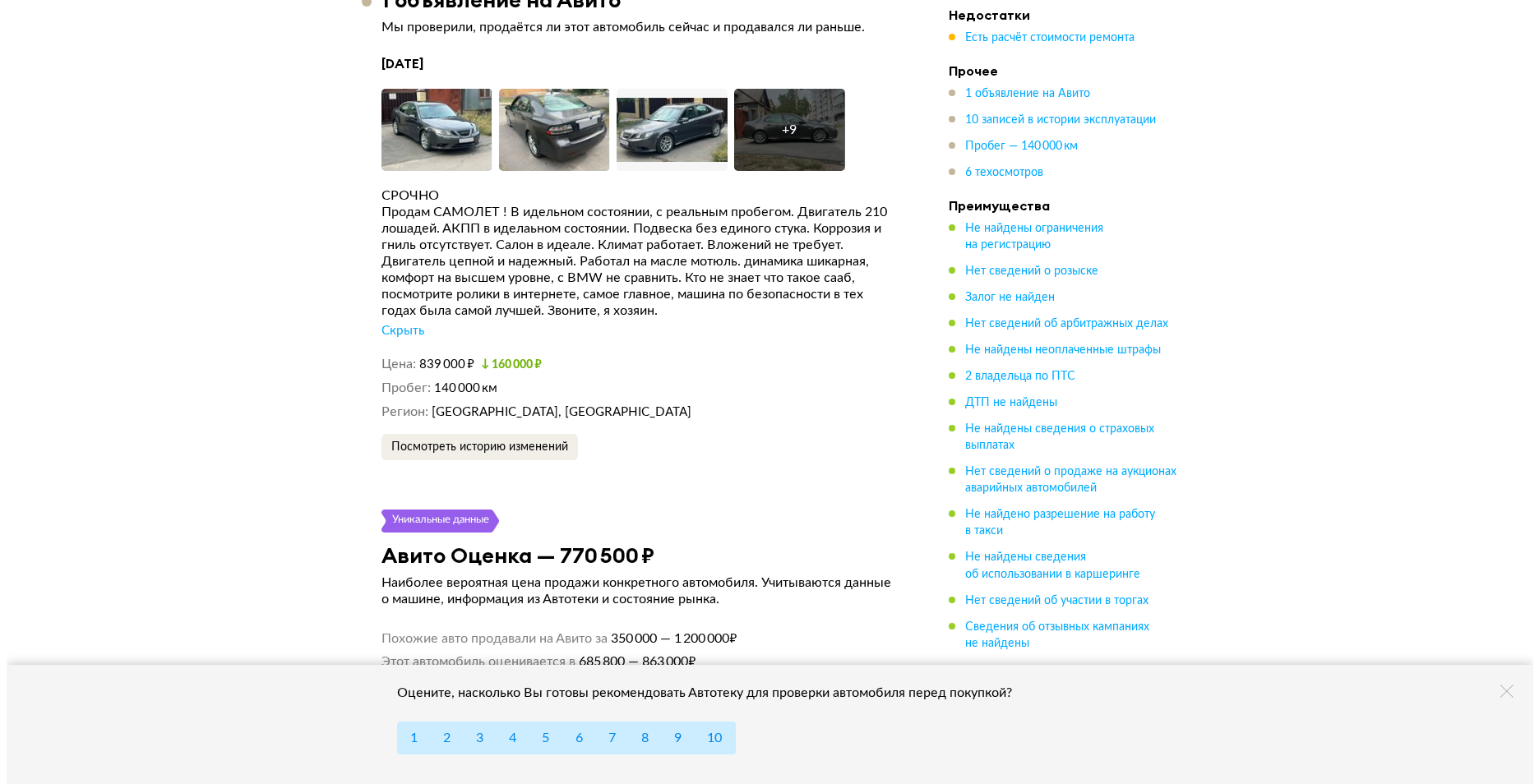 scroll, scrollTop: 3164, scrollLeft: 0, axis: vertical 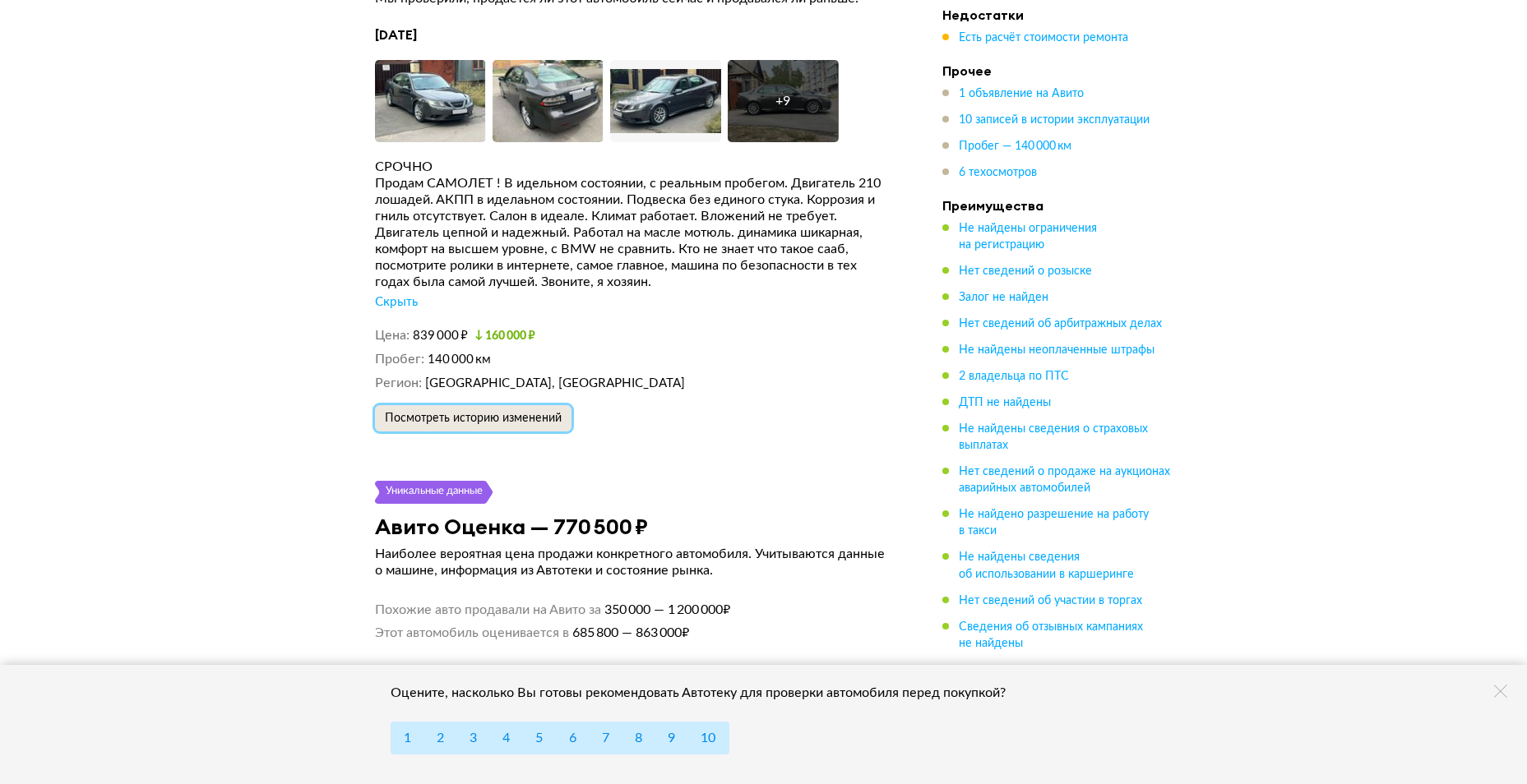 click on "Посмотреть историю изменений" at bounding box center [473, 418] 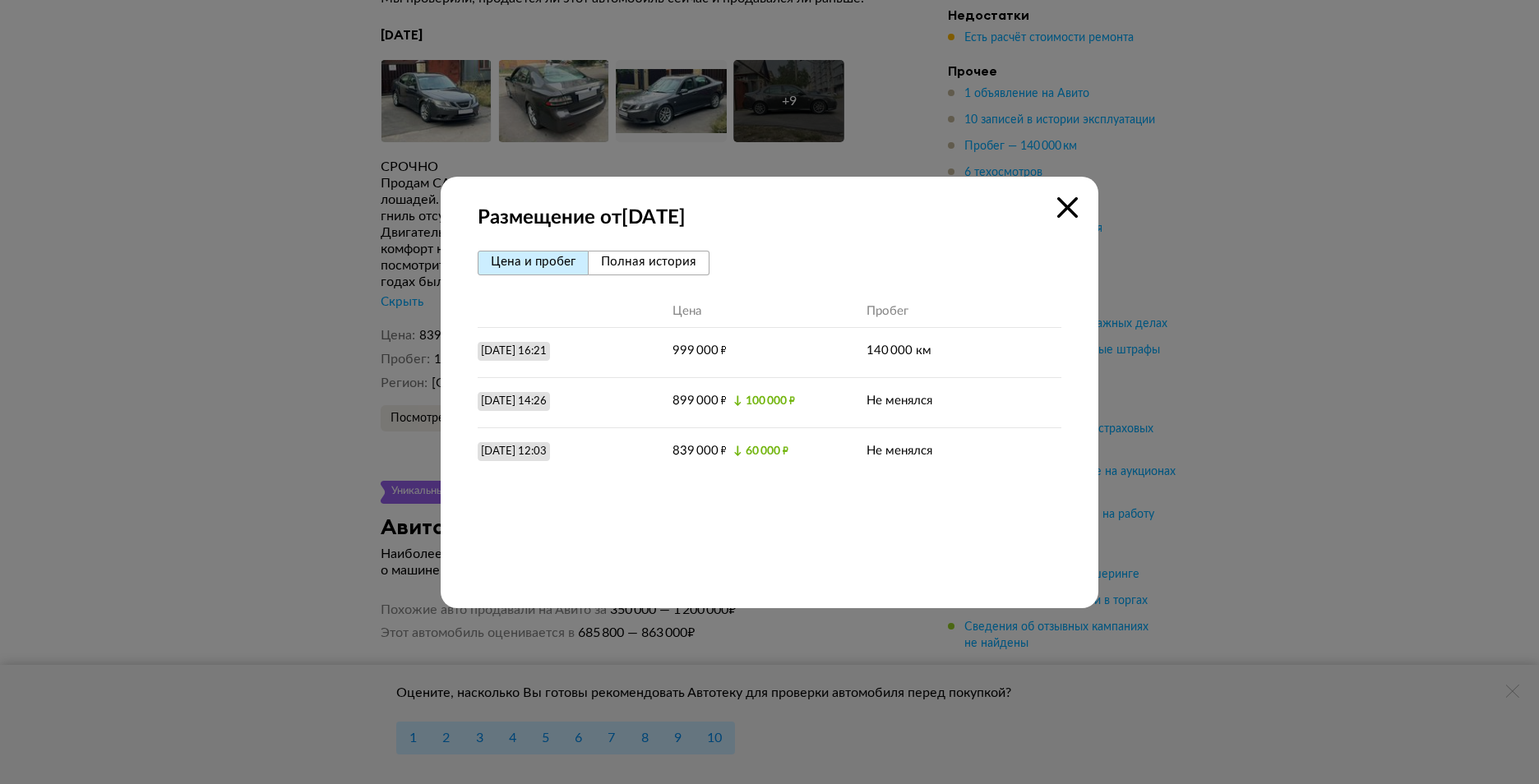 click on "Размещение от  [DATE] [PERSON_NAME] и пробег Полная история Цена Пробег [DATE] 16:21 999 000 ₽    140 000 км    [DATE] 14:26 899 000 ₽    ↓   100 000 ₽ Не менялся [DATE] 12:03 839 000 ₽    ↓   60 000 ₽ Не менялся" at bounding box center [770, 392] 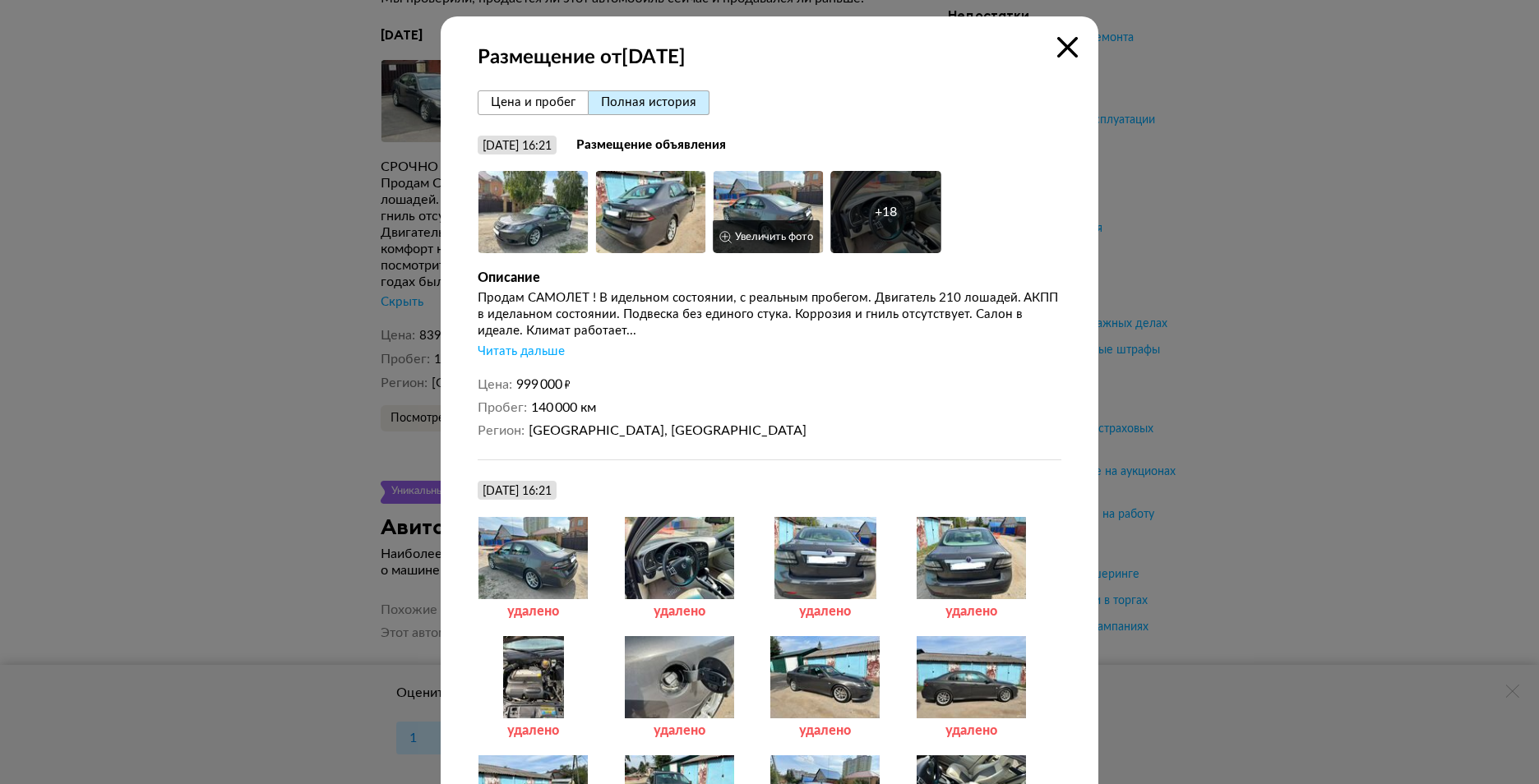 click at bounding box center (768, 212) 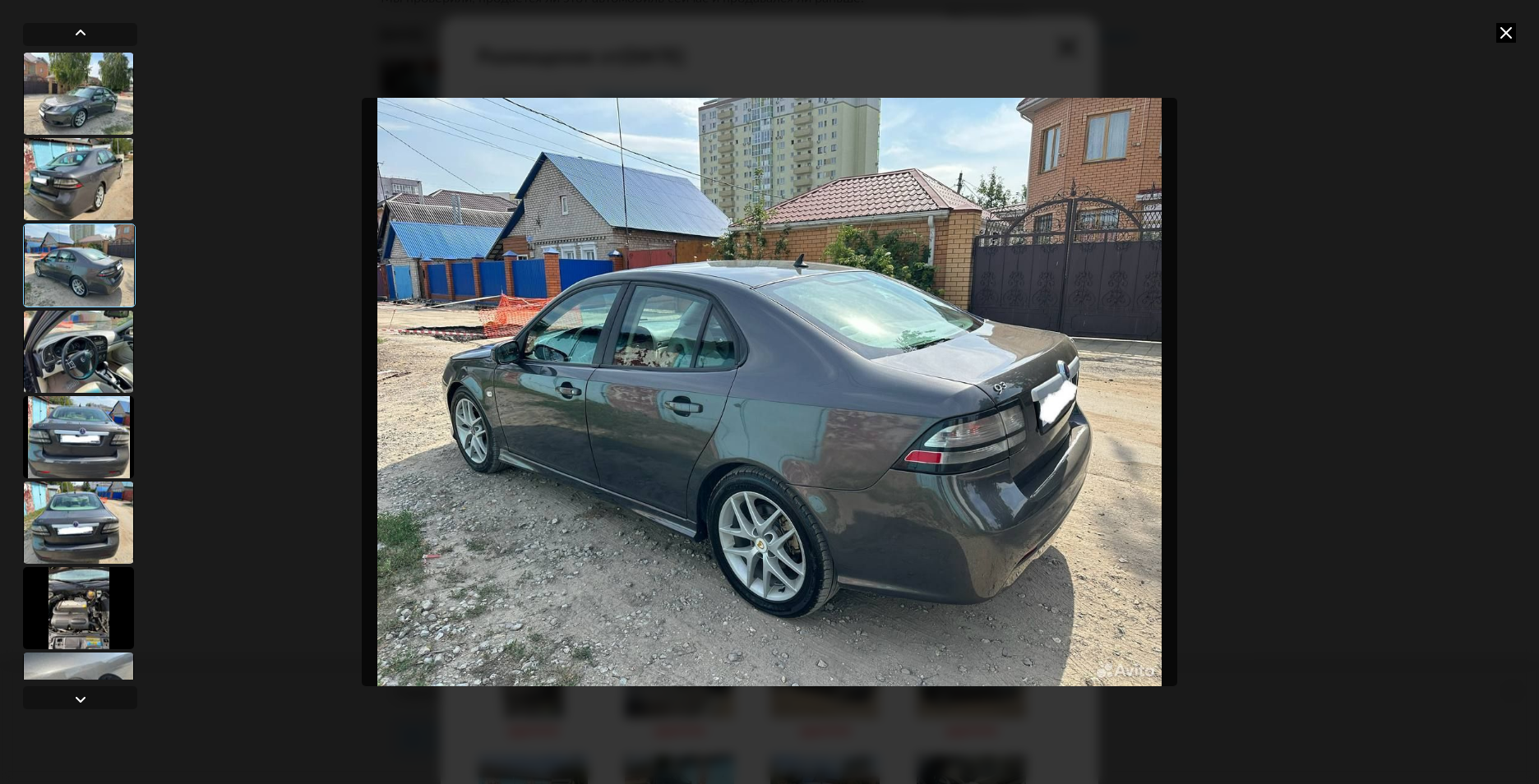 click at bounding box center [79, 265] 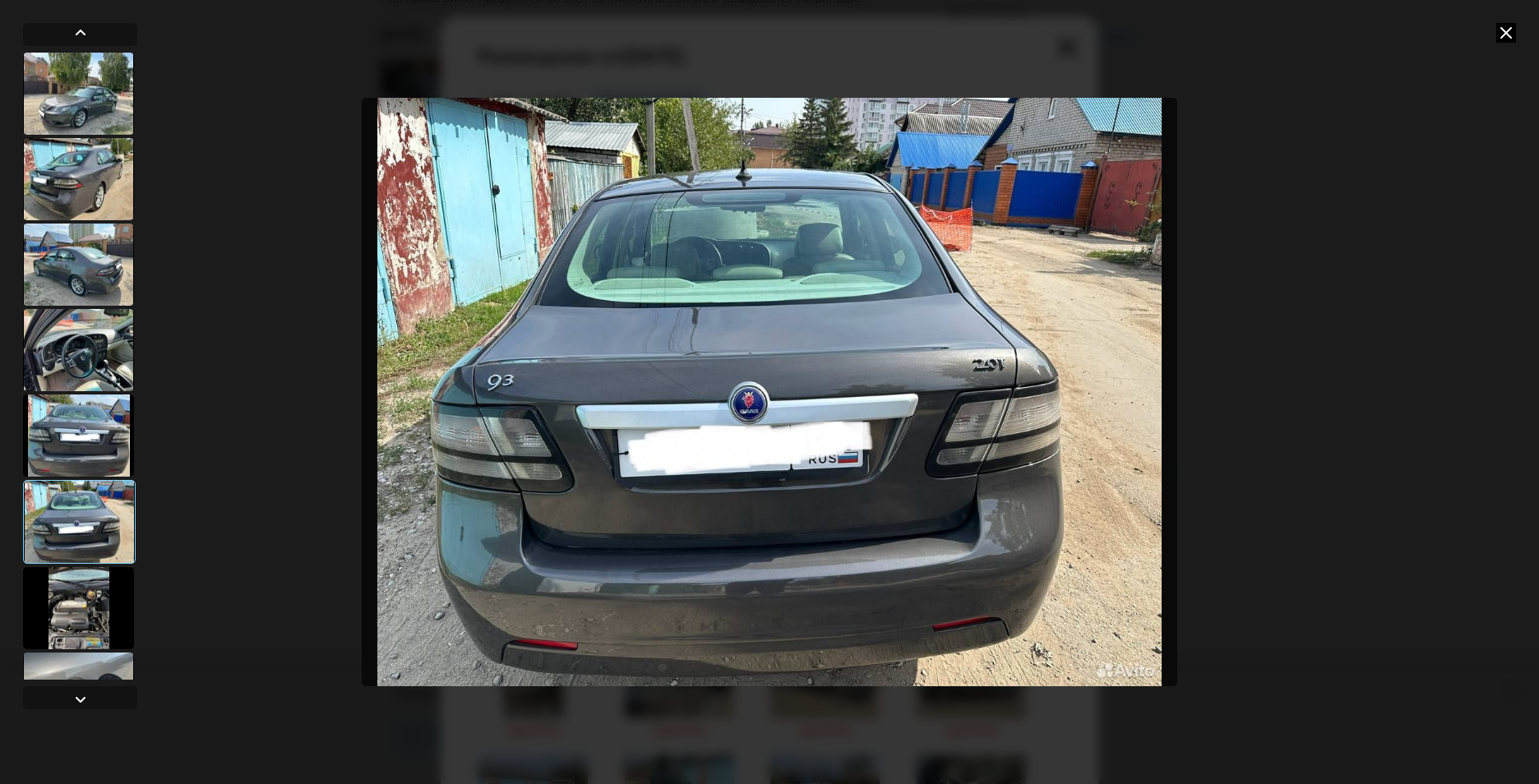 click at bounding box center (78, 436) 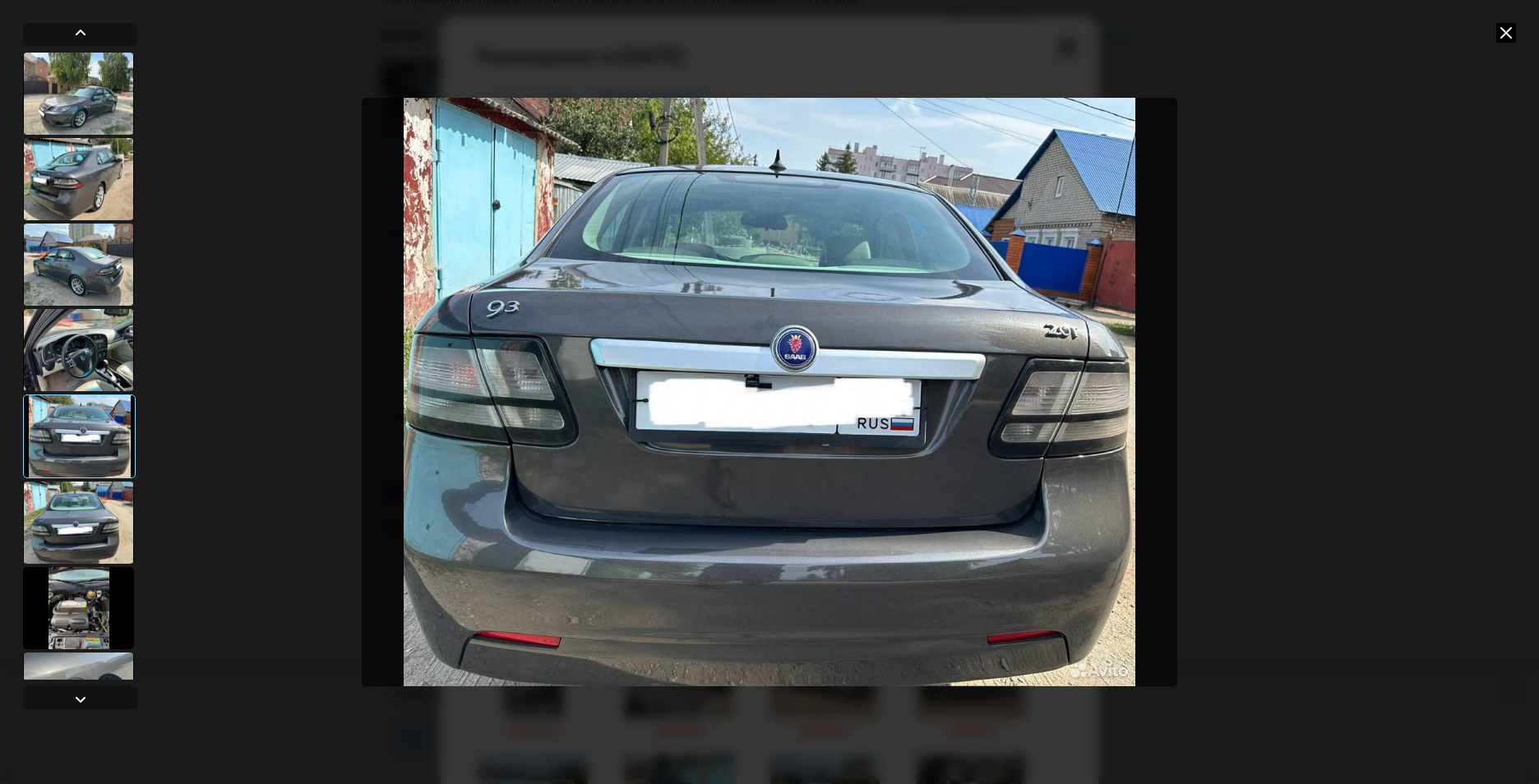 click at bounding box center [78, 350] 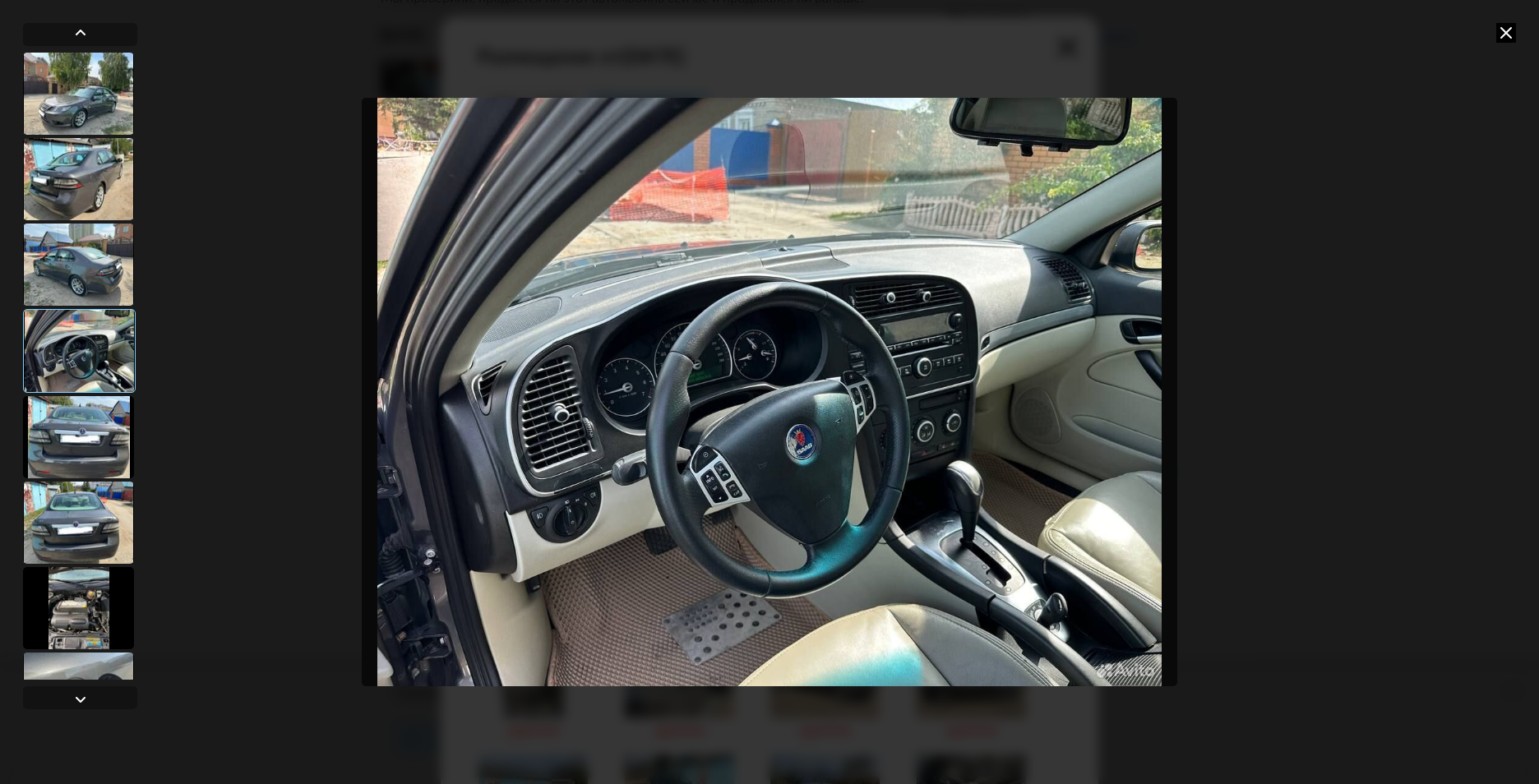click at bounding box center [78, 265] 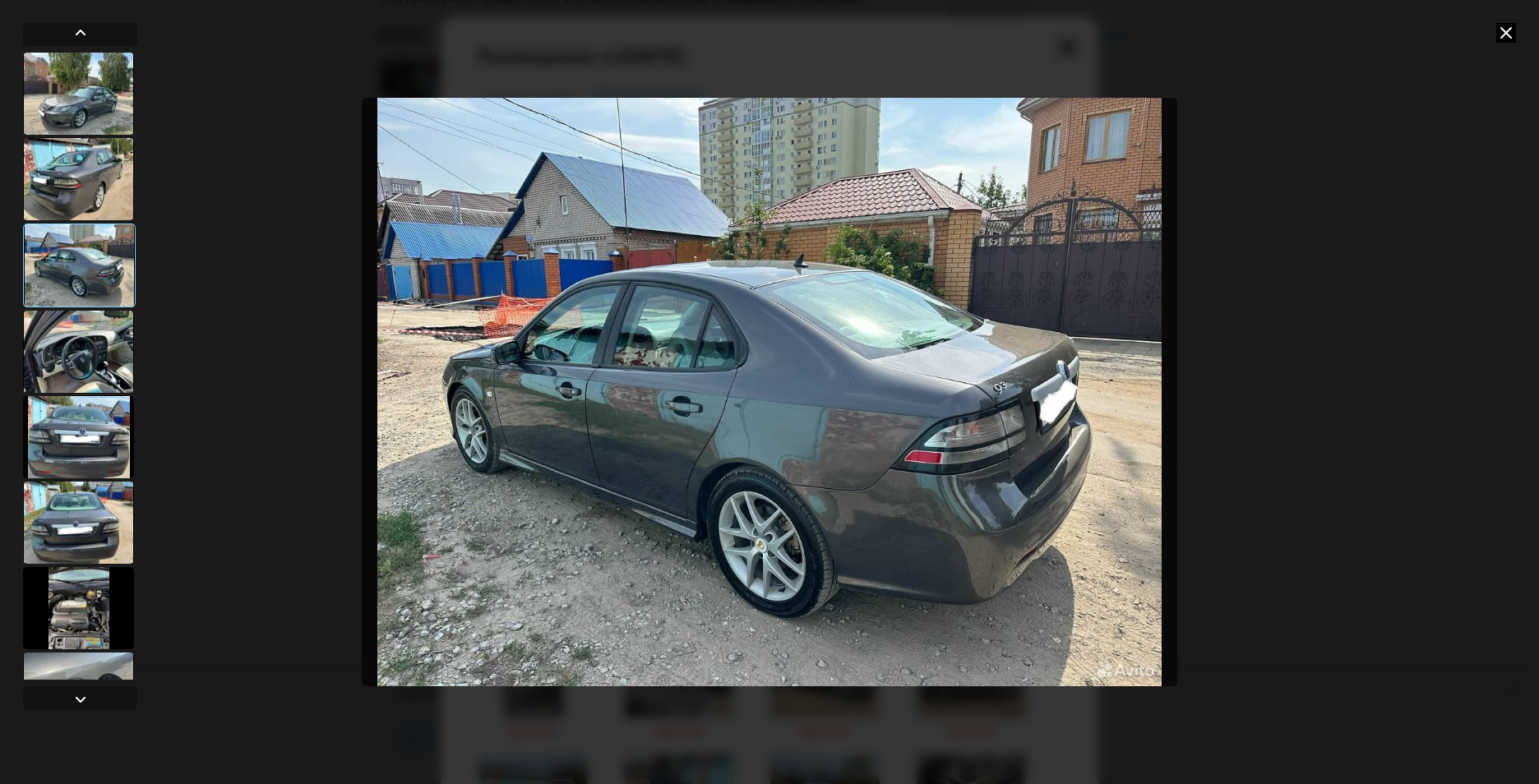 click at bounding box center (78, 179) 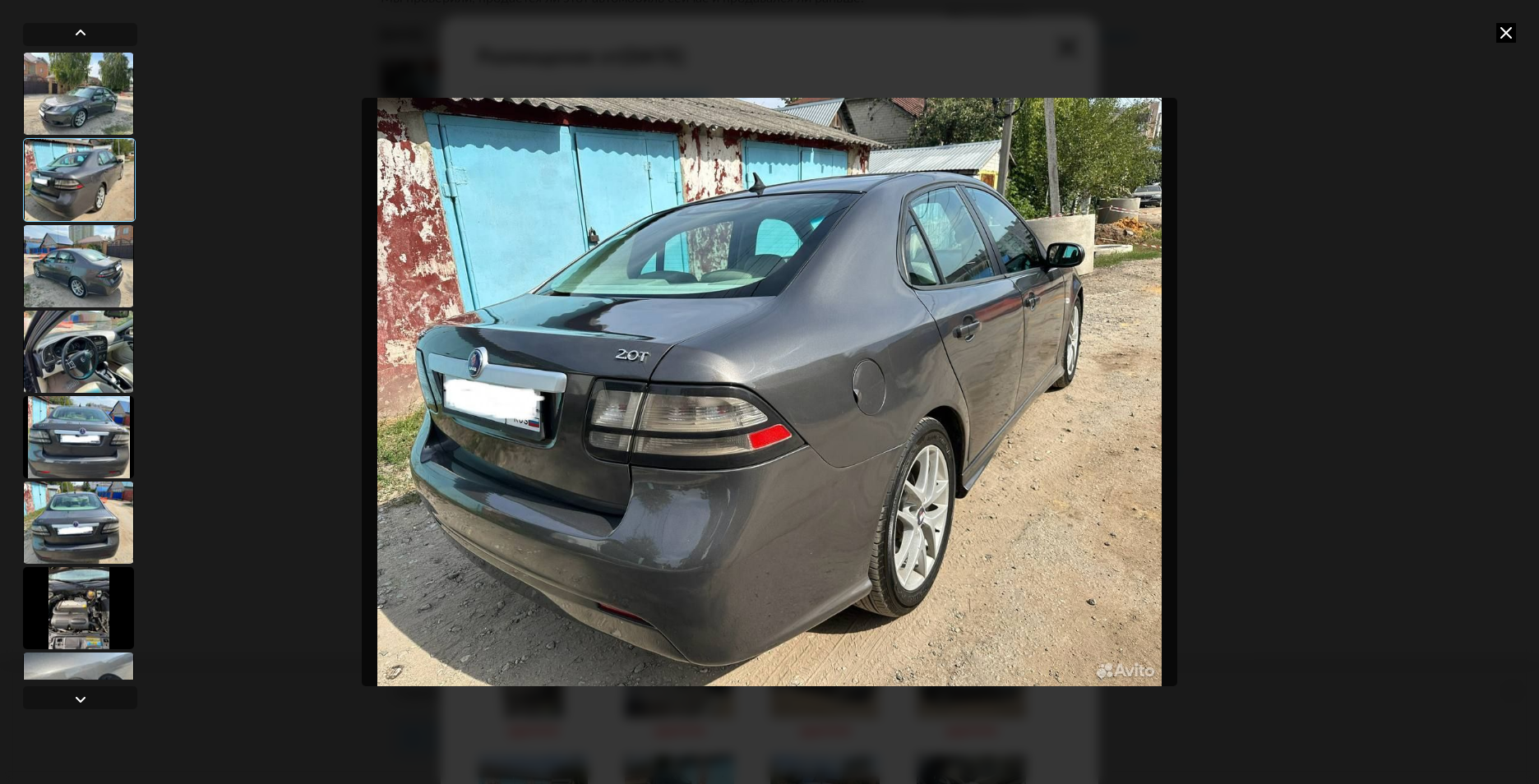 click at bounding box center [78, 94] 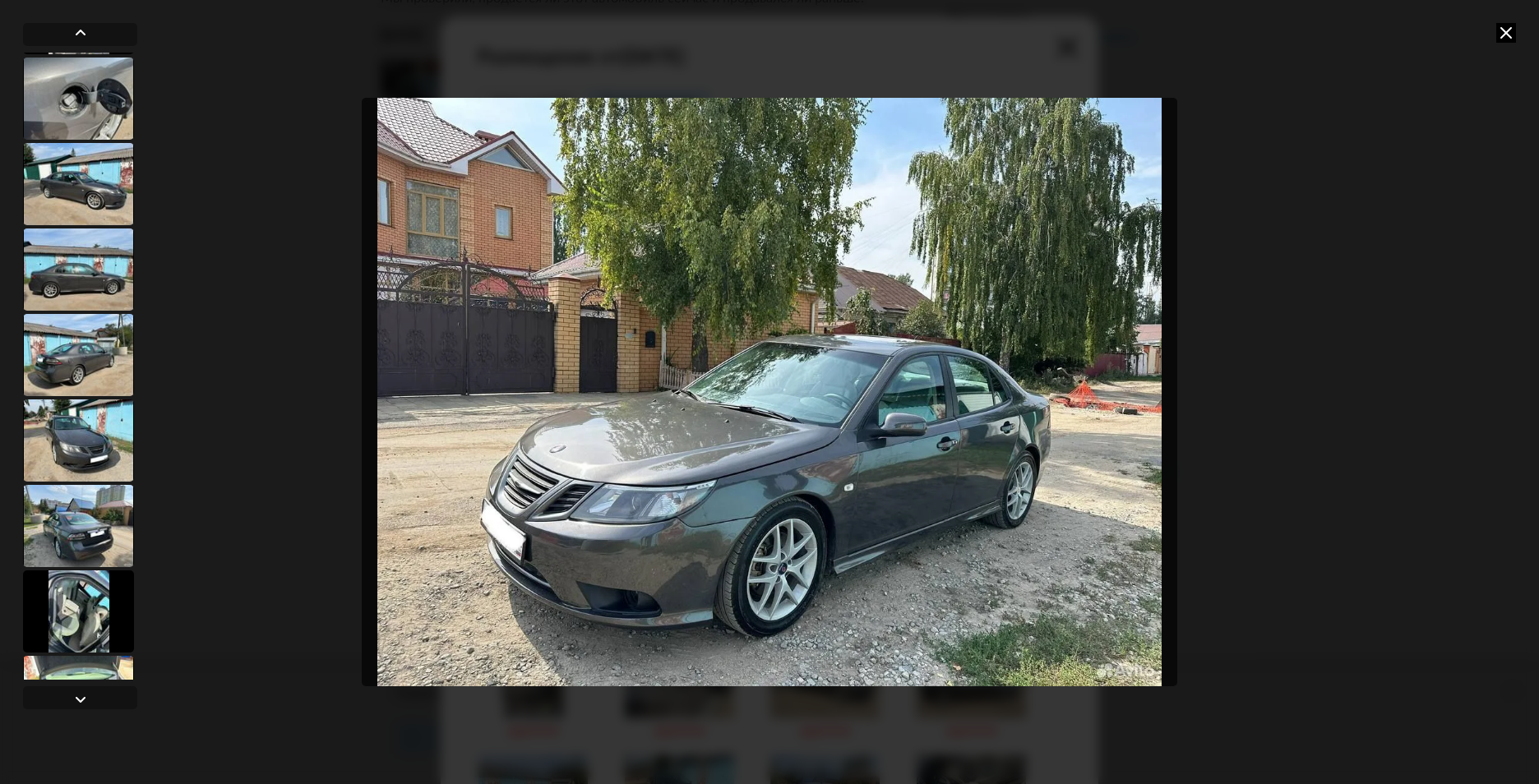scroll, scrollTop: 822, scrollLeft: 0, axis: vertical 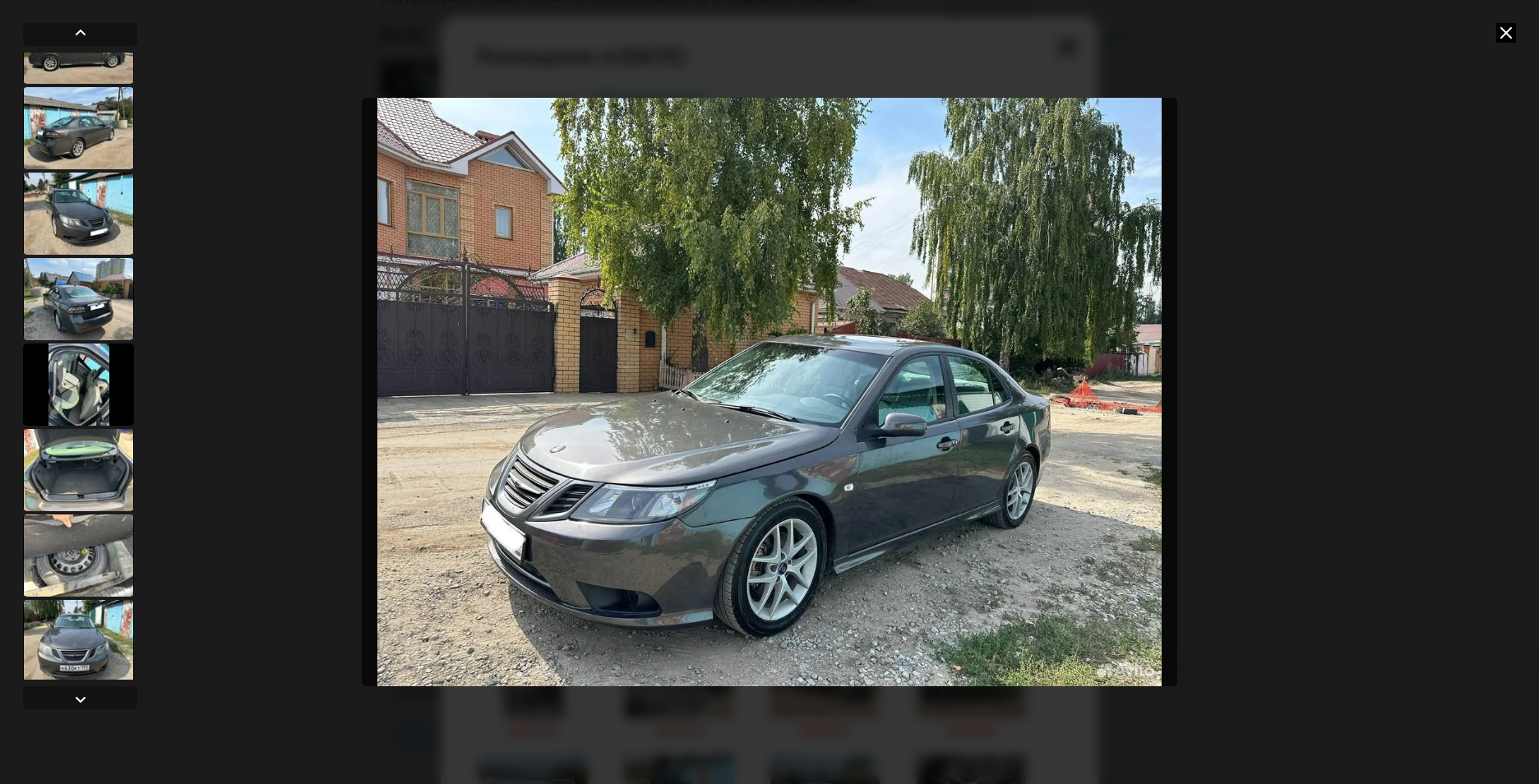 click at bounding box center [78, 299] 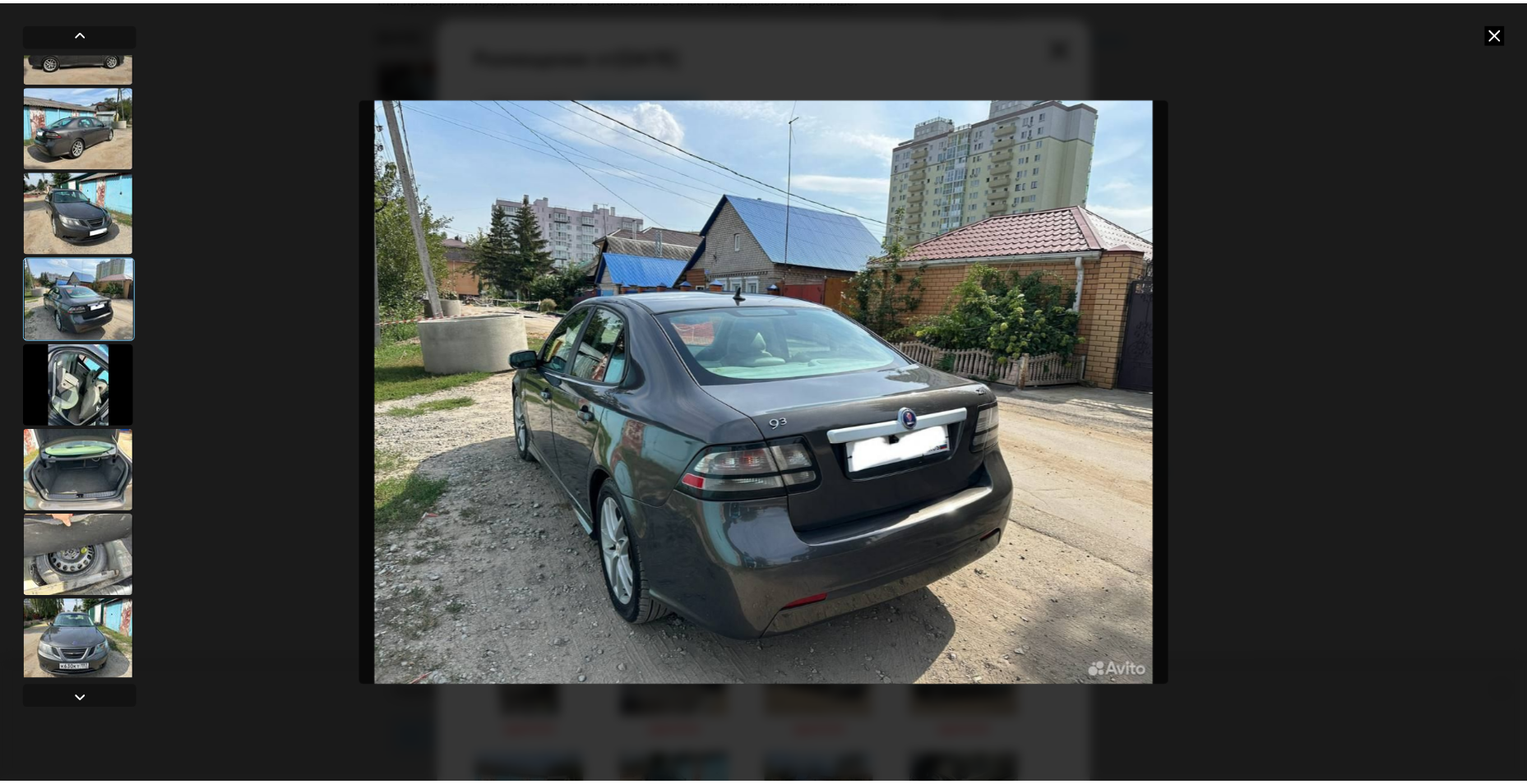 scroll, scrollTop: 820, scrollLeft: 0, axis: vertical 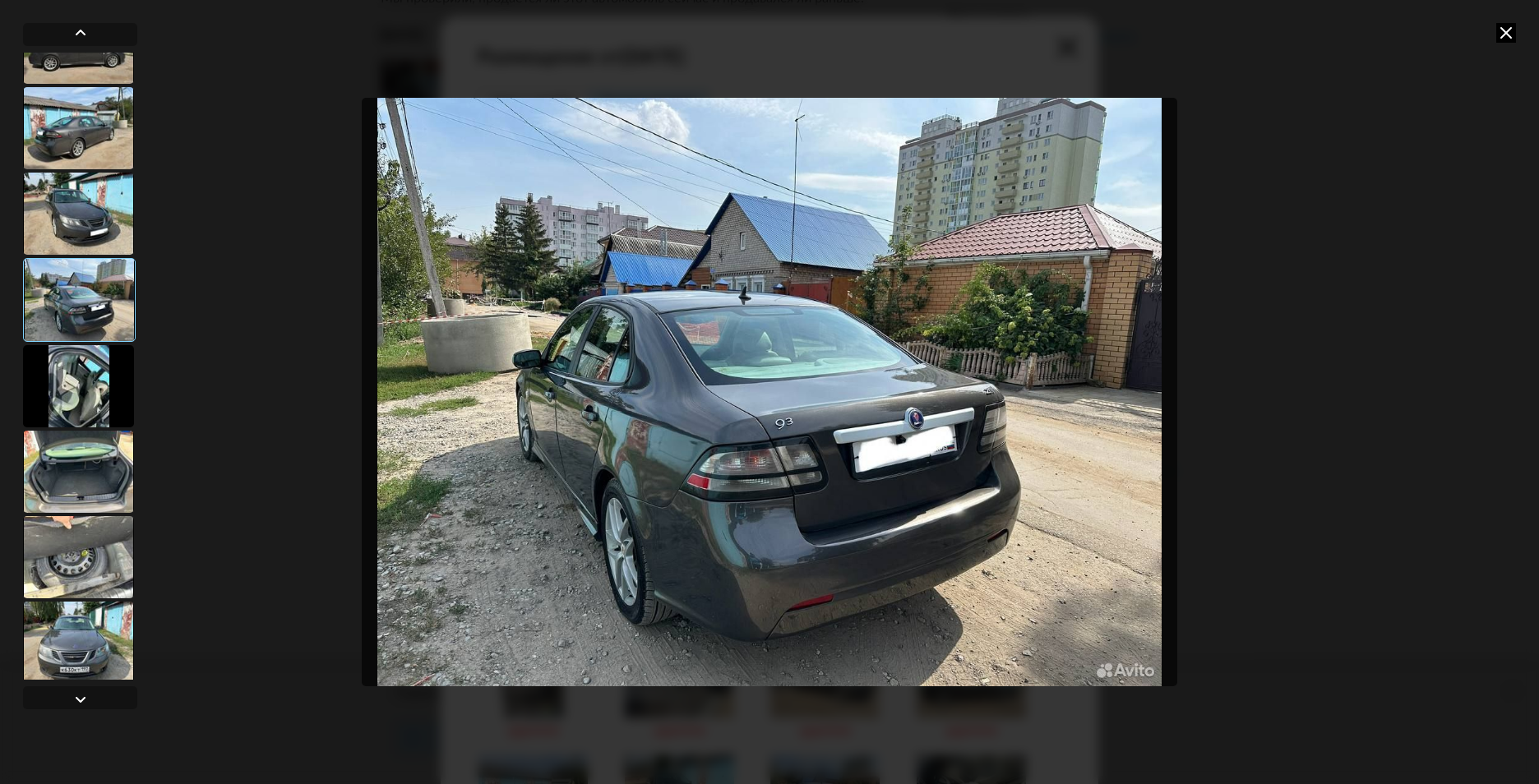 click at bounding box center (1506, 33) 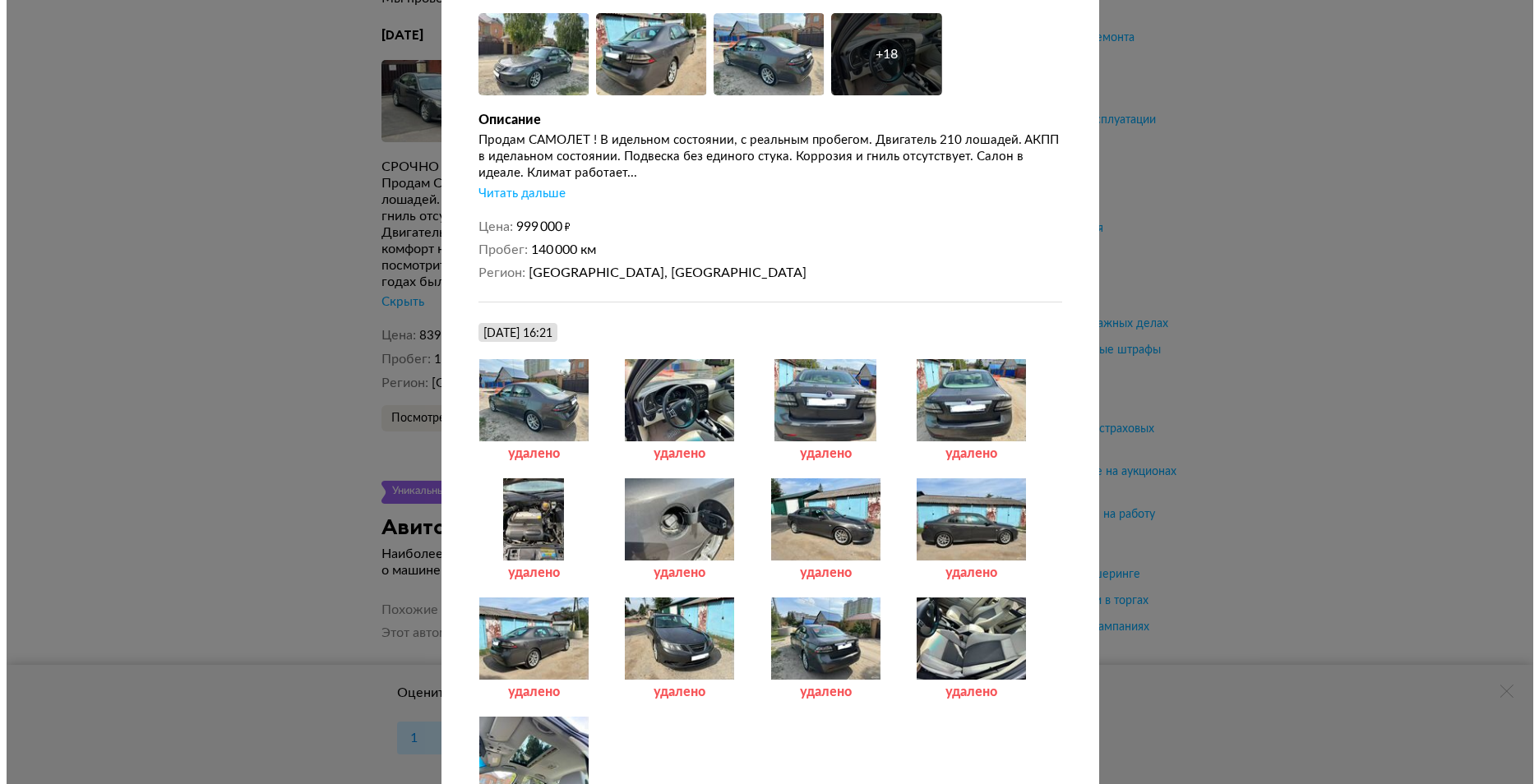 scroll, scrollTop: 164, scrollLeft: 0, axis: vertical 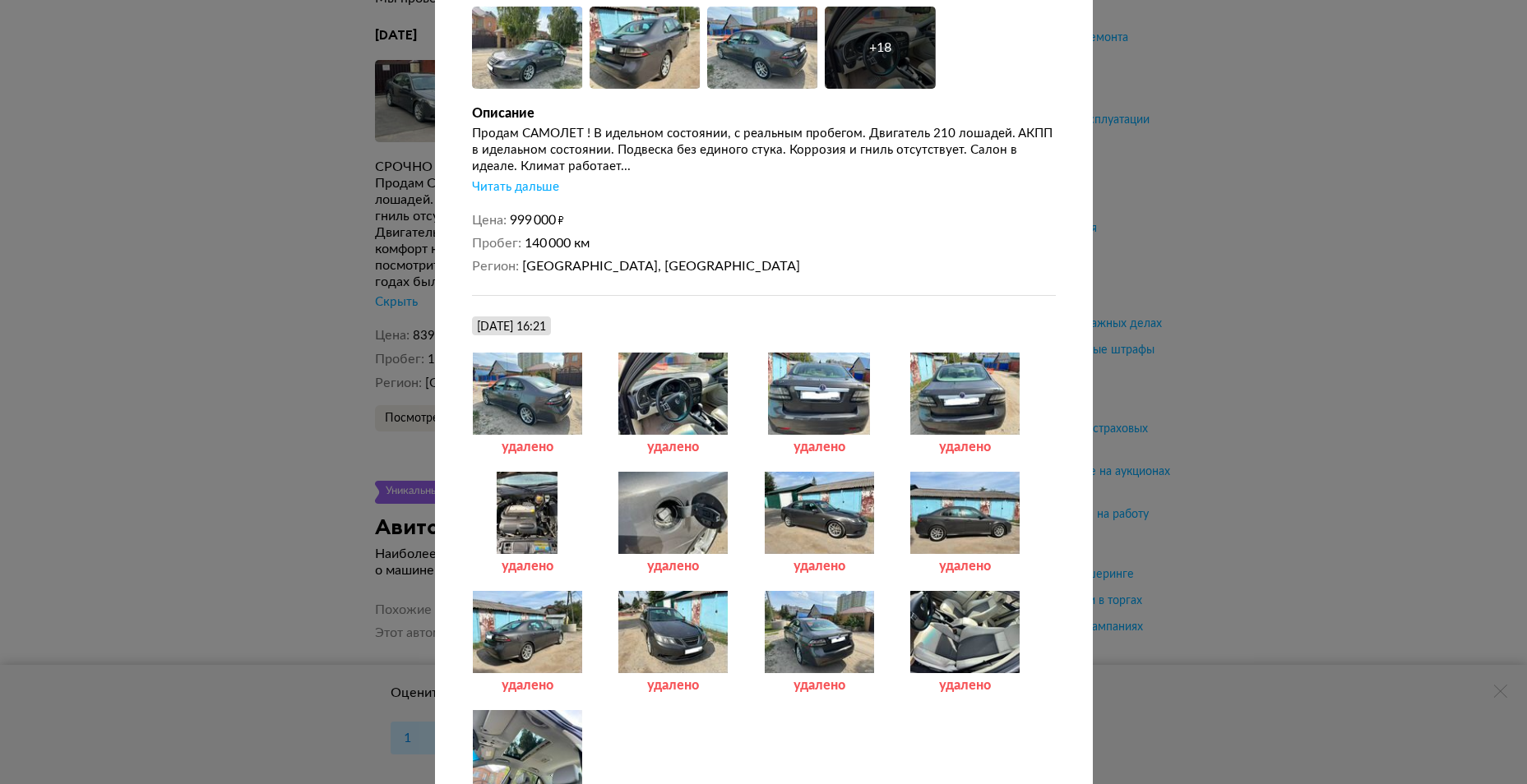 click at bounding box center [819, 632] 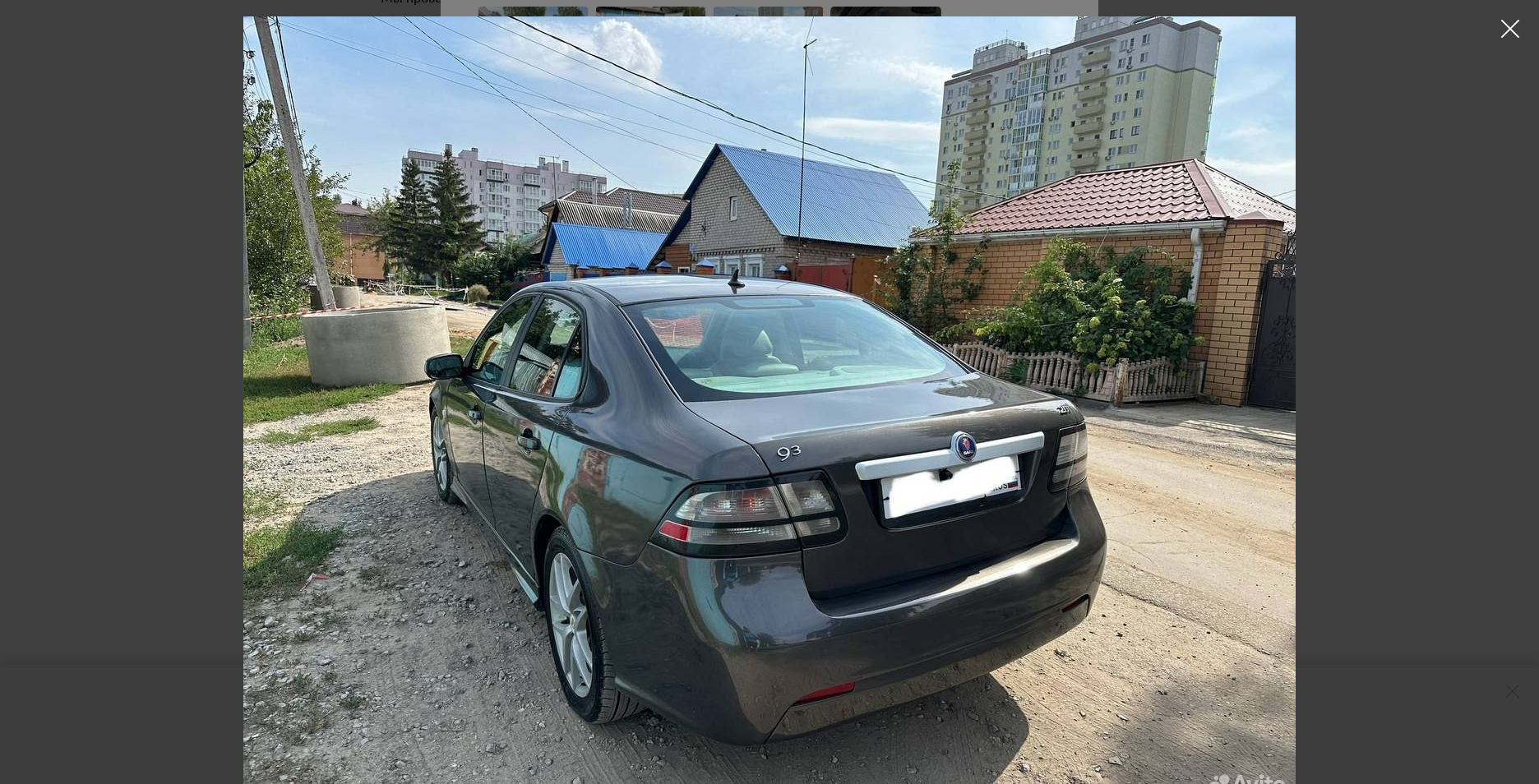 click at bounding box center [1510, 29] 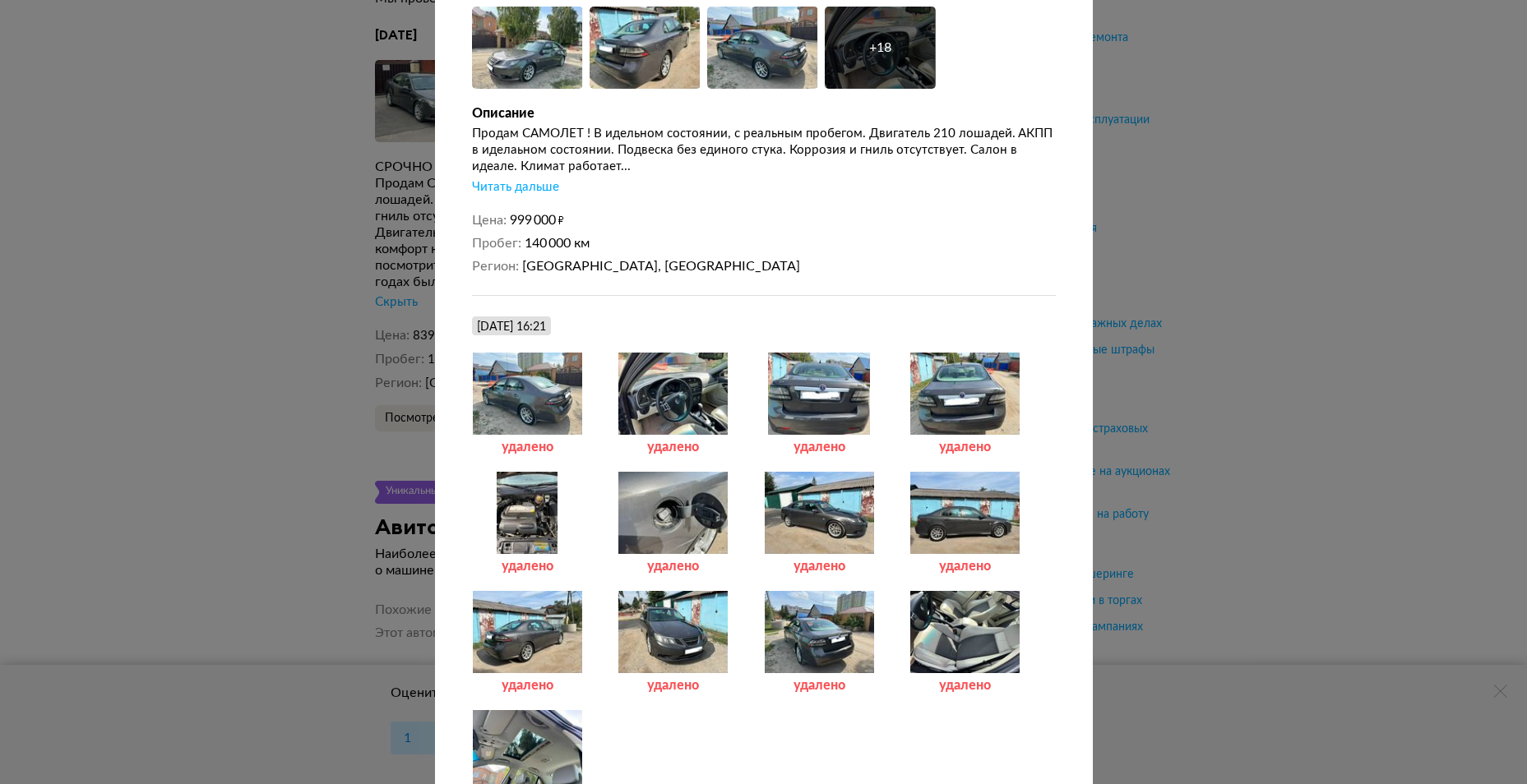 click at bounding box center [819, 632] 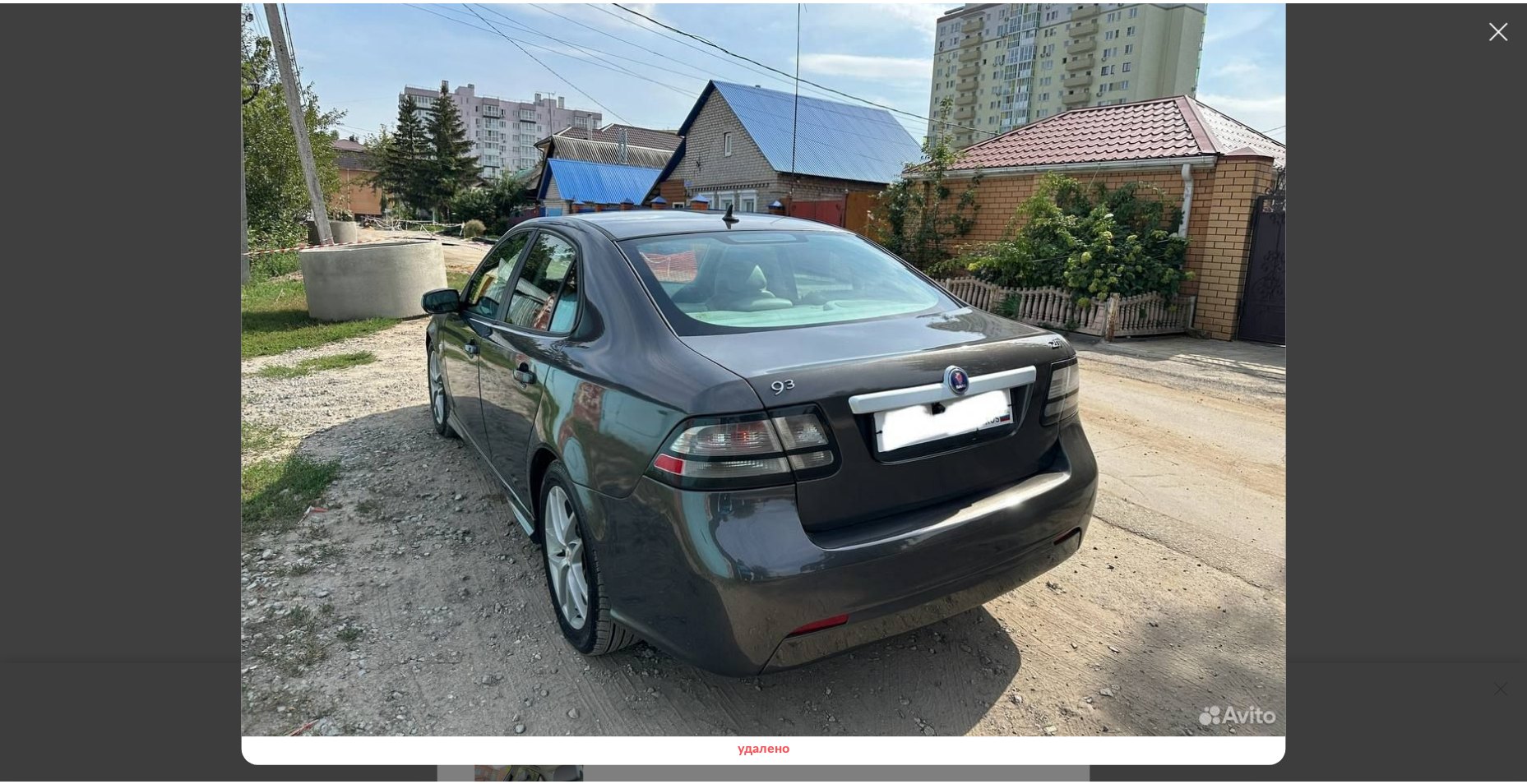 scroll, scrollTop: 0, scrollLeft: 0, axis: both 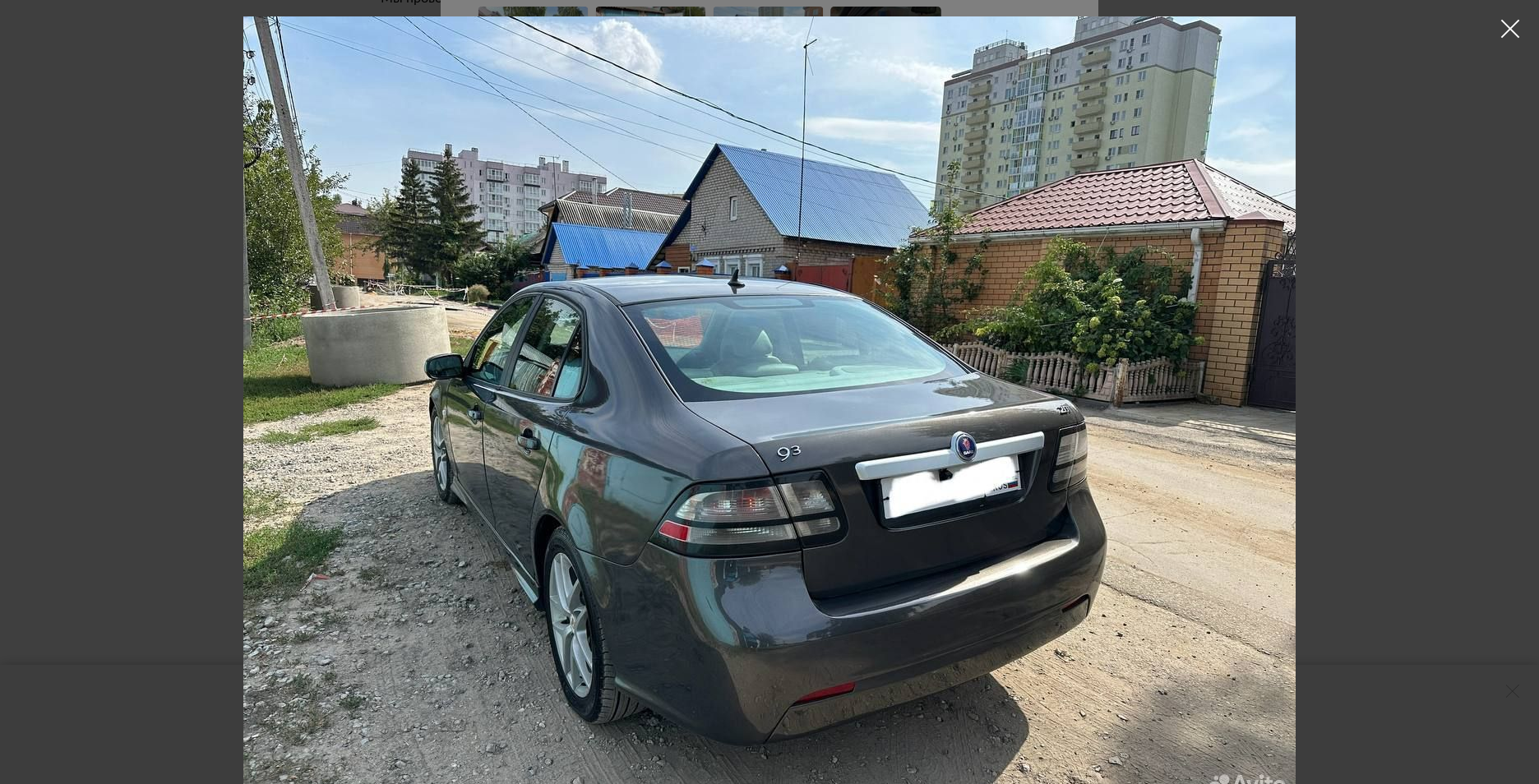 click at bounding box center (1510, 29) 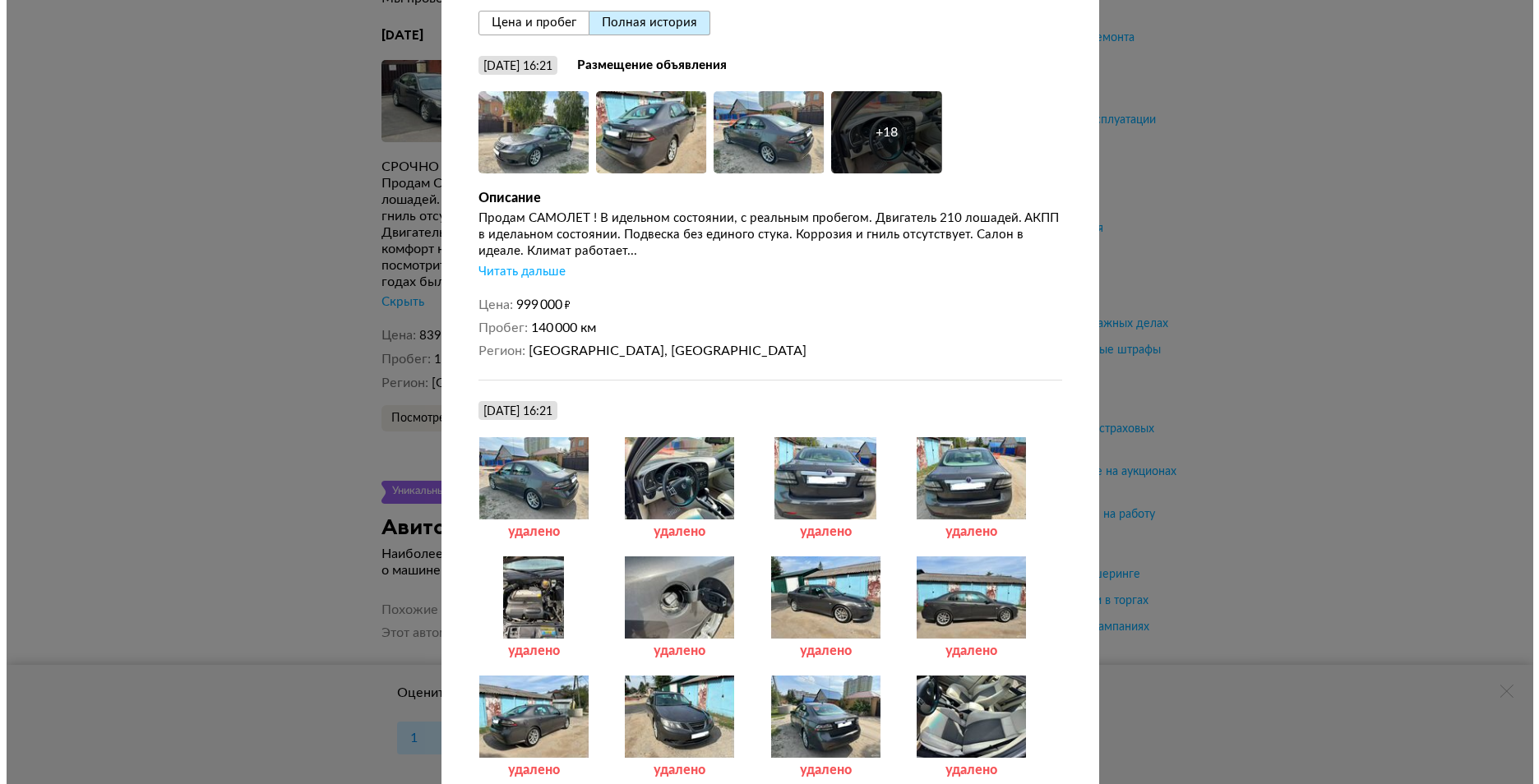 scroll, scrollTop: 0, scrollLeft: 0, axis: both 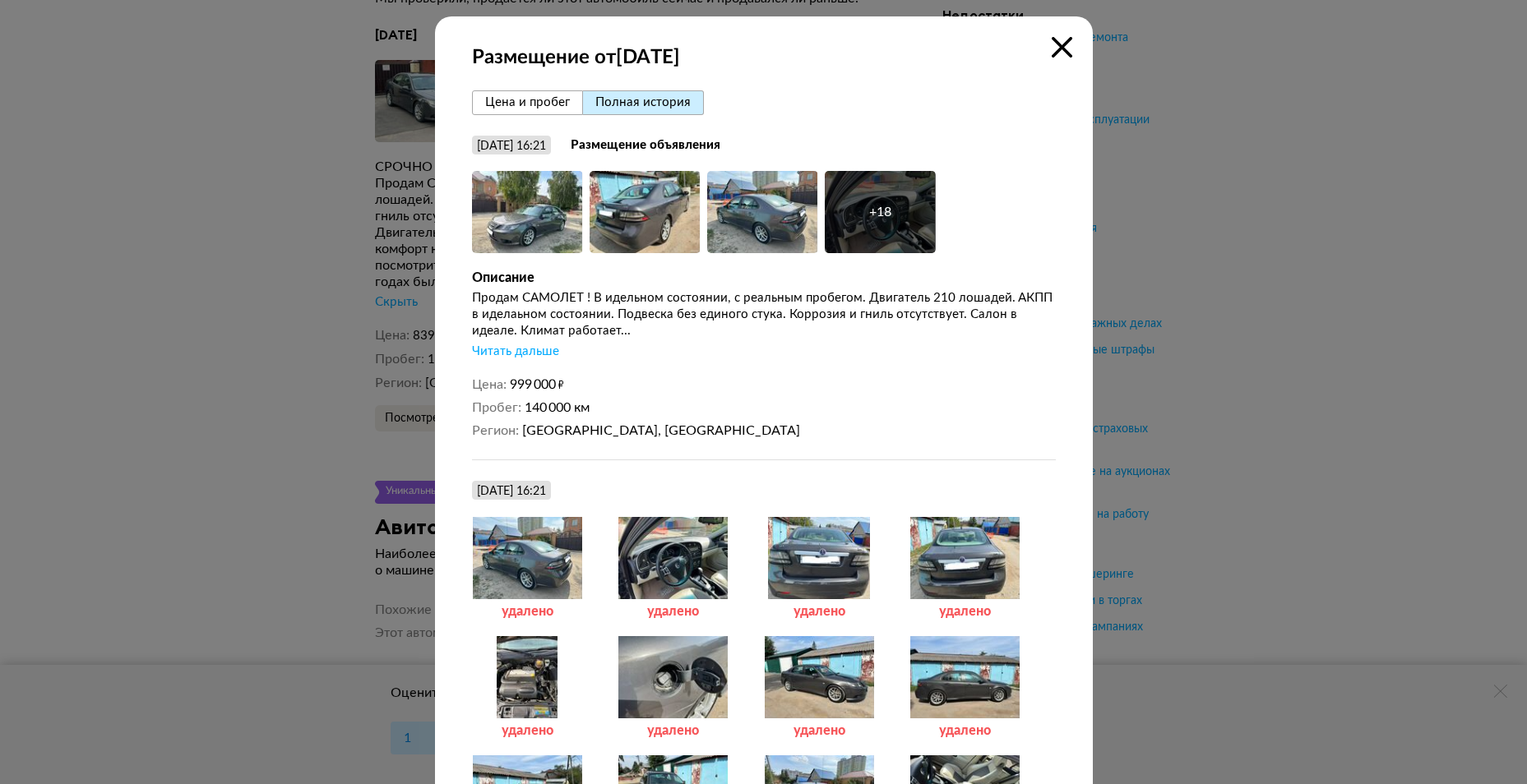 click on "+ 18" at bounding box center [880, 212] 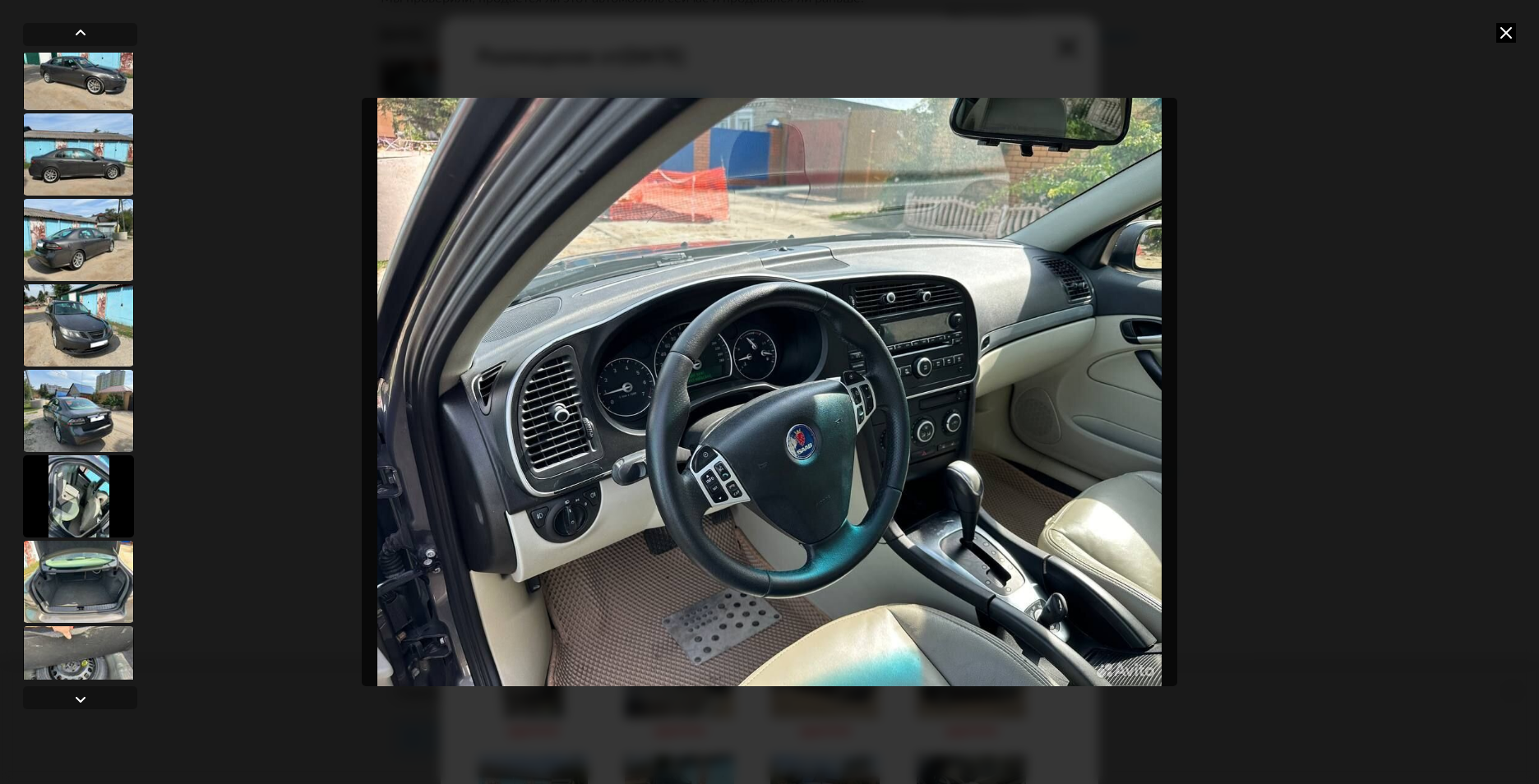 scroll, scrollTop: 740, scrollLeft: 0, axis: vertical 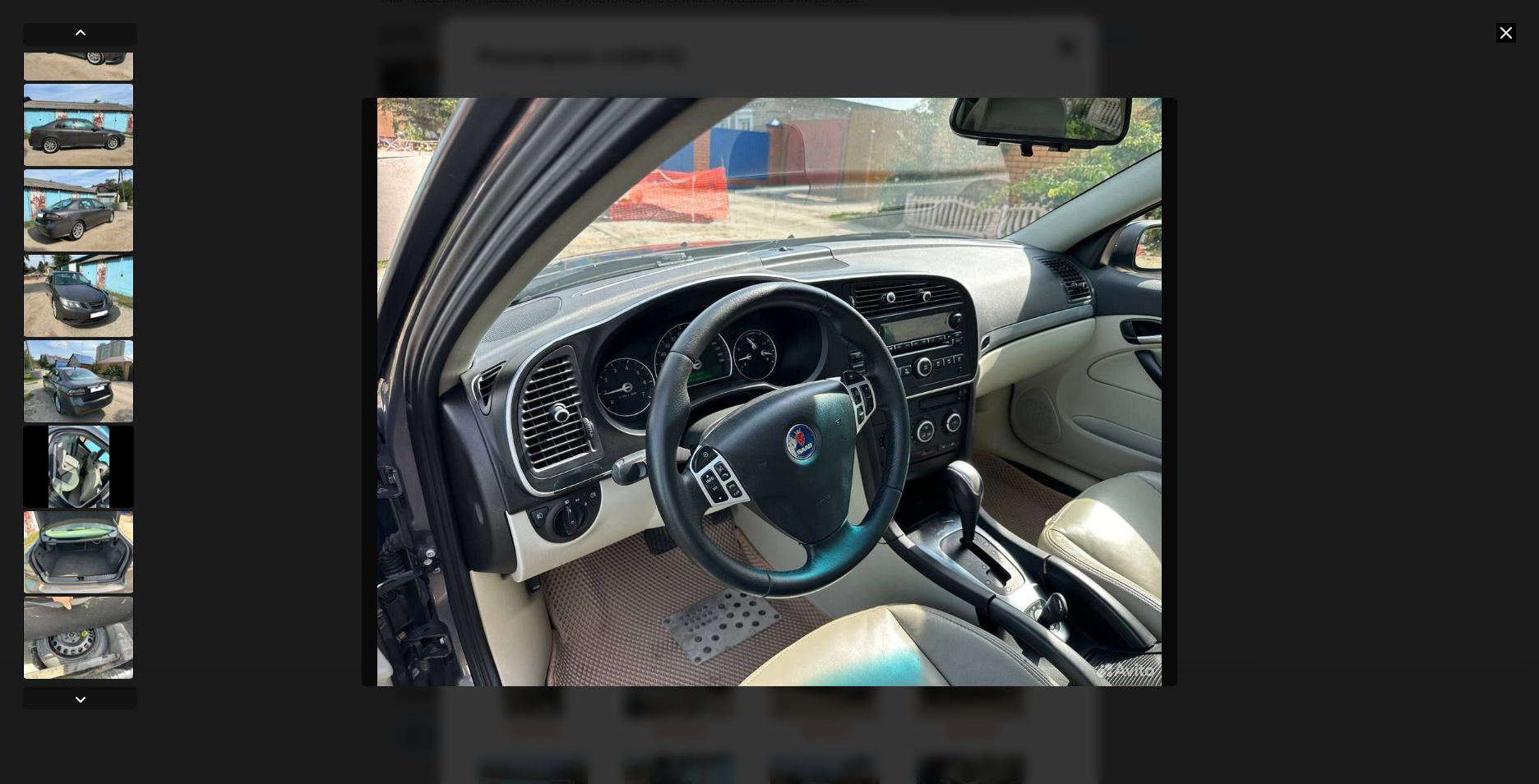 click at bounding box center (78, 381) 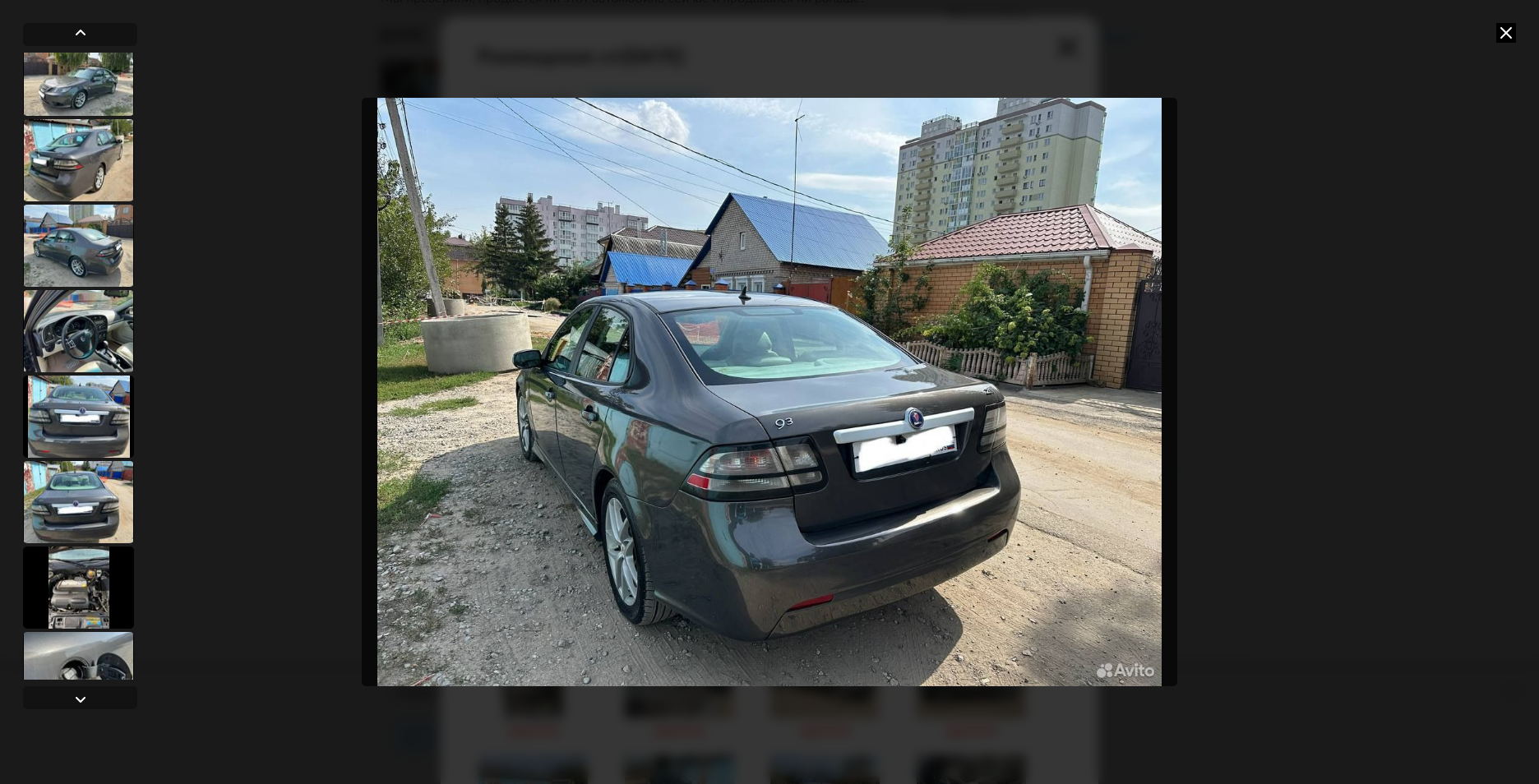 scroll, scrollTop: 0, scrollLeft: 0, axis: both 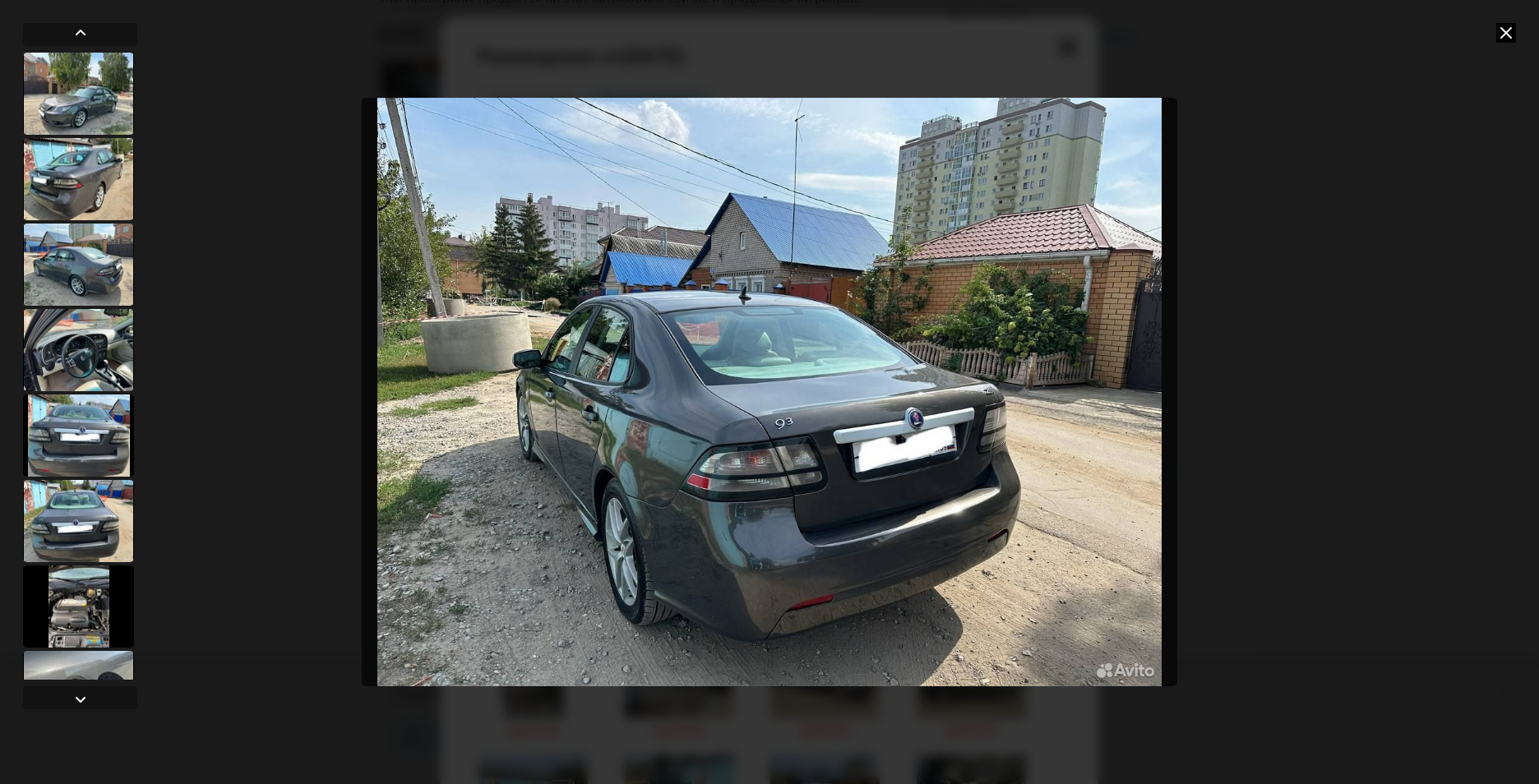 click at bounding box center (78, 521) 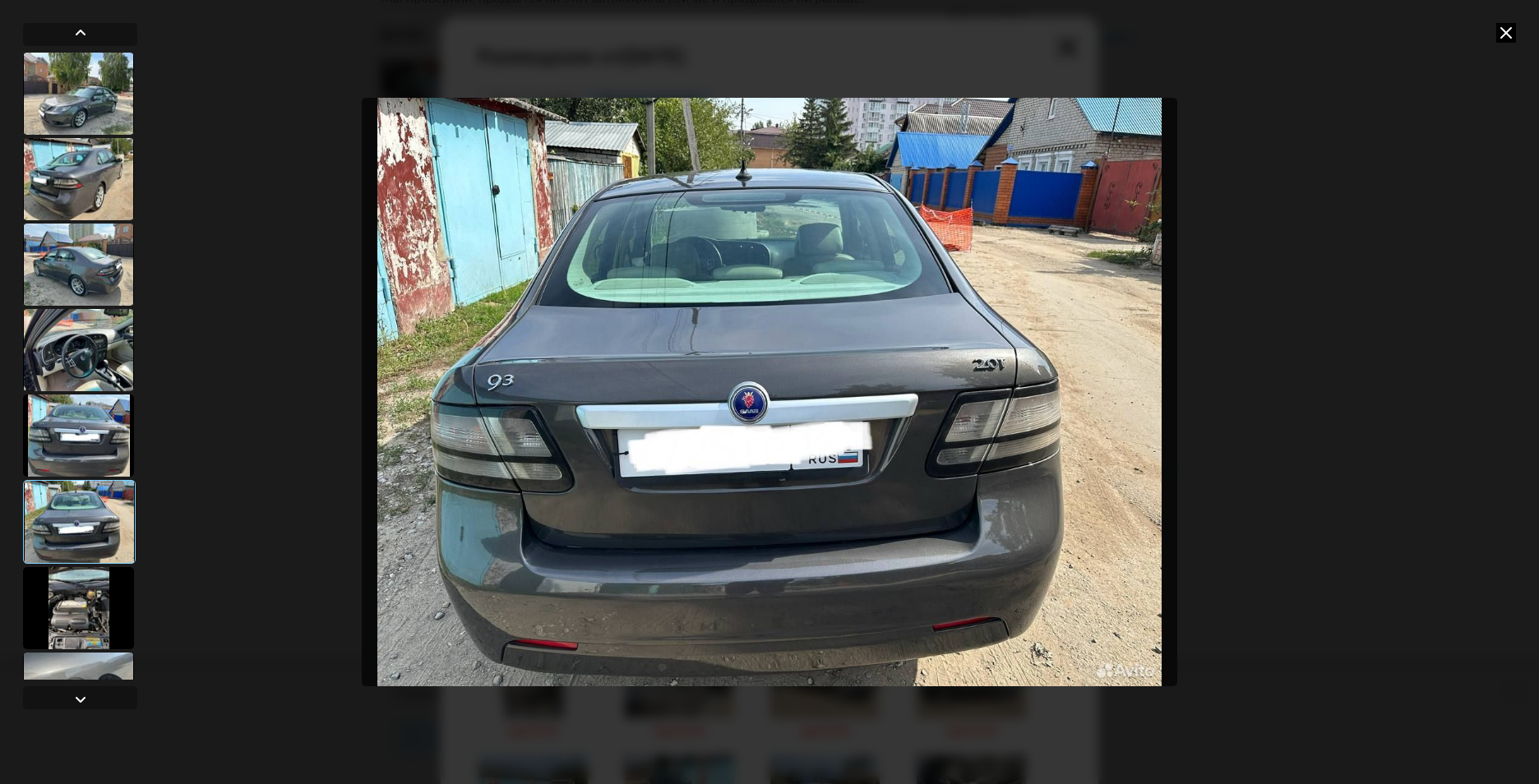 click at bounding box center [78, 350] 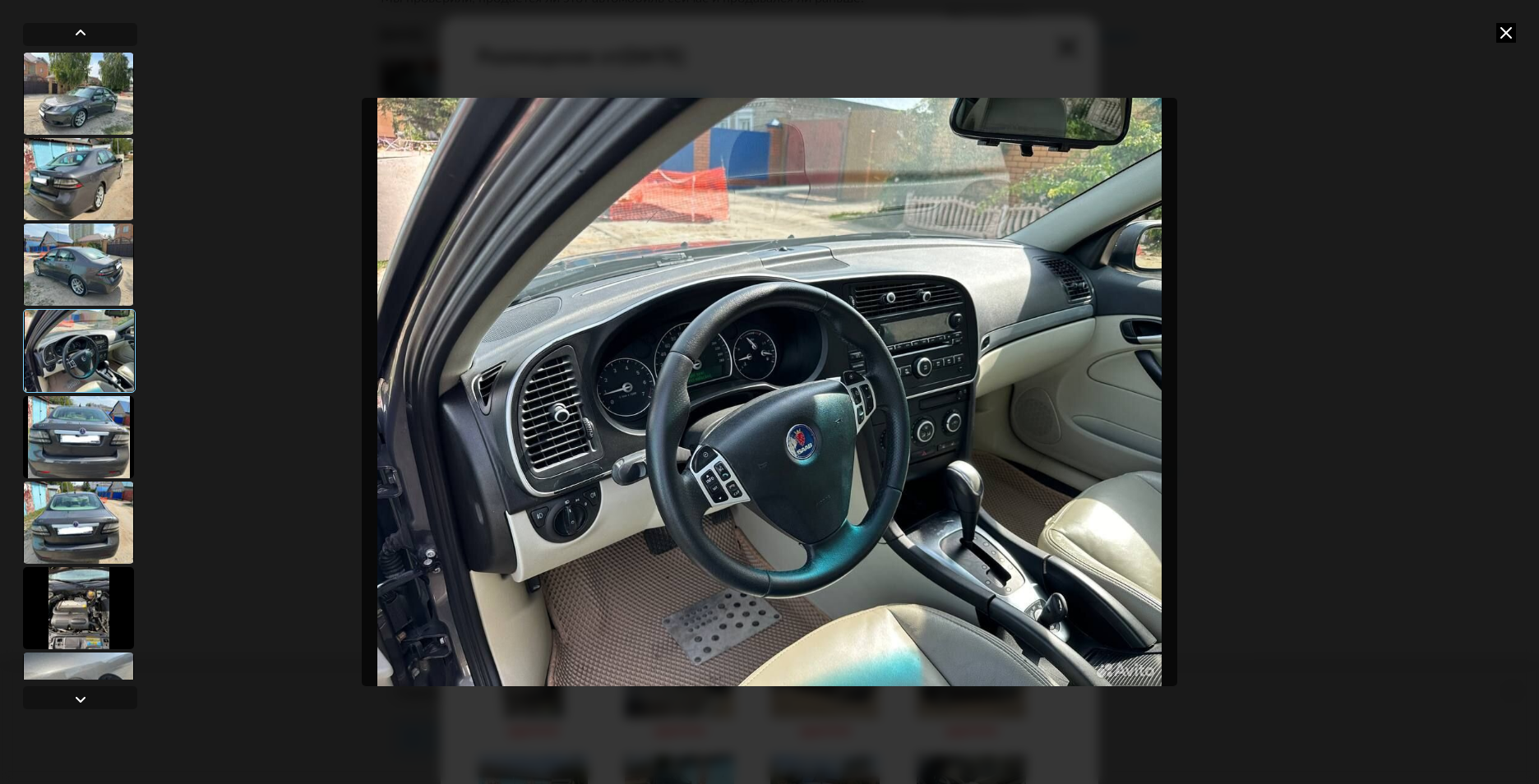 click at bounding box center [78, 265] 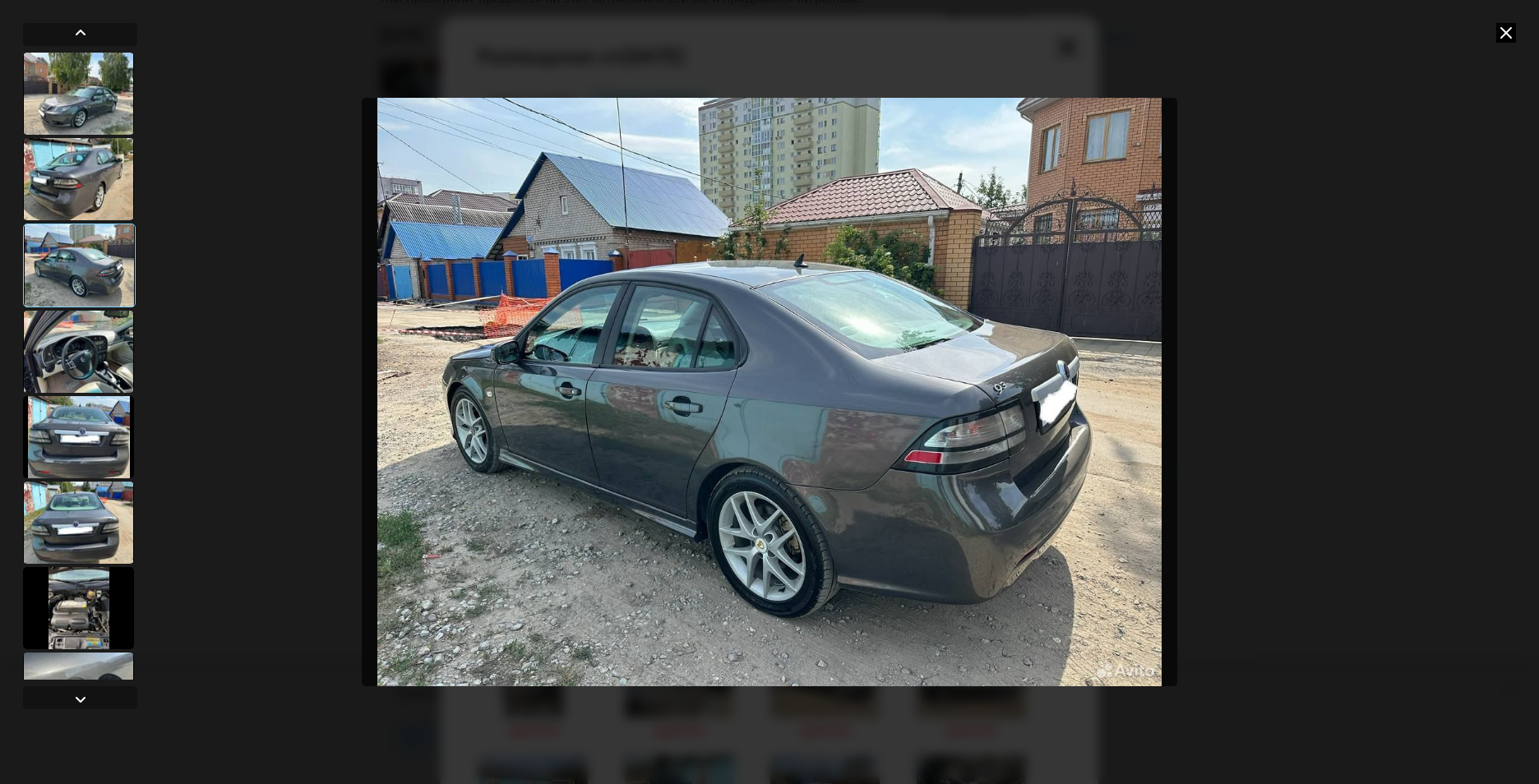 click at bounding box center [78, 94] 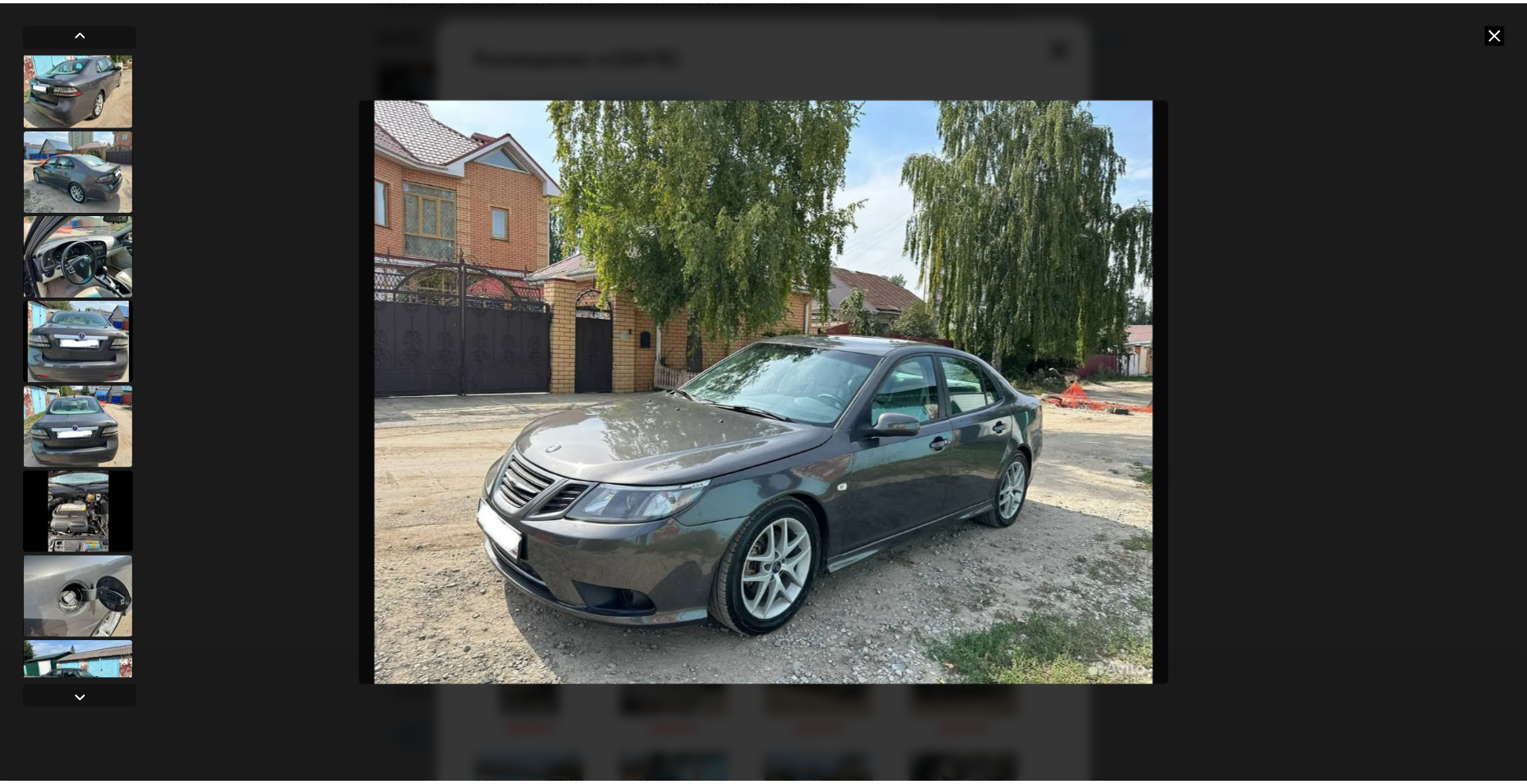 scroll, scrollTop: 0, scrollLeft: 0, axis: both 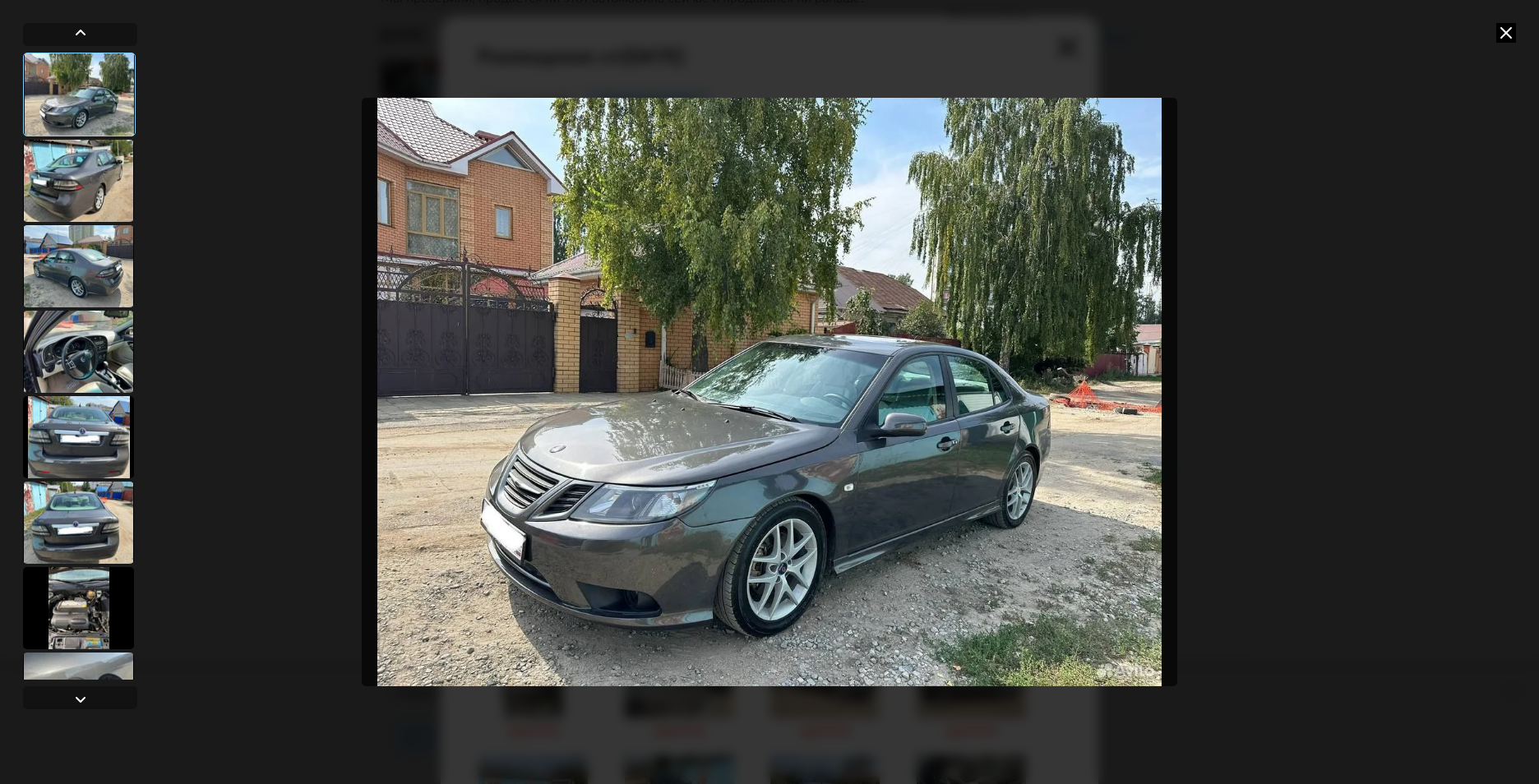 click at bounding box center (78, 266) 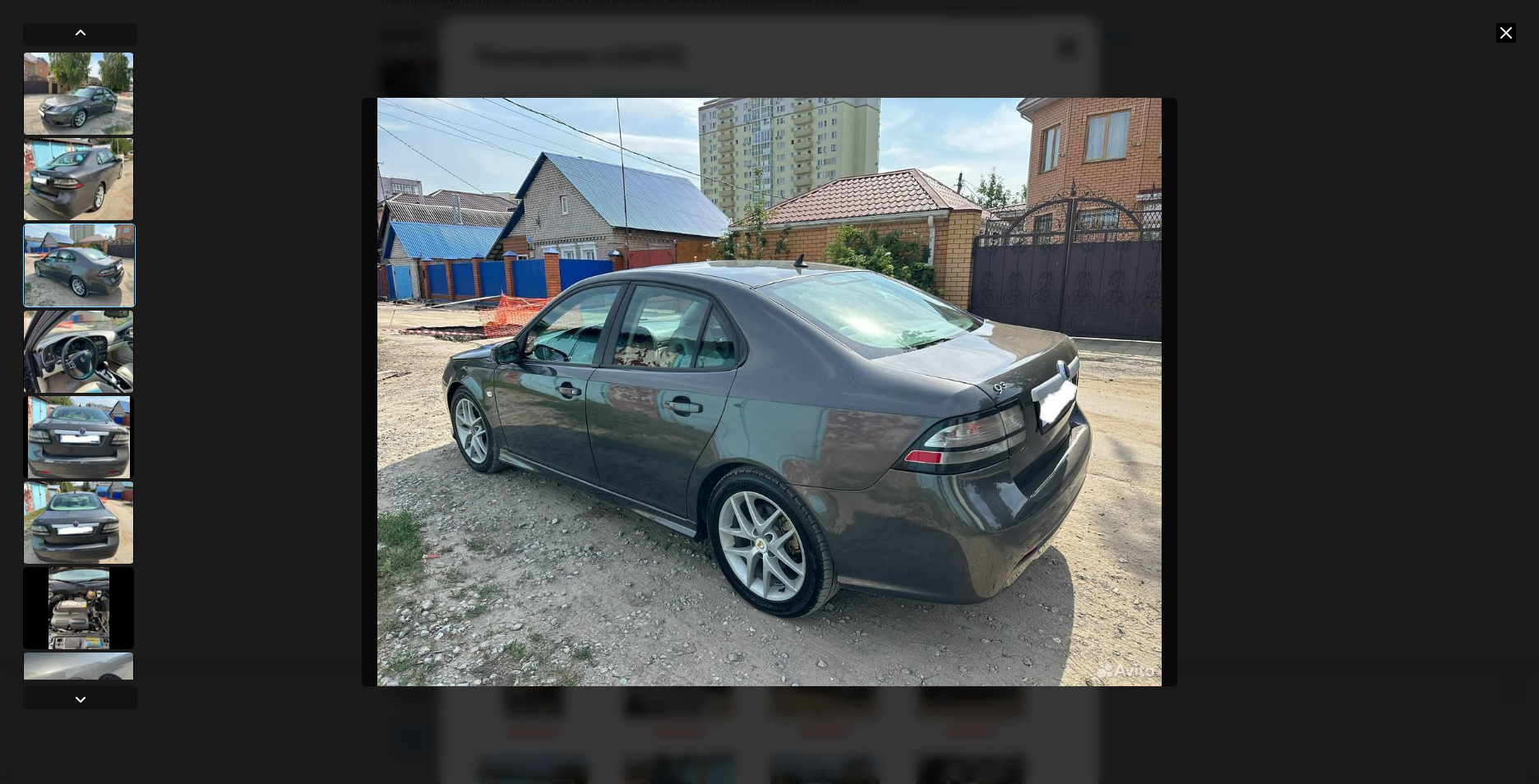 click at bounding box center (1506, 33) 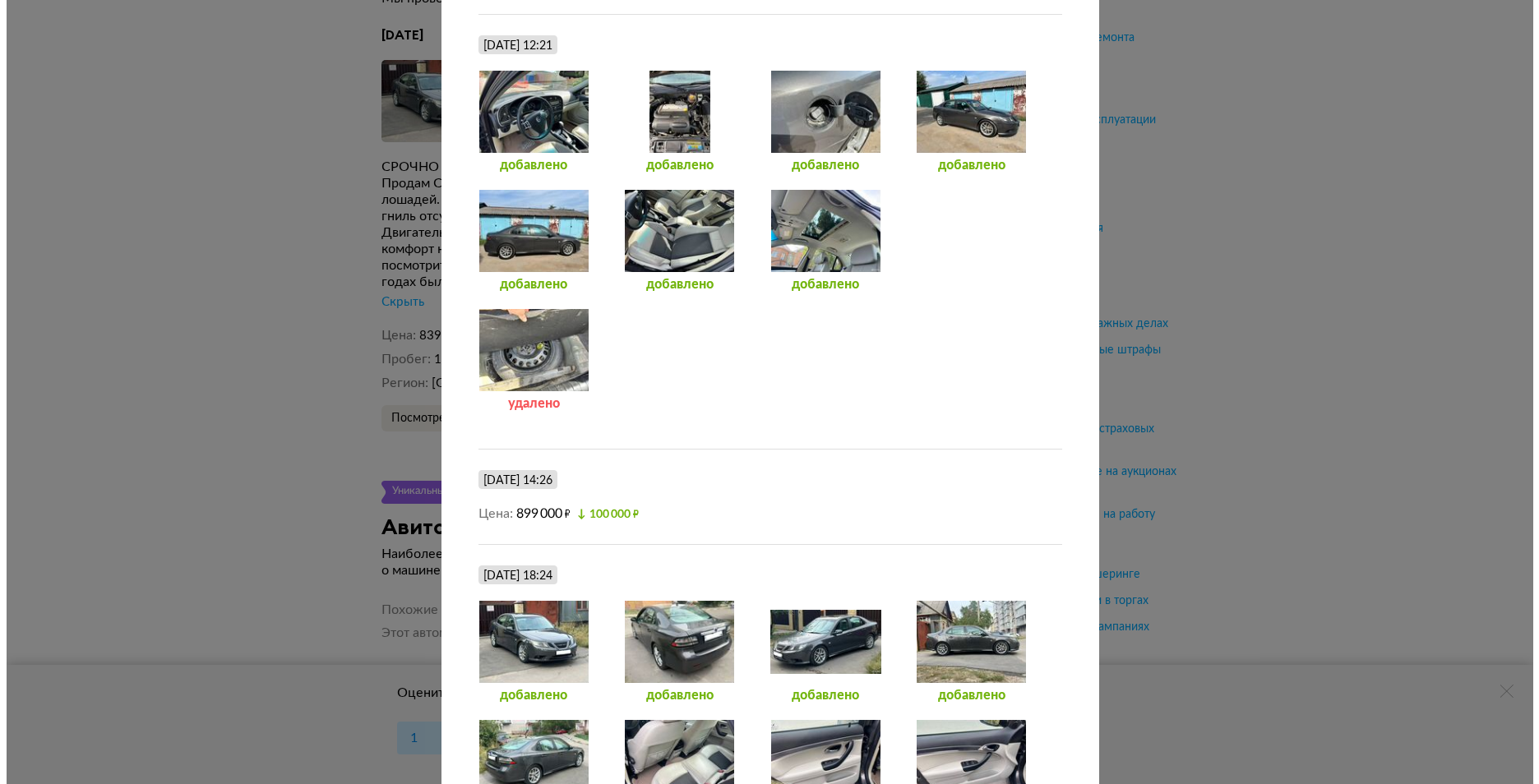 scroll, scrollTop: 1561, scrollLeft: 0, axis: vertical 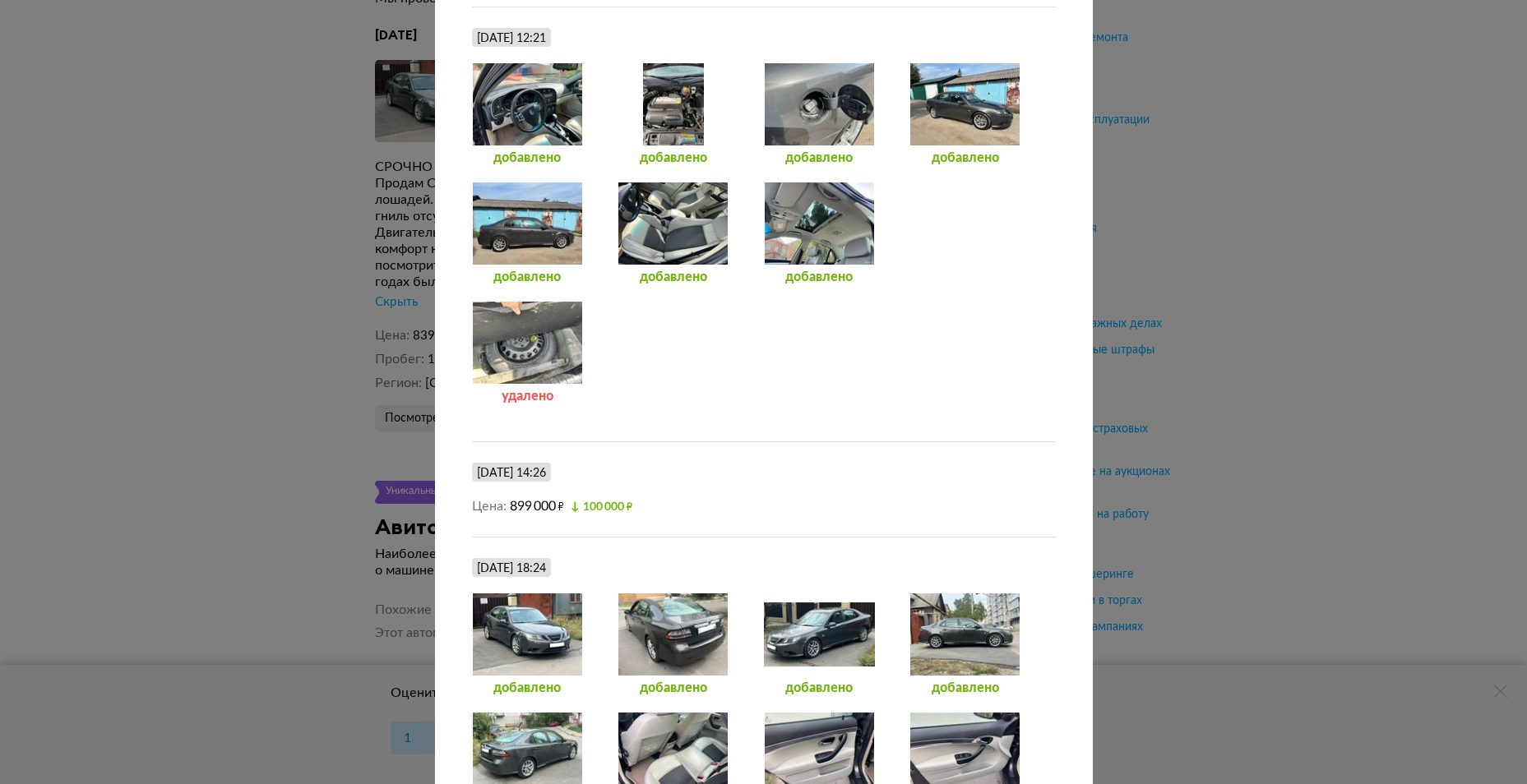 click at bounding box center [965, 634] 